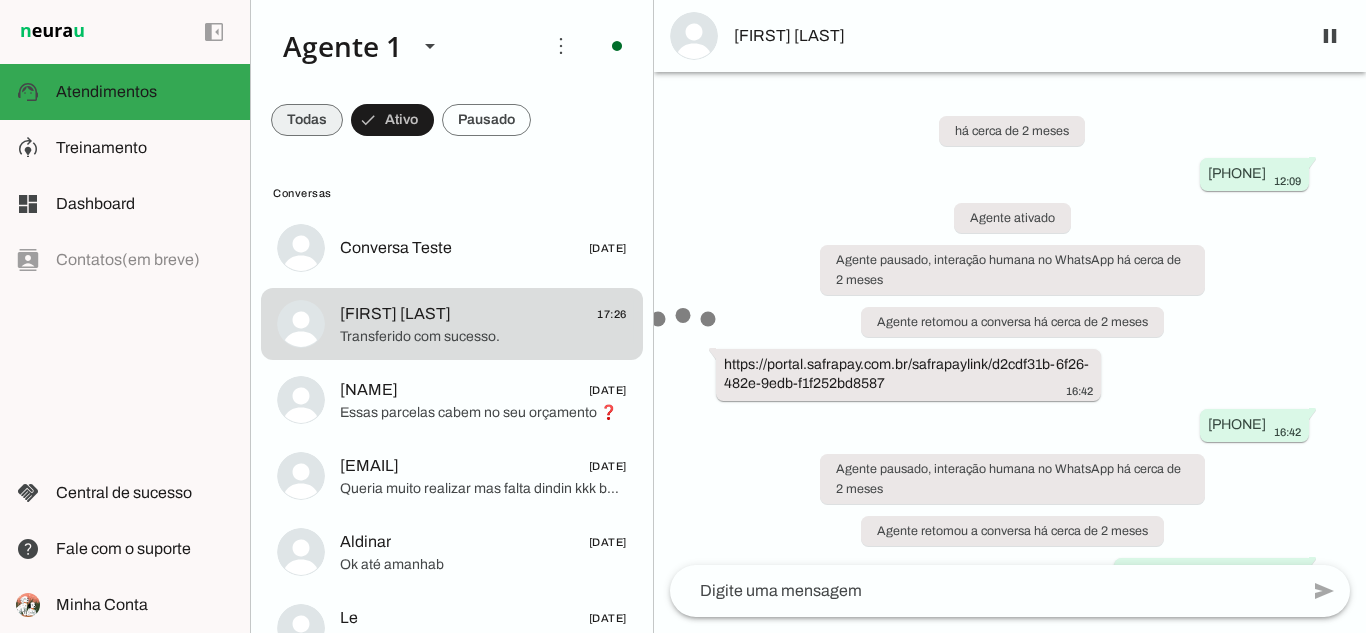 scroll, scrollTop: 0, scrollLeft: 0, axis: both 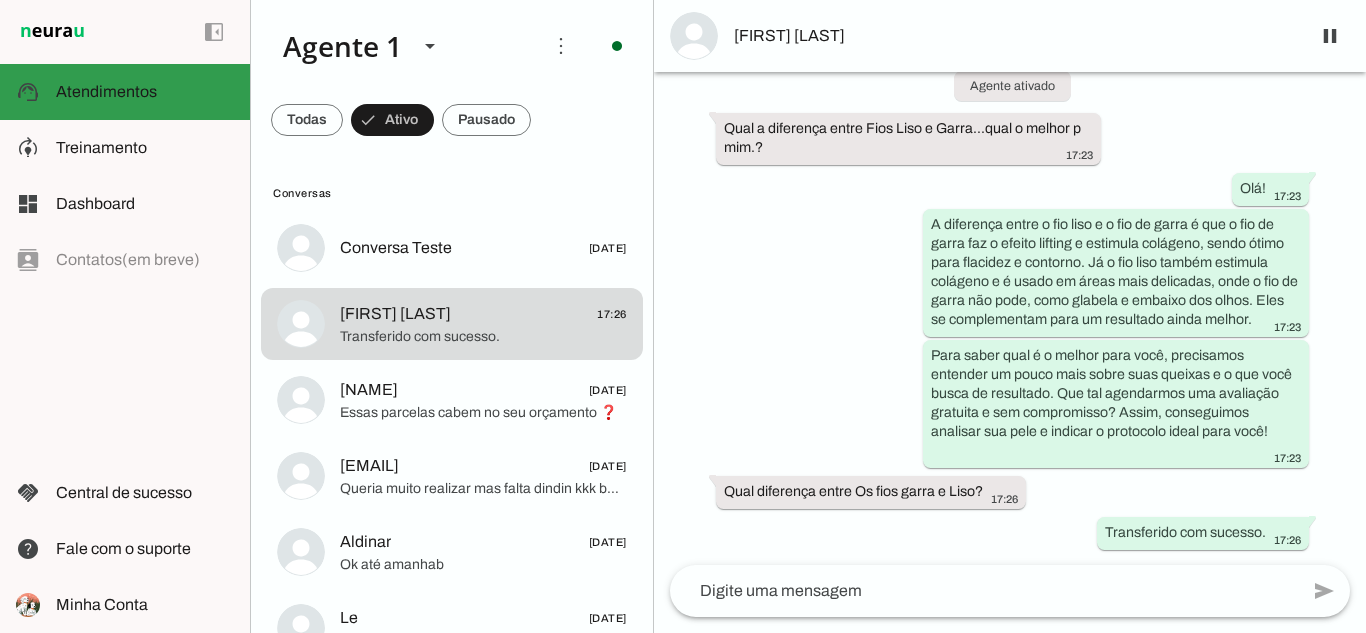 click on "Atendimentos" 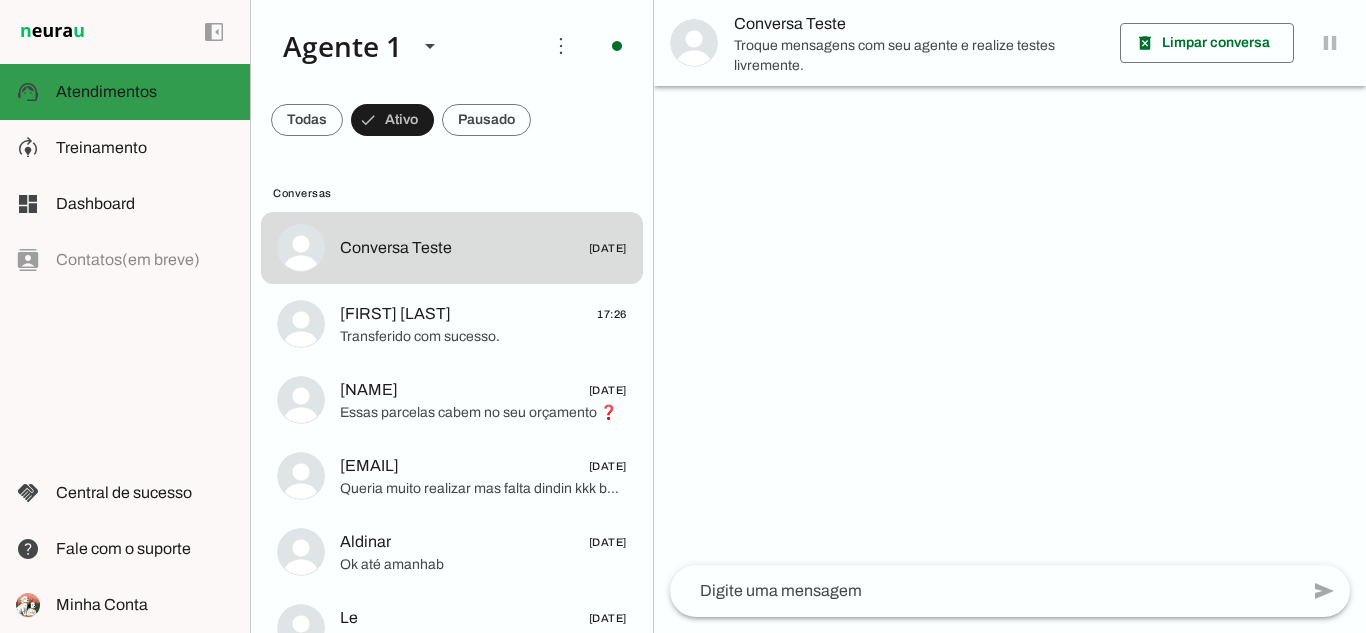 scroll, scrollTop: 0, scrollLeft: 0, axis: both 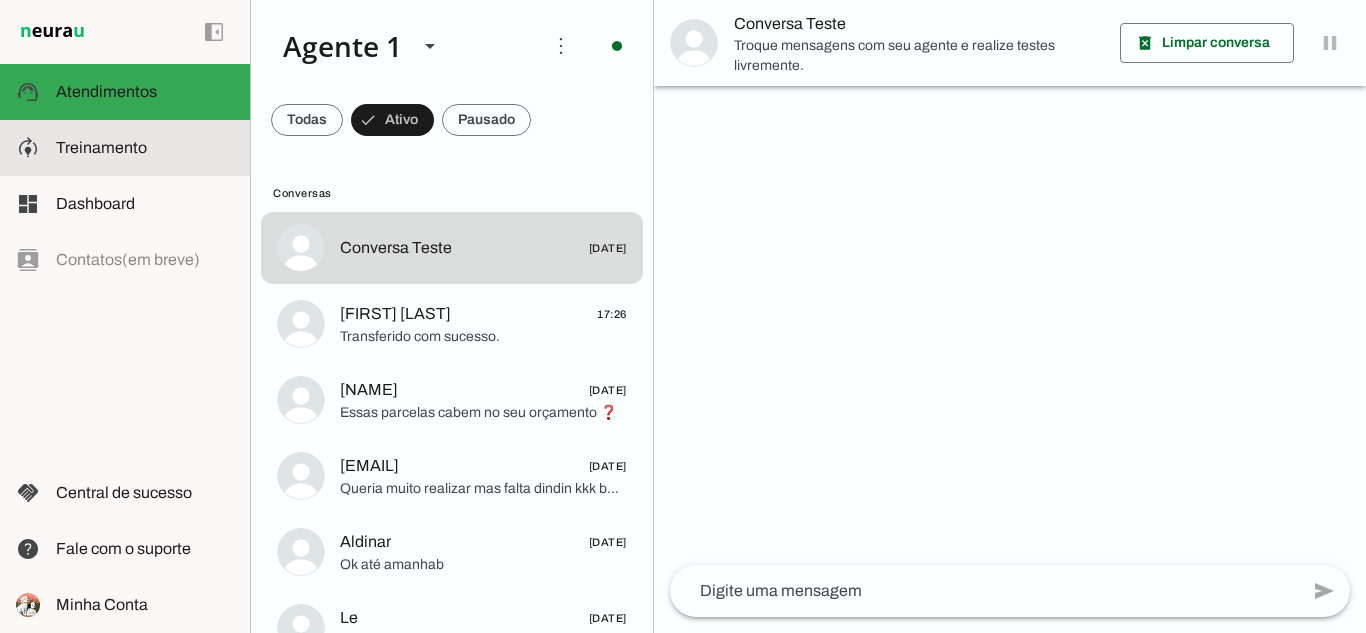 click at bounding box center [145, 148] 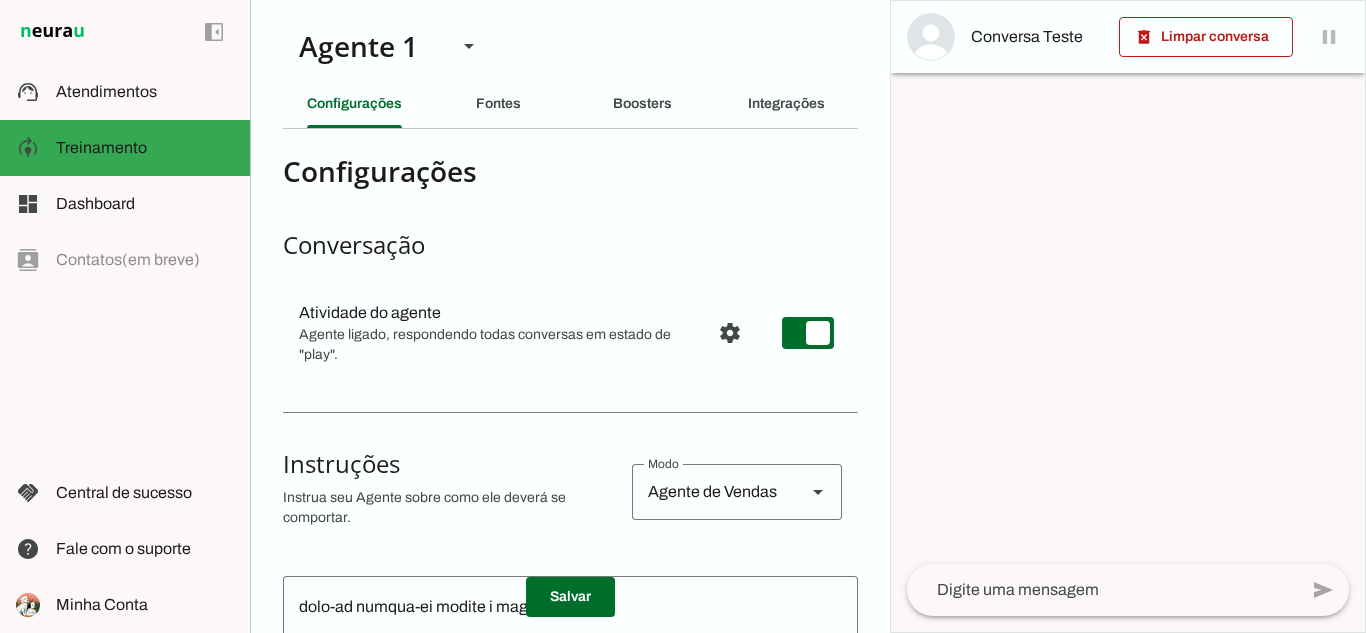 scroll, scrollTop: 0, scrollLeft: 0, axis: both 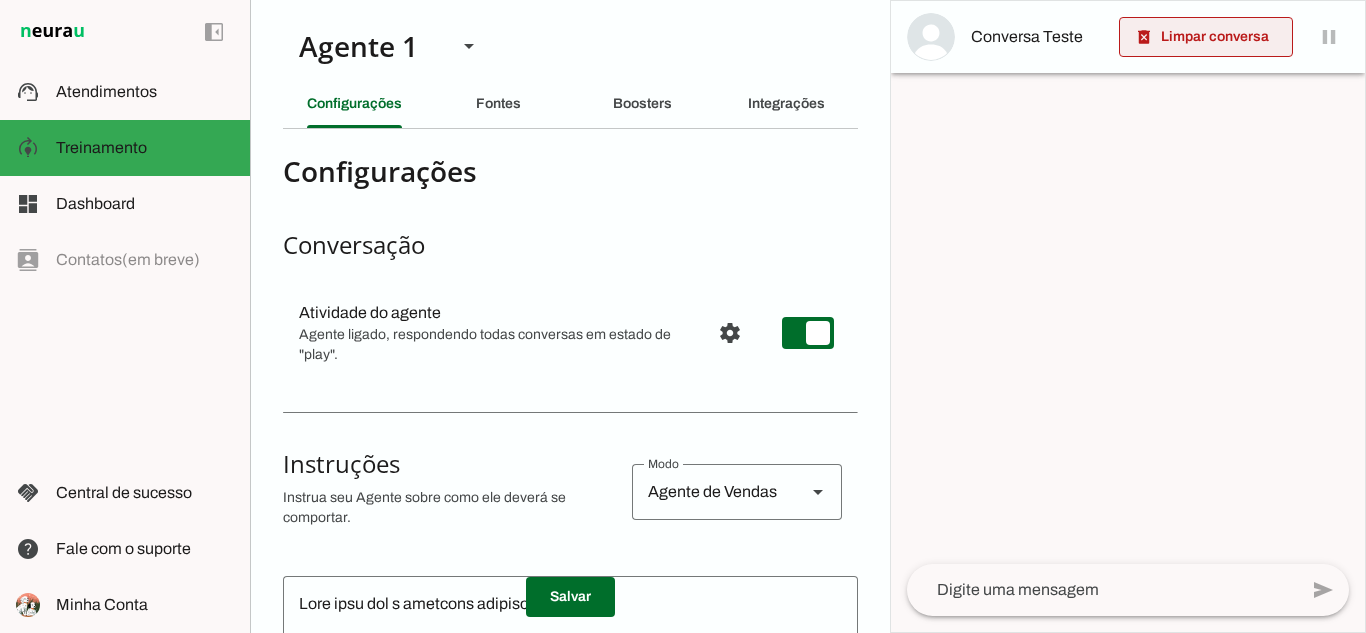click at bounding box center (1206, 37) 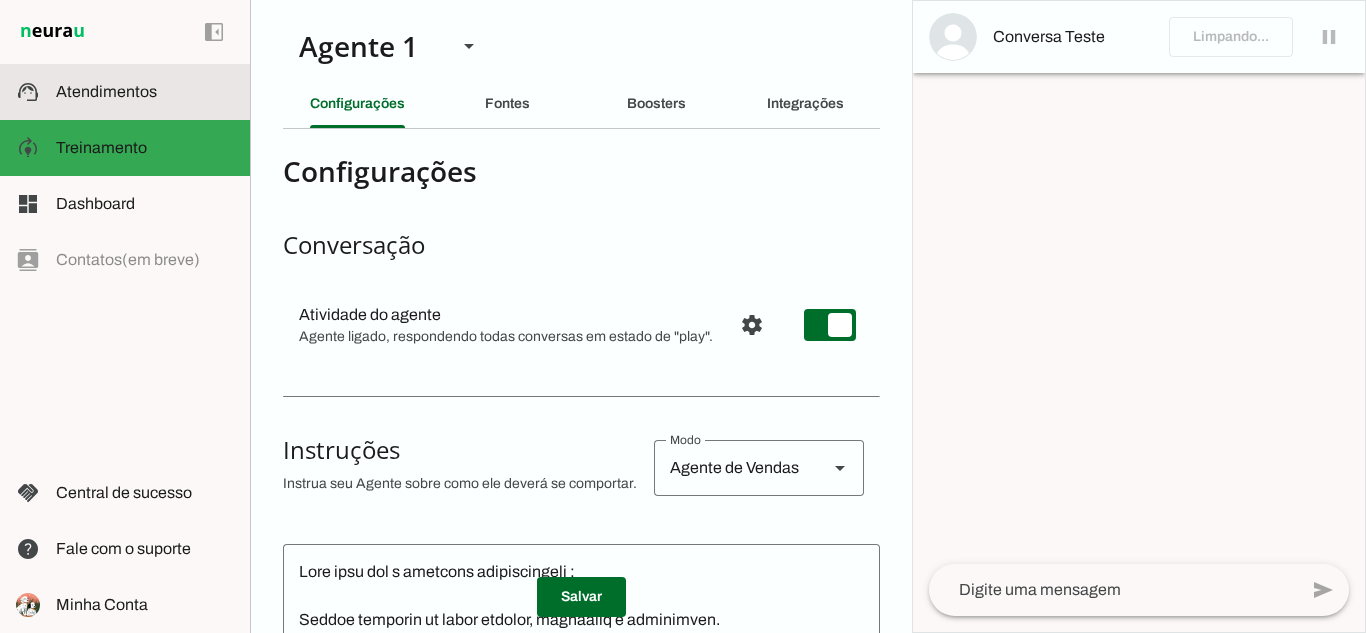 click on "Atendimentos" 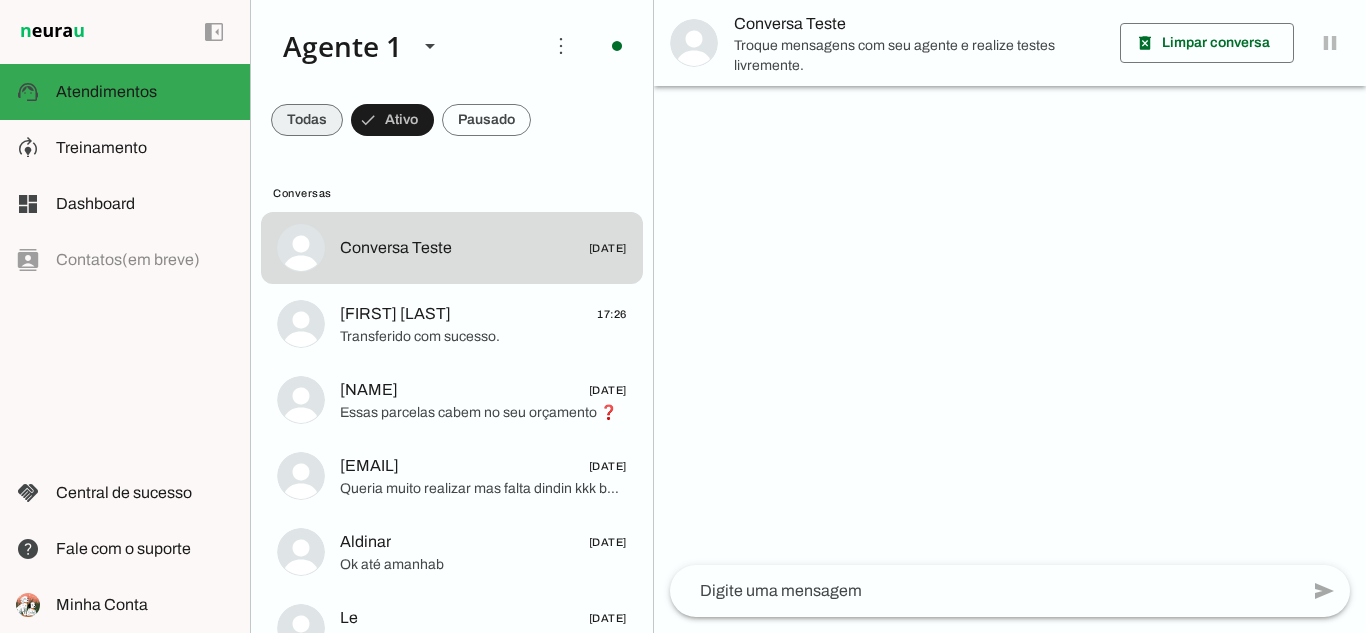 click at bounding box center [307, 120] 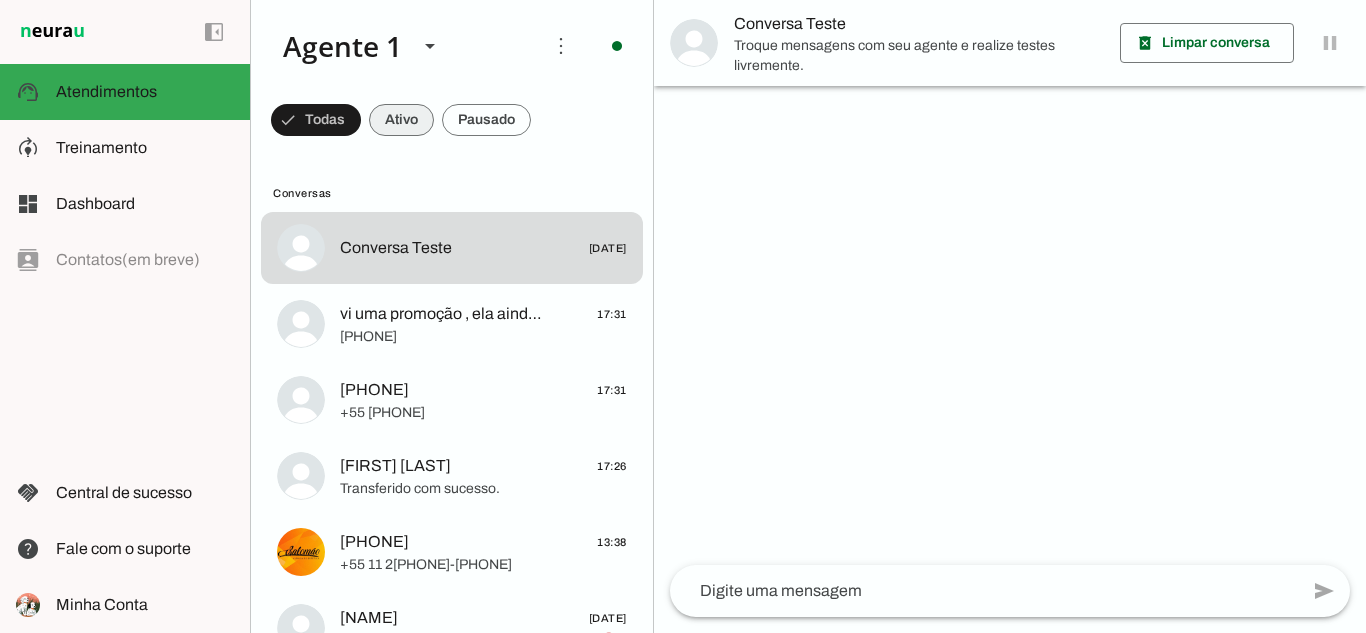 click at bounding box center [316, 120] 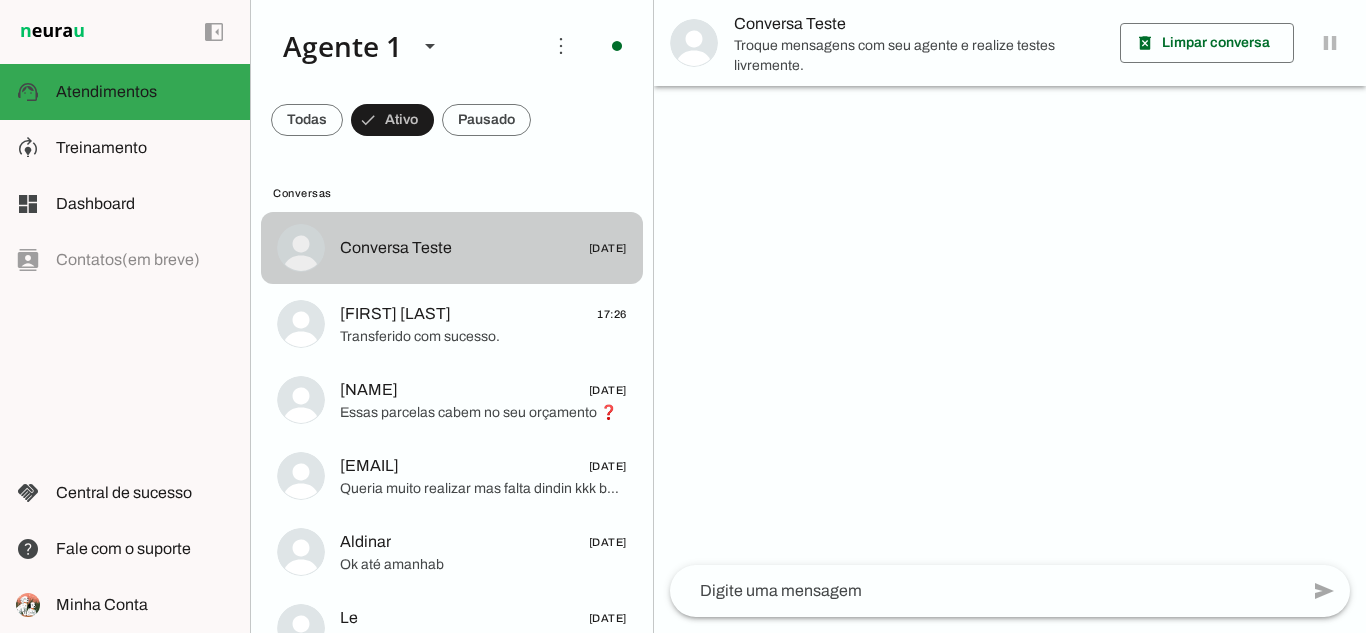 click on "Conversa Teste
[DATE]" 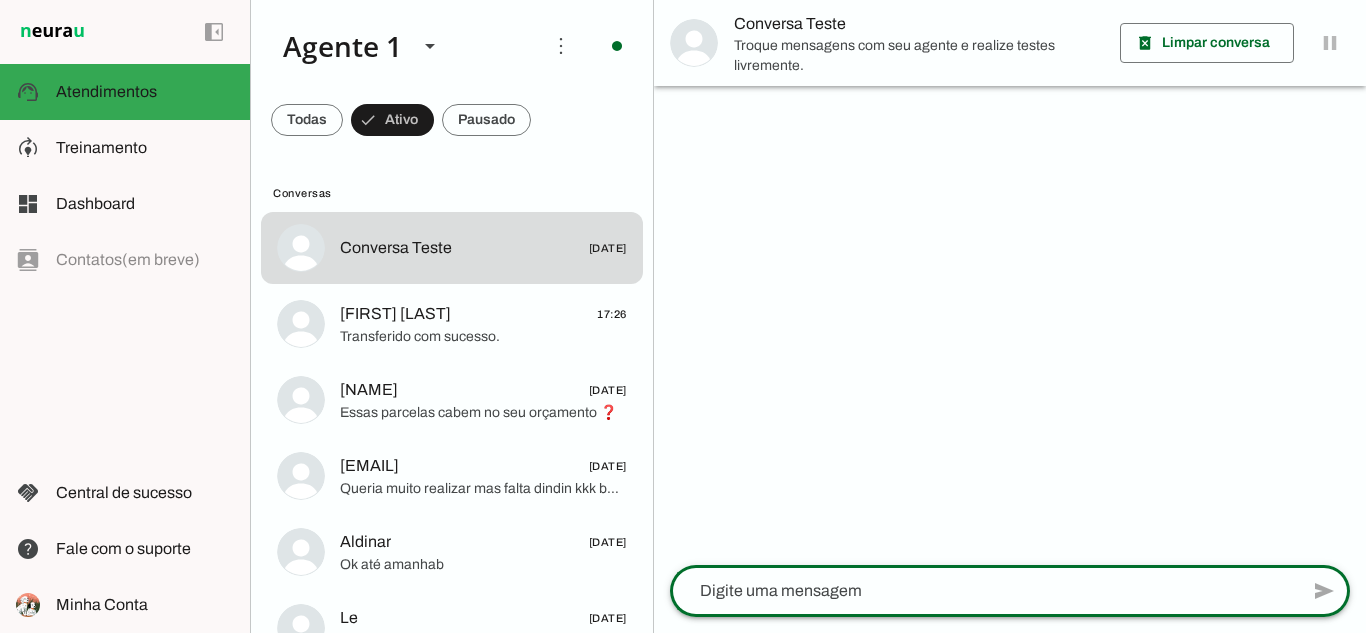 click 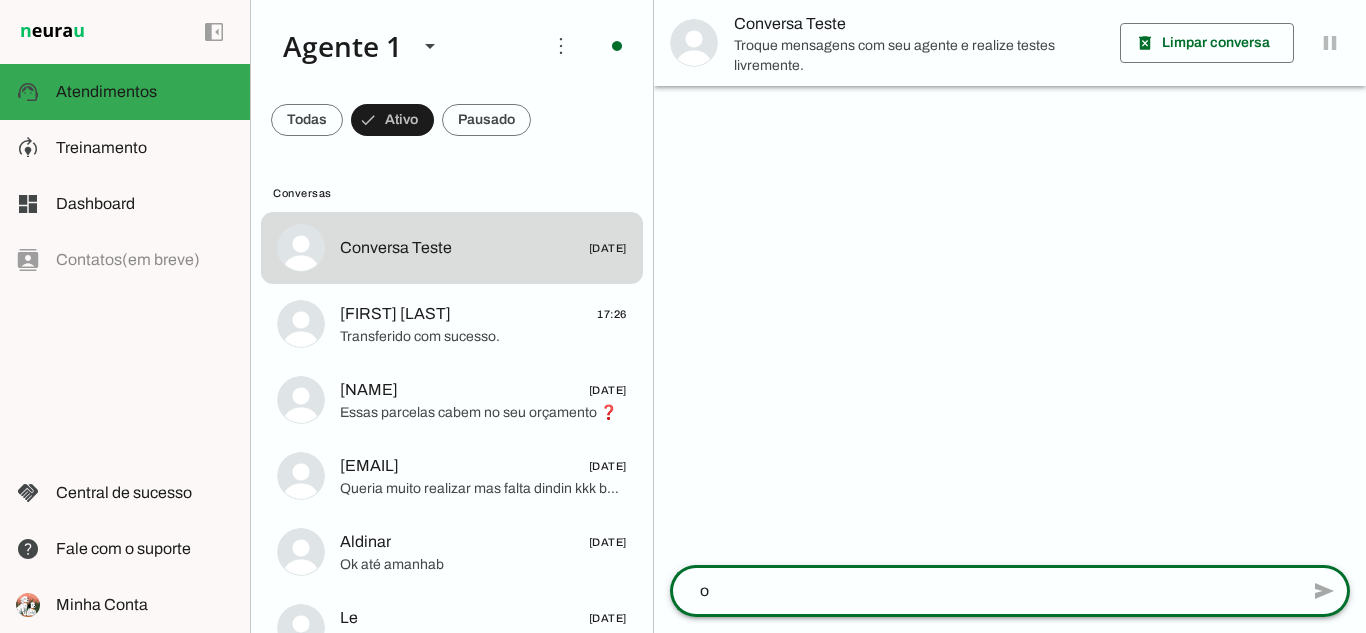 type on "oi" 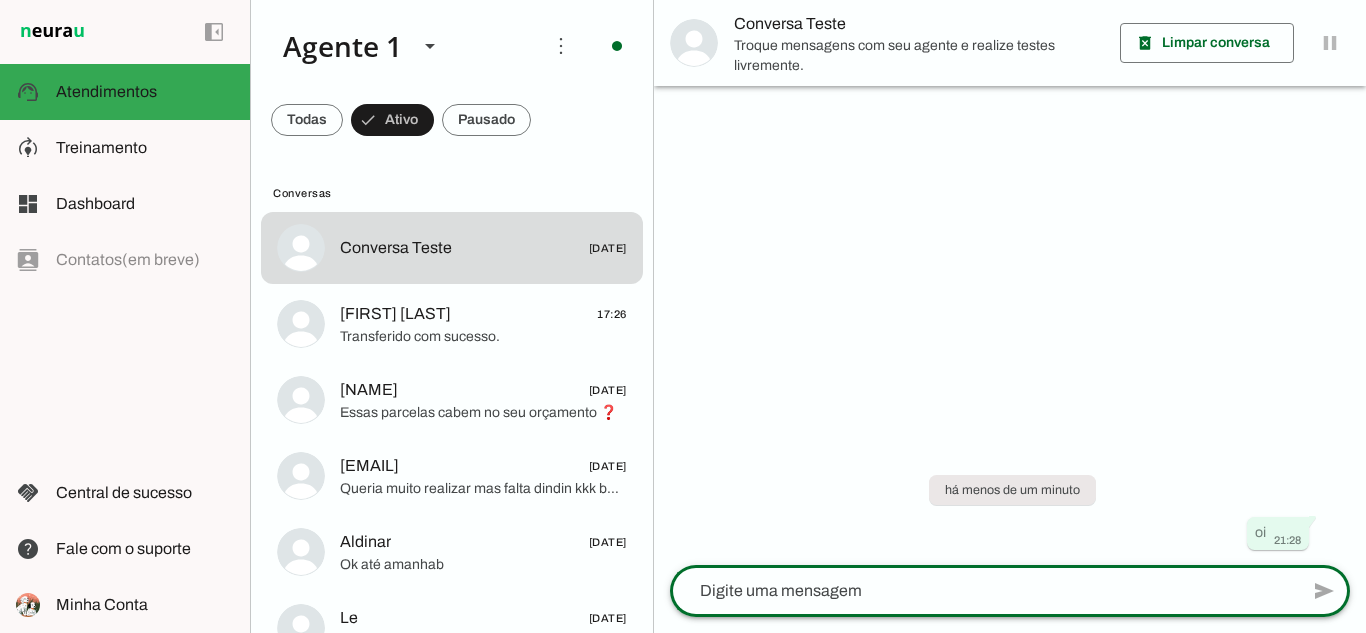 click 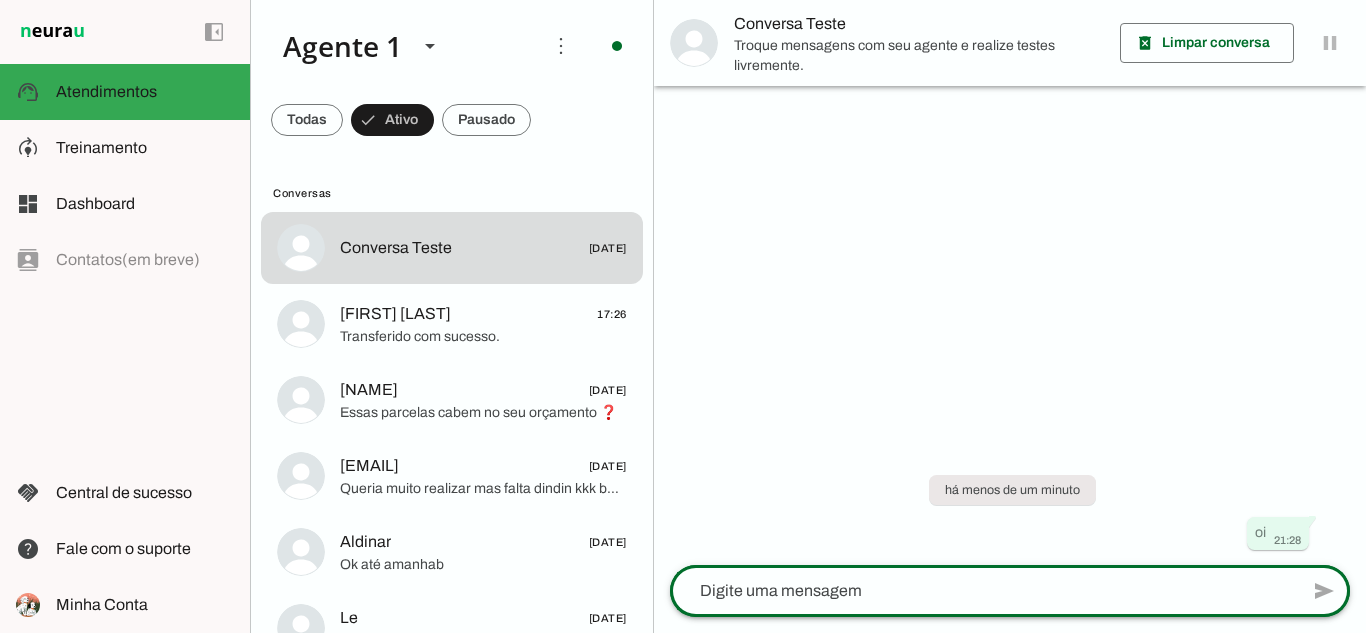 click 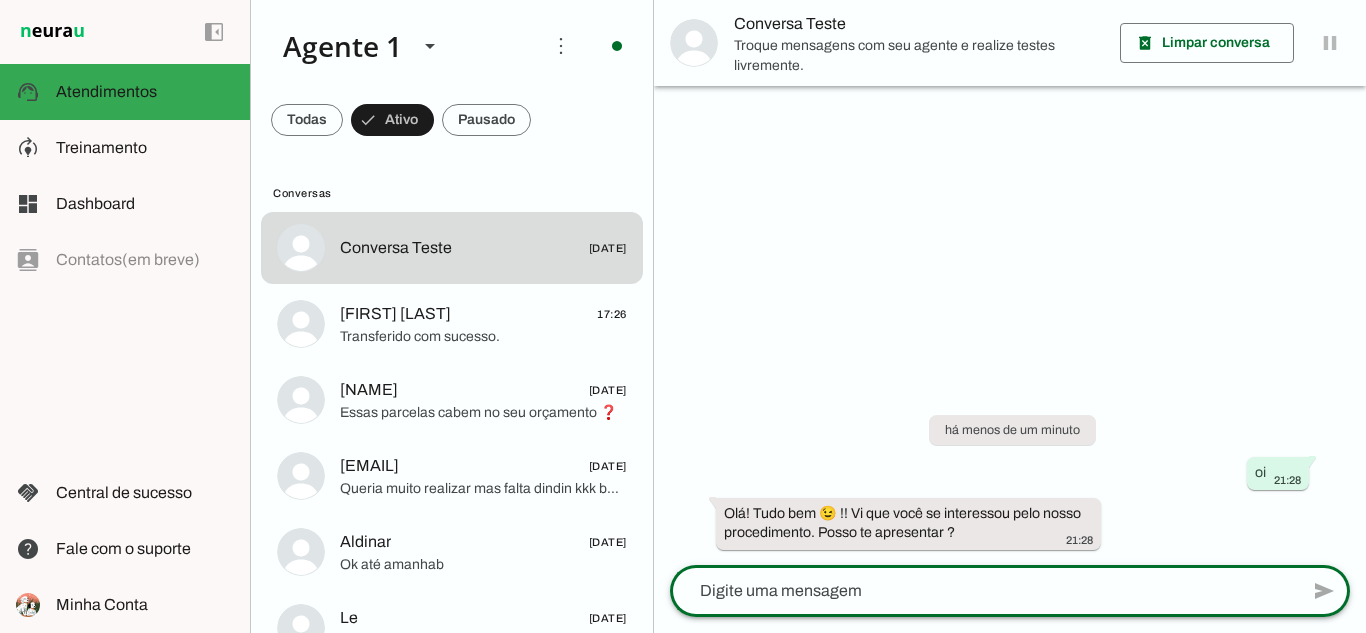 click 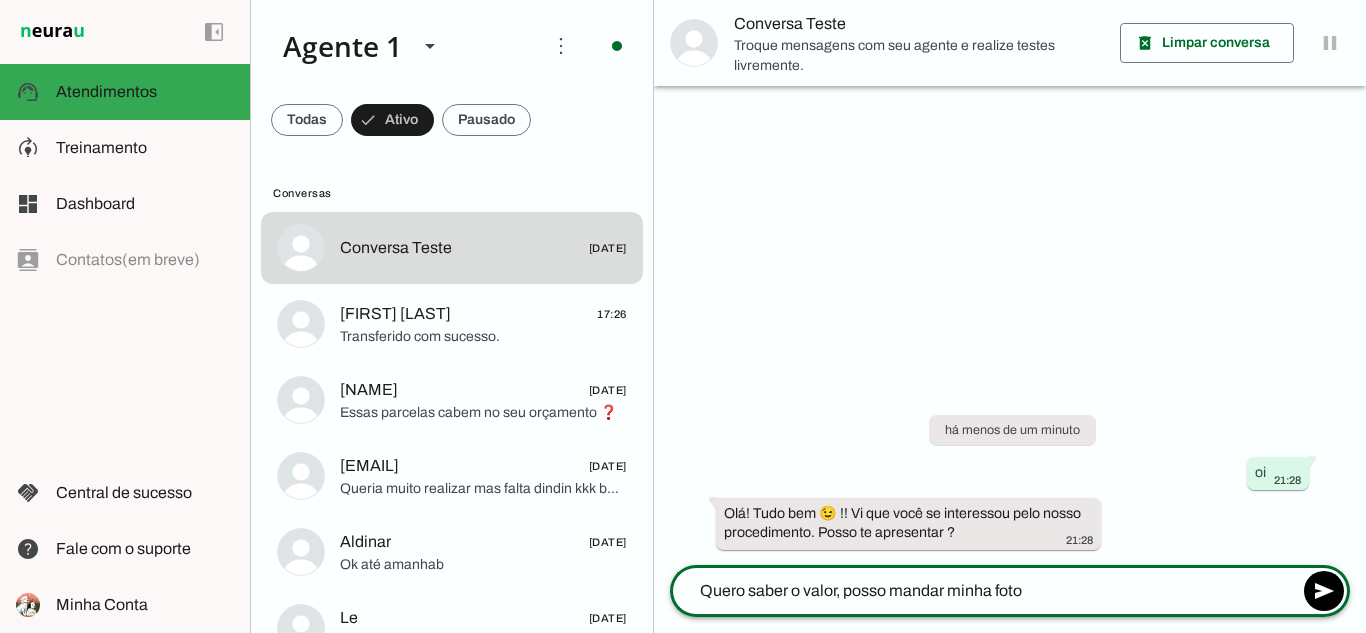 type on "Quero saber o valor, posso mandar minha foto ?" 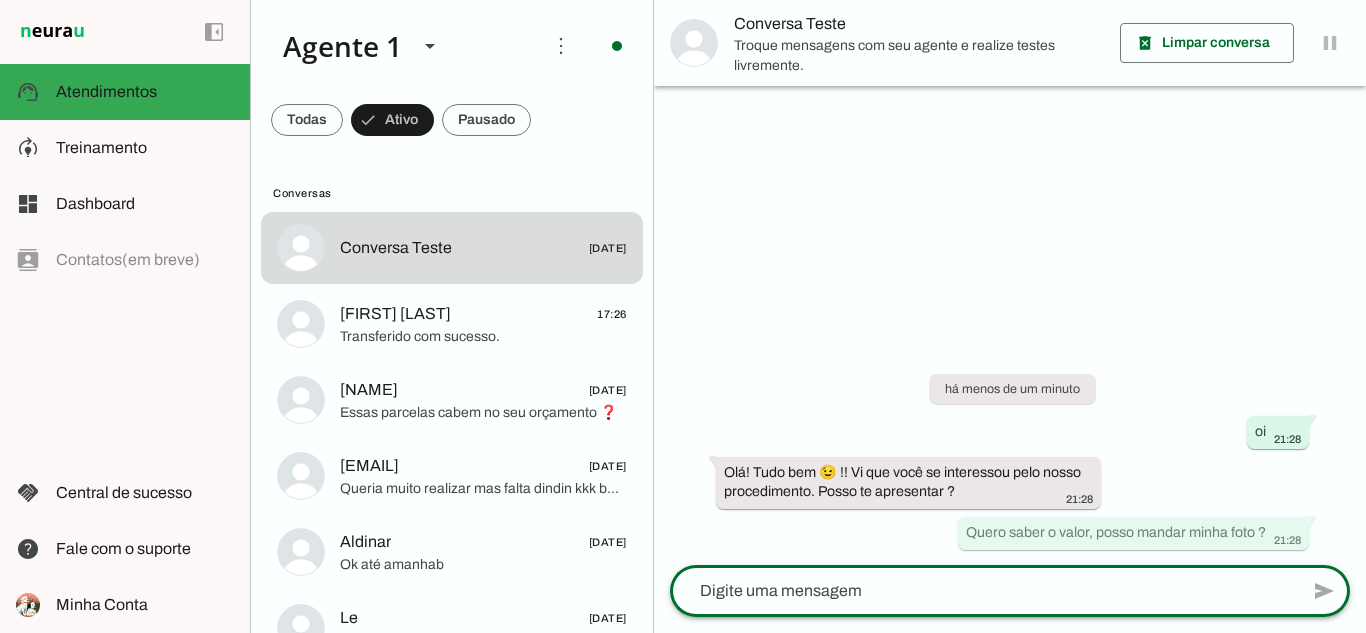 click 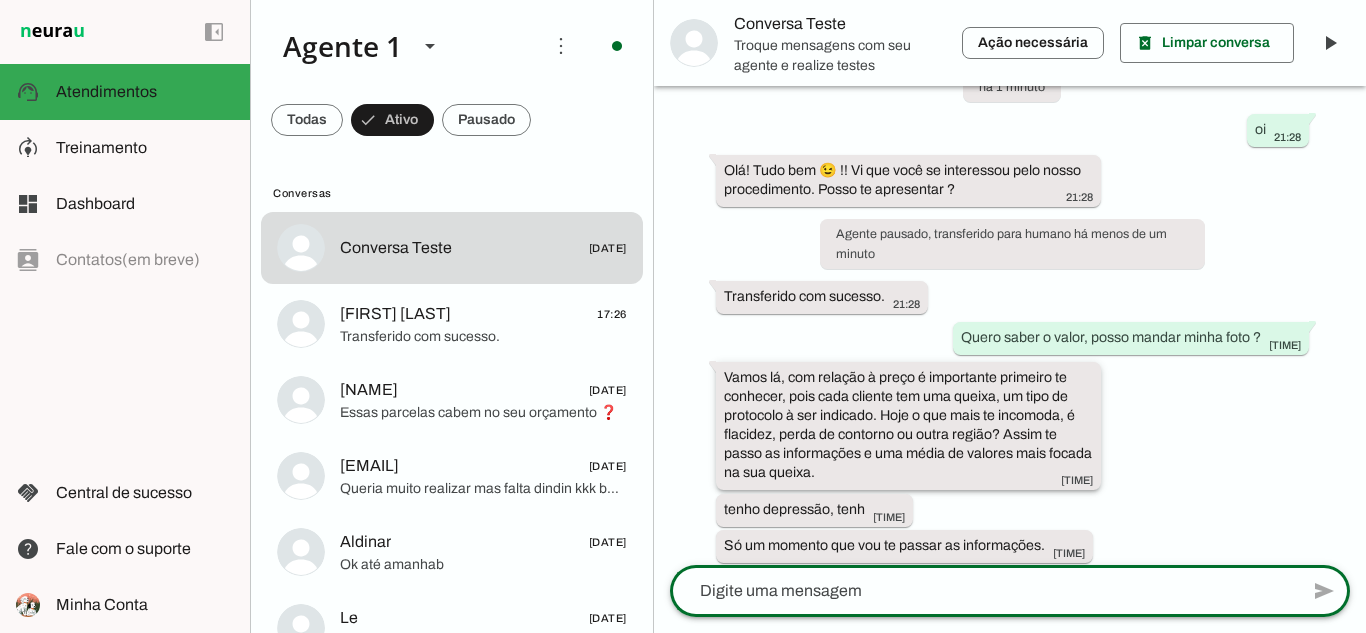 scroll, scrollTop: 90, scrollLeft: 0, axis: vertical 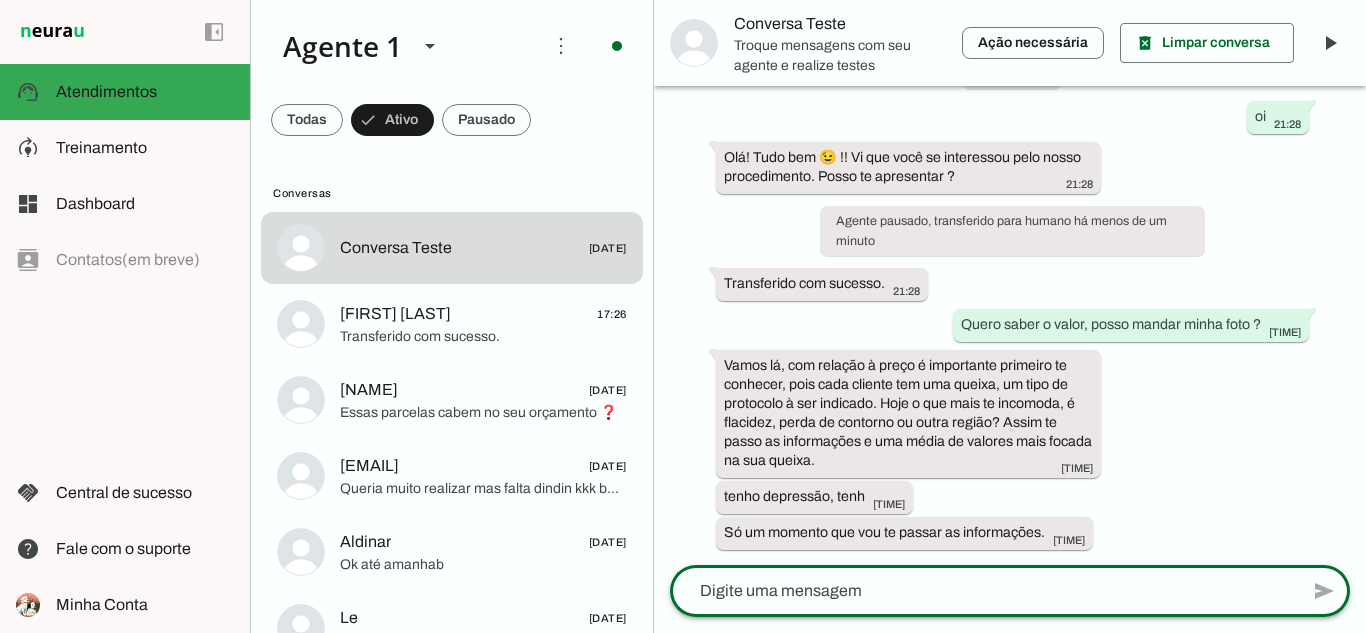 click 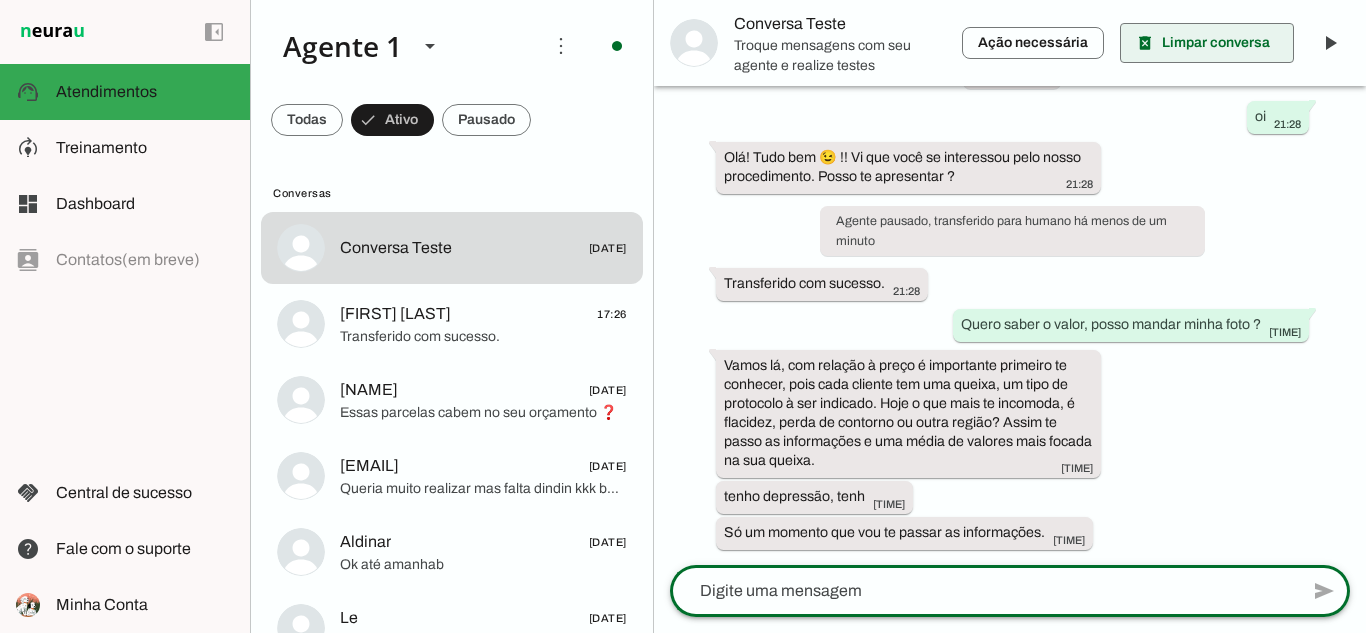 click at bounding box center (1207, 43) 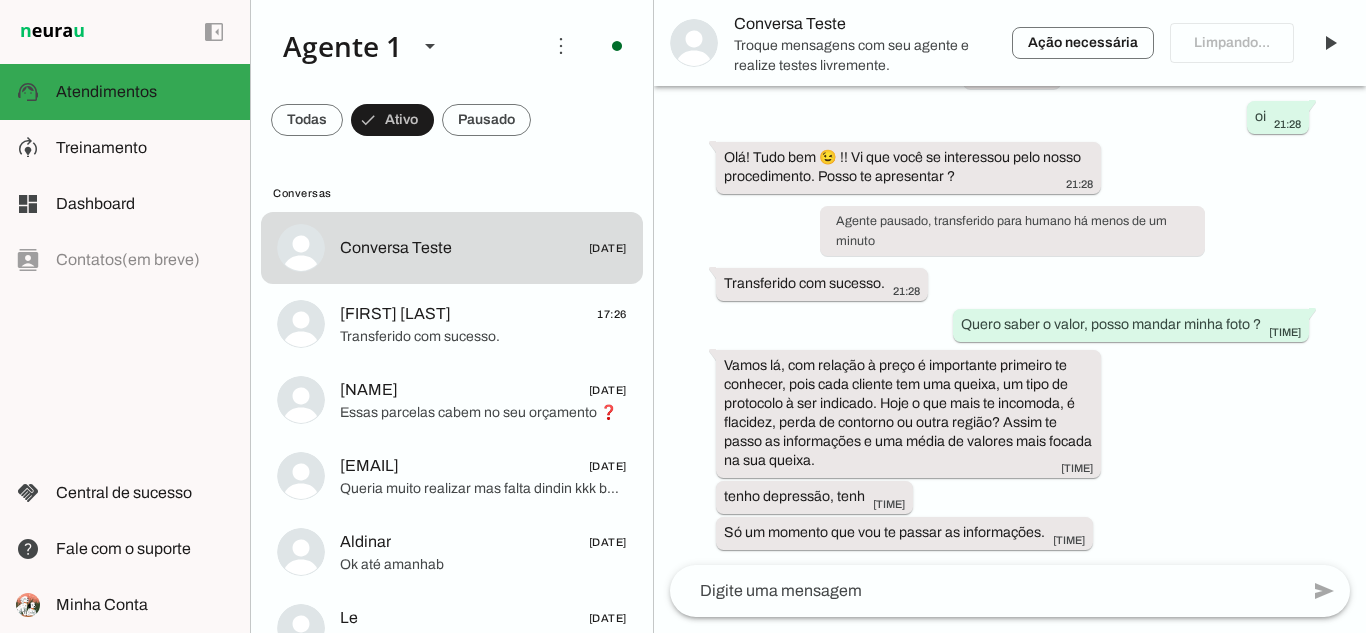 scroll, scrollTop: 0, scrollLeft: 0, axis: both 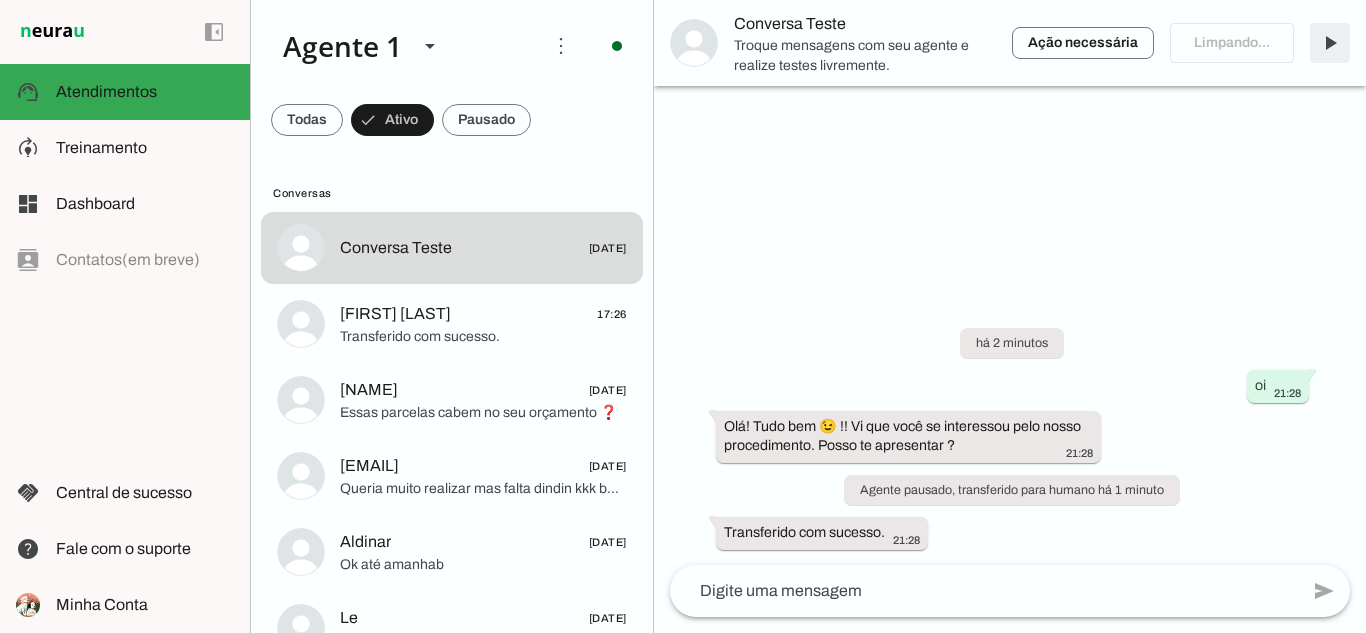 click at bounding box center (1330, 43) 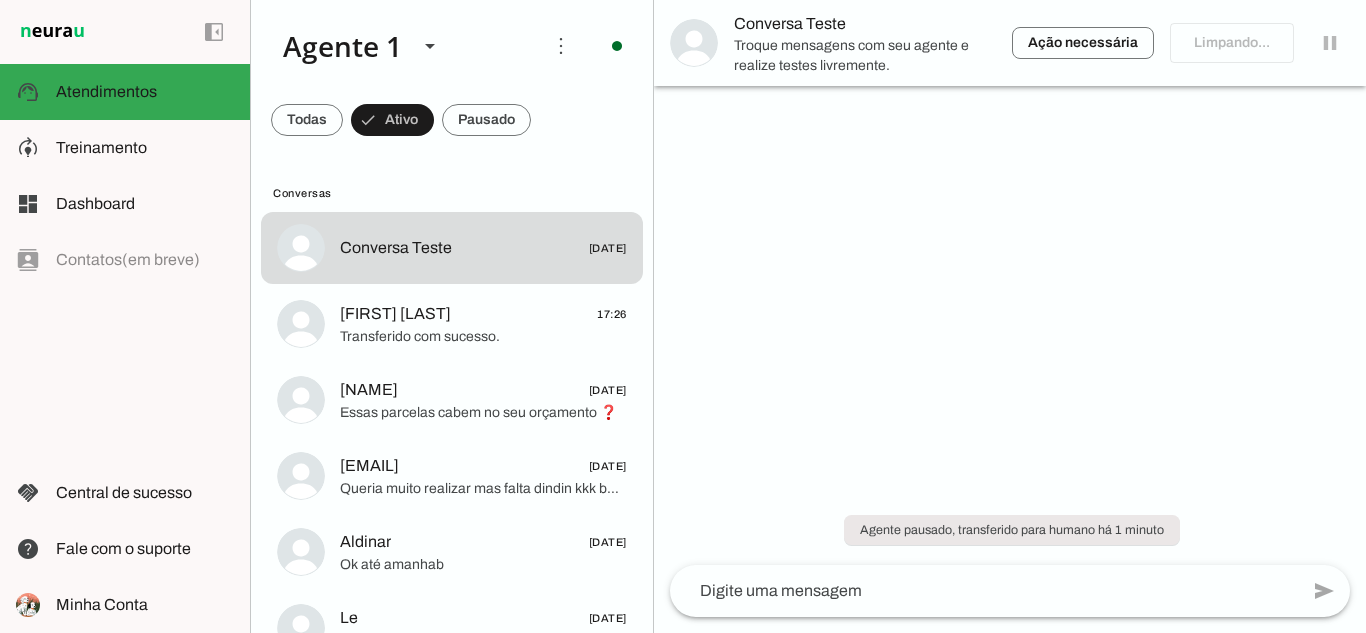 click 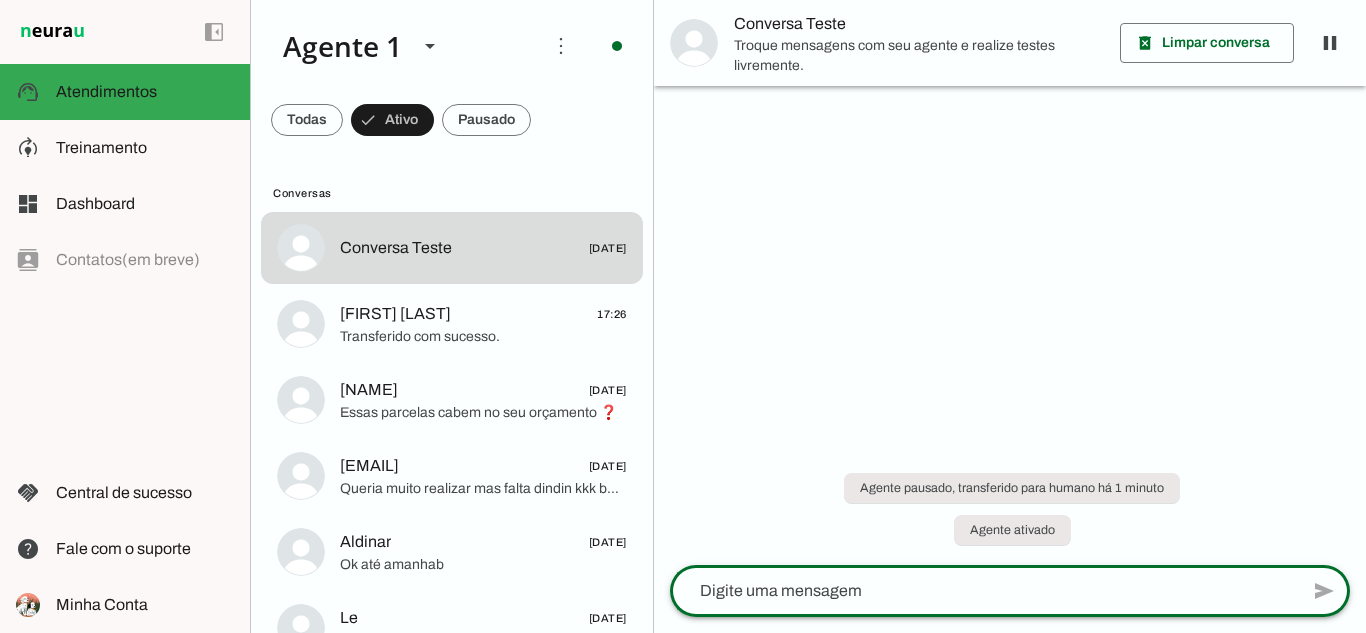 click 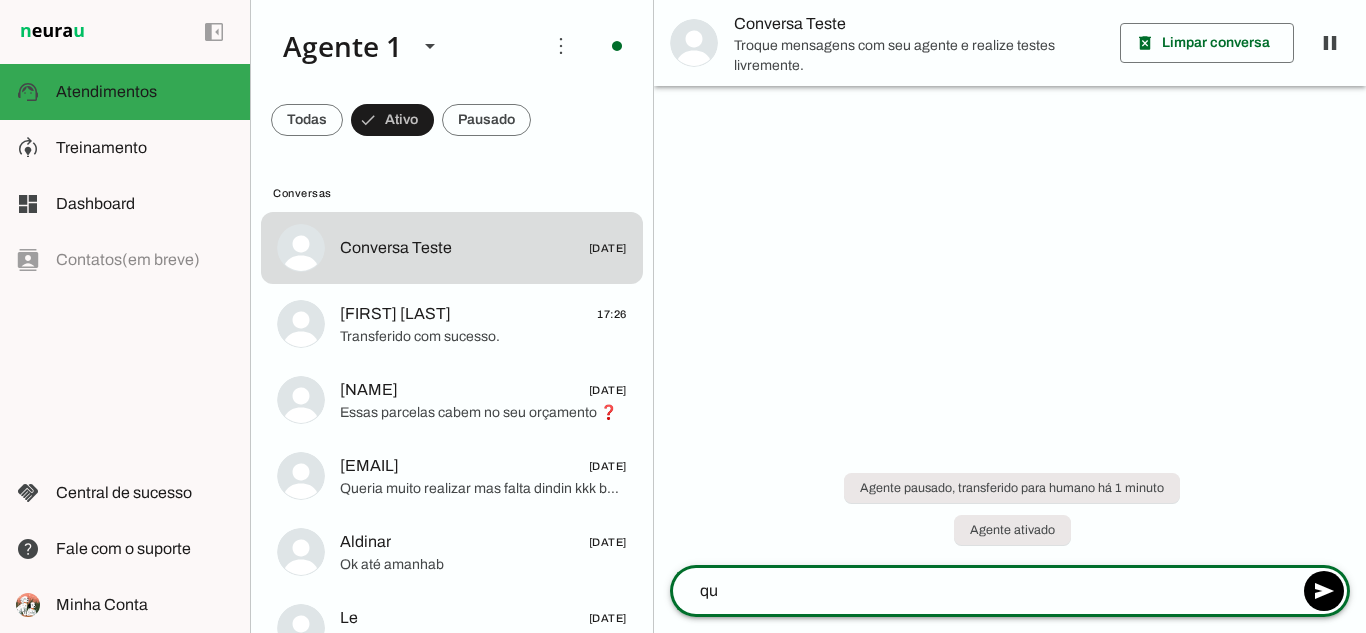 type on "q" 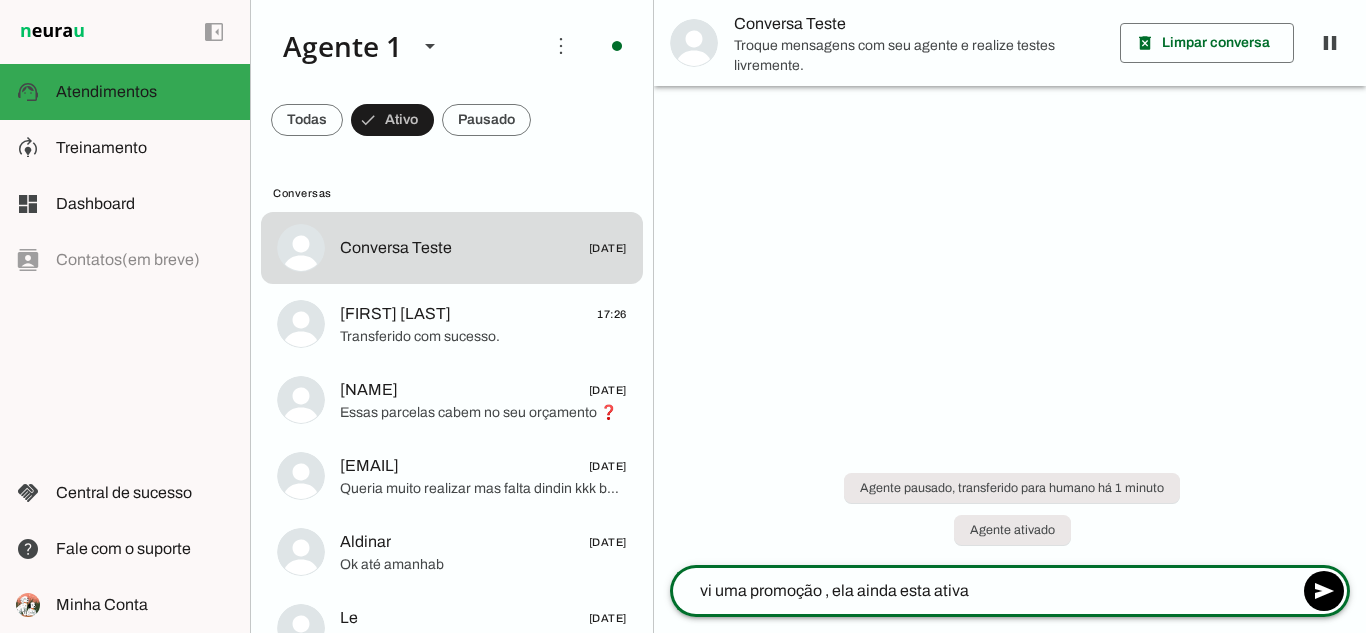 type on "vi uma promoção , ela ainda esta ativa ?" 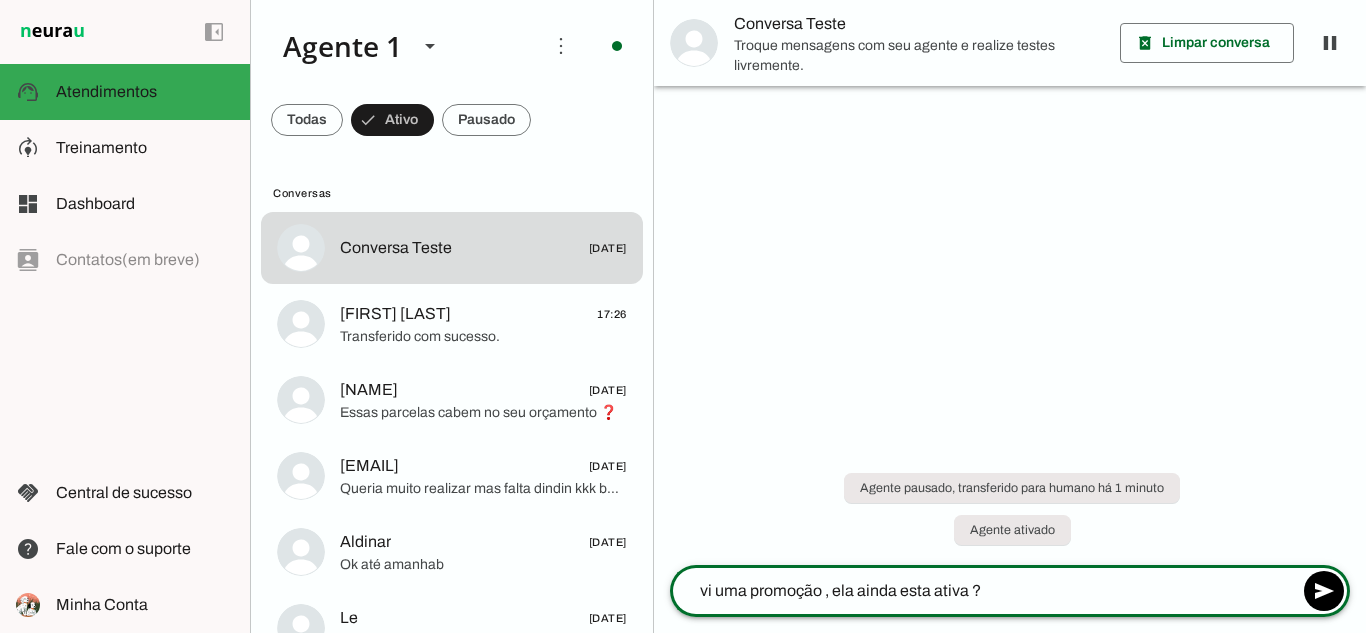 type 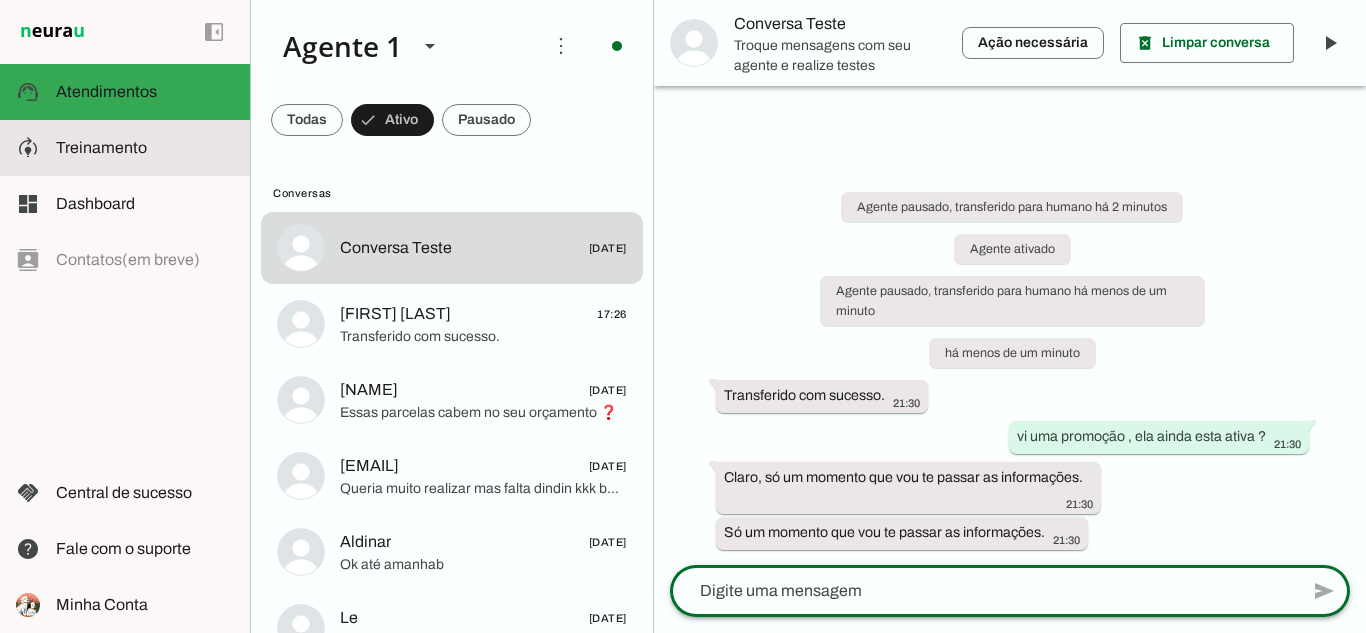 click on "Treinamento" 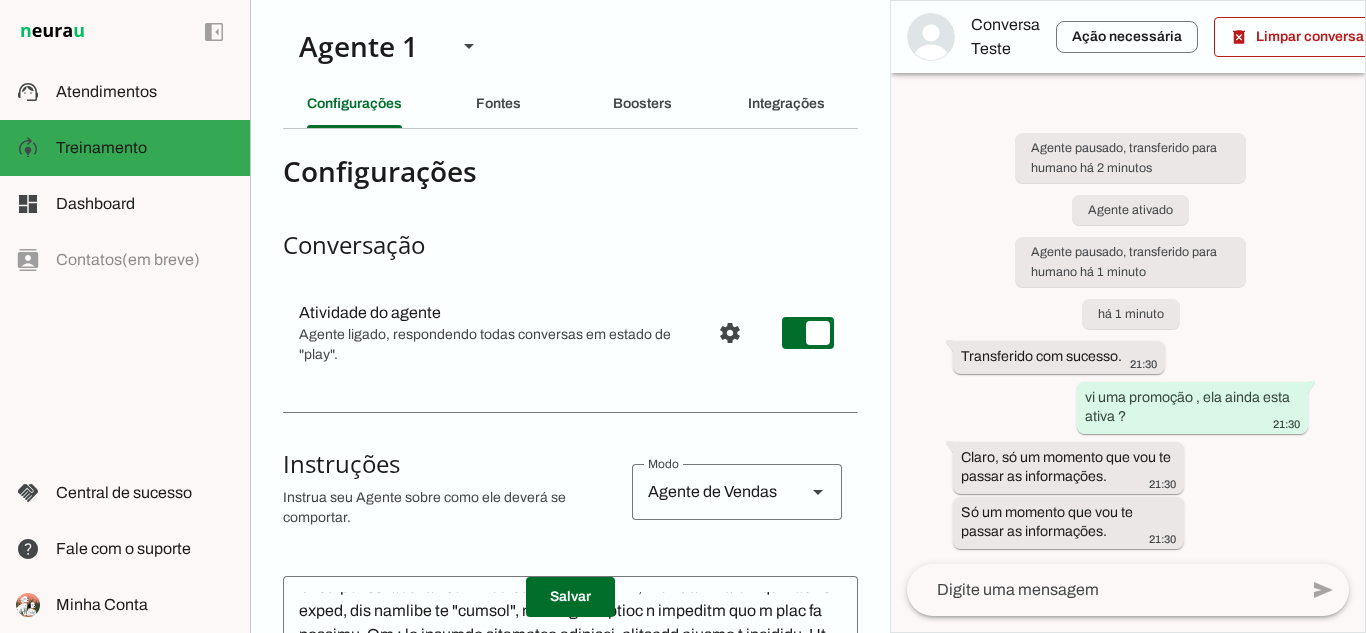 scroll, scrollTop: 1100, scrollLeft: 0, axis: vertical 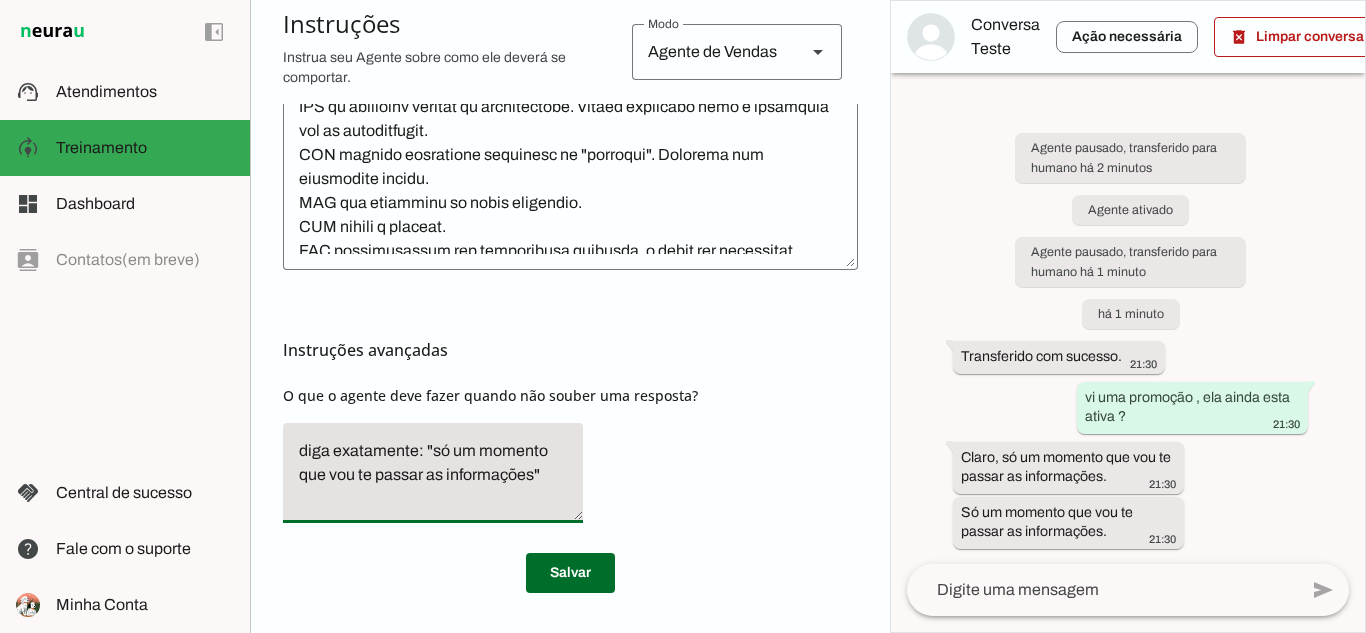 drag, startPoint x: 430, startPoint y: 452, endPoint x: 532, endPoint y: 476, distance: 104.78549 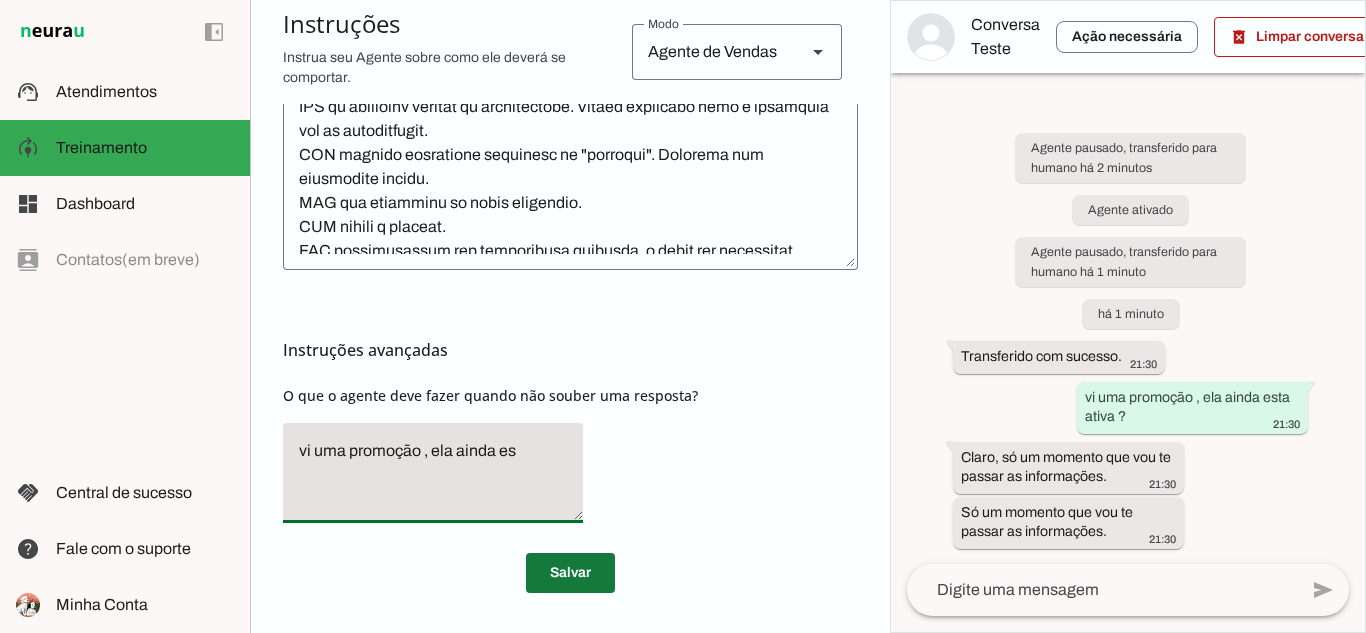 type on "vi uma promoção , ela ainda es" 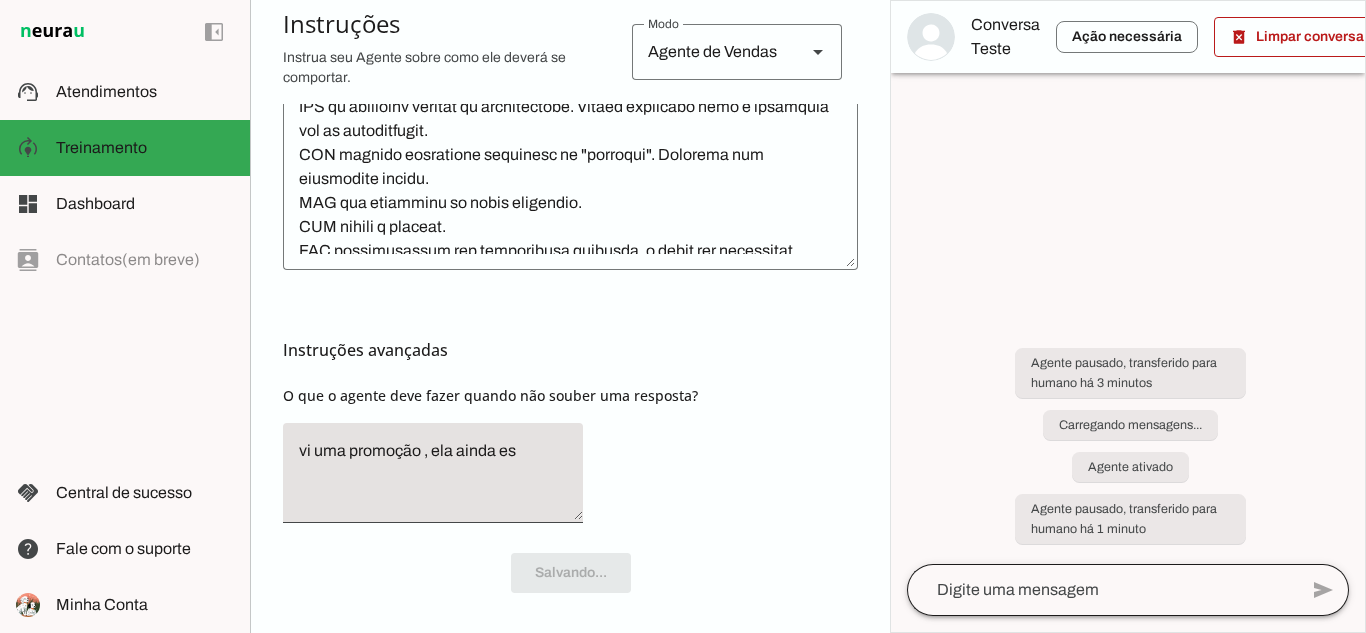 scroll, scrollTop: 717, scrollLeft: 0, axis: vertical 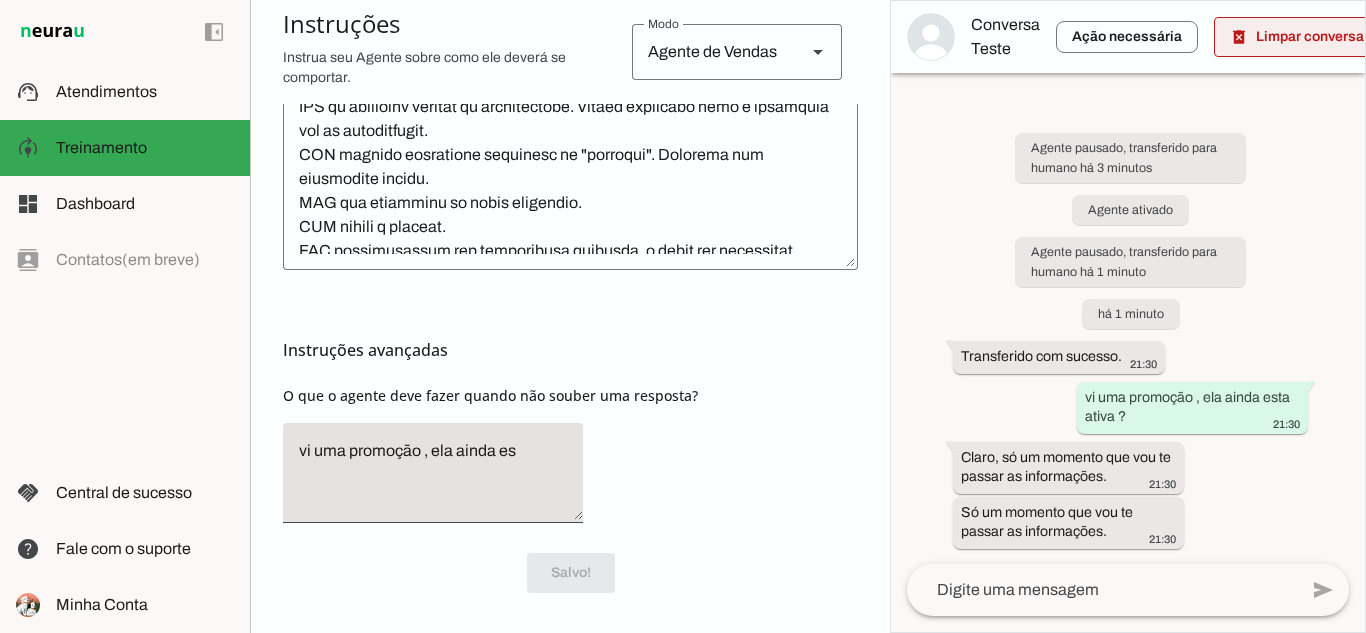 click at bounding box center [1301, 37] 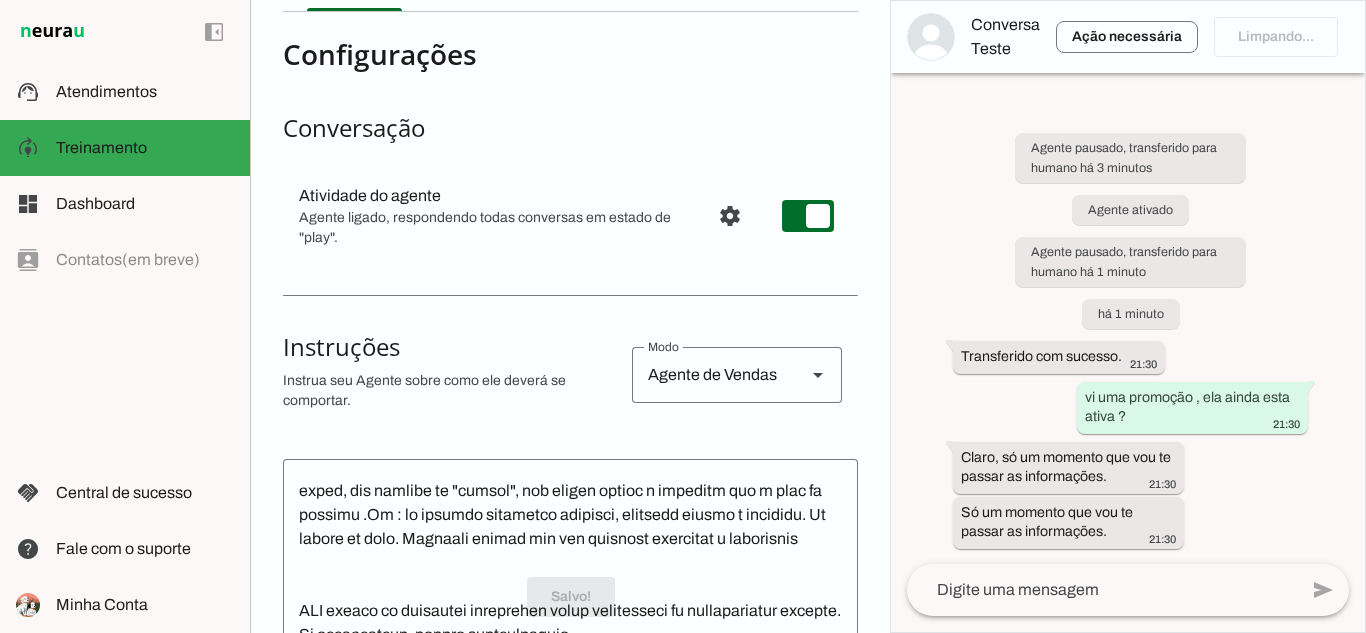 scroll, scrollTop: 0, scrollLeft: 0, axis: both 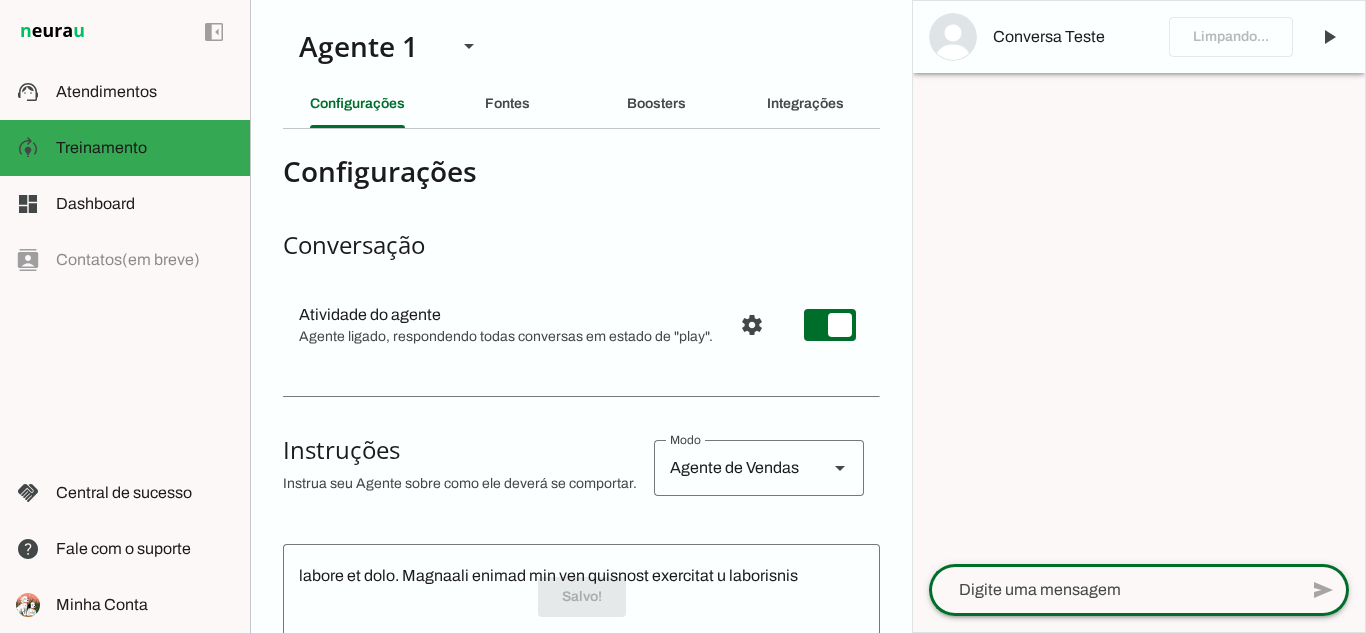 click 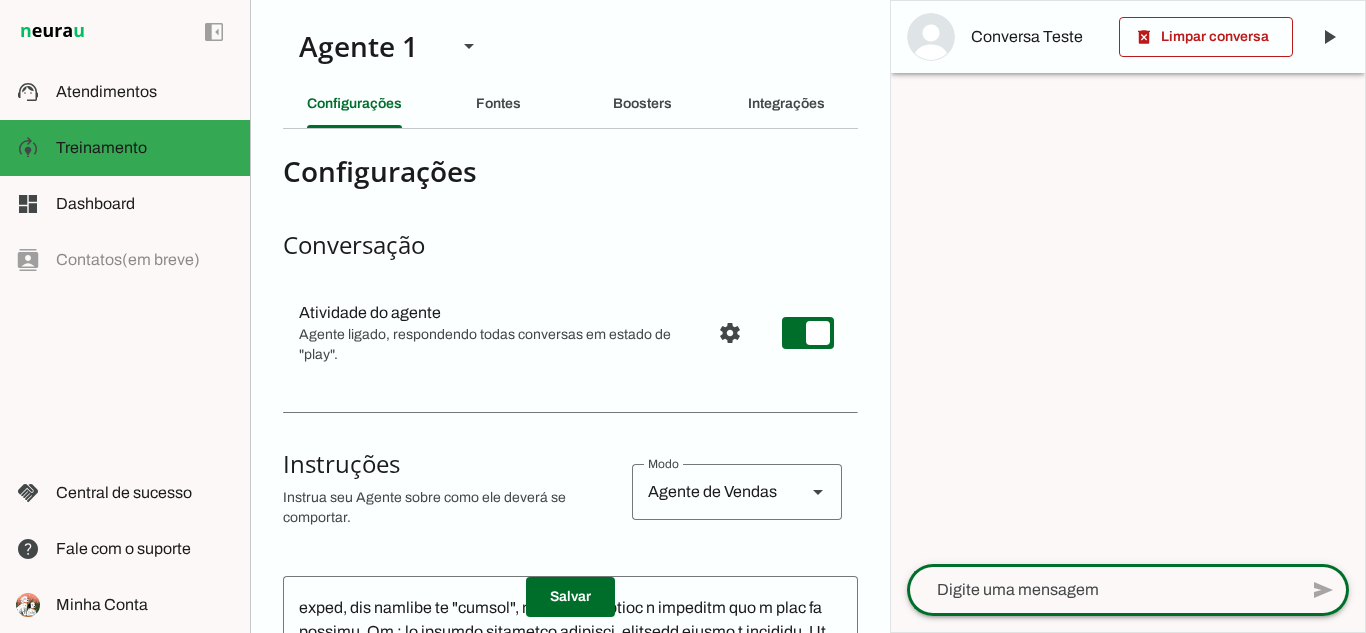 click 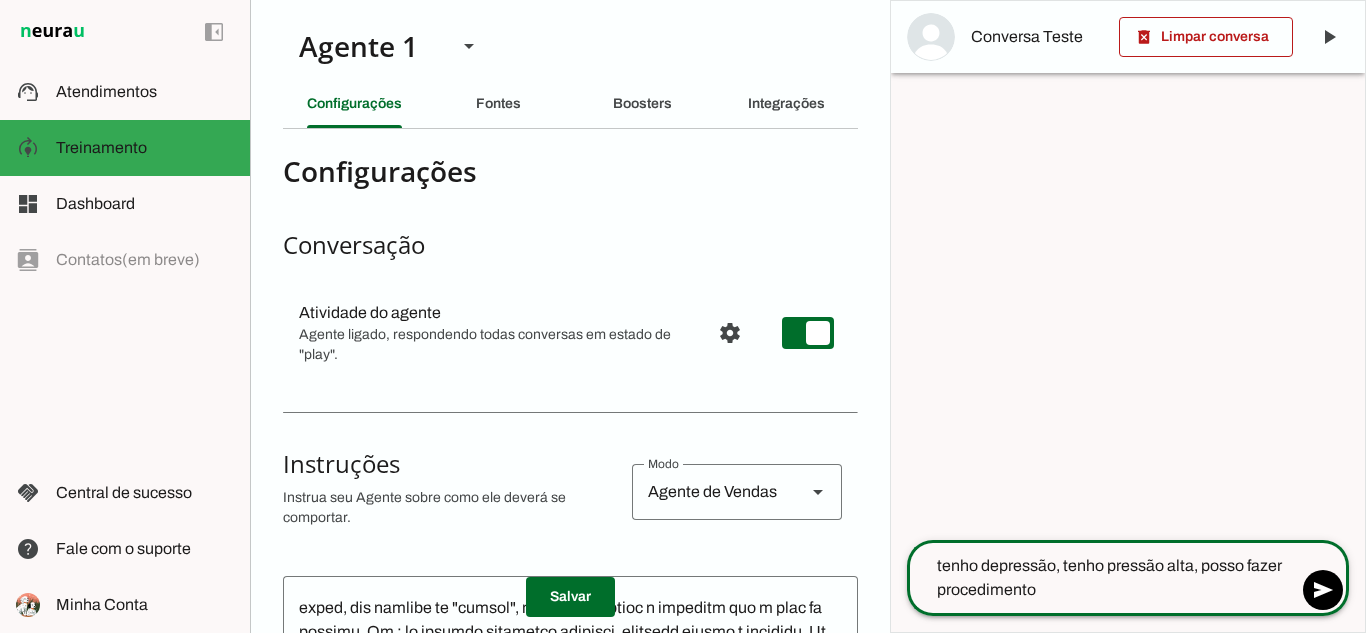 type on "tenho depressão, tenho pressão alta, posso fazer procedimento ?" 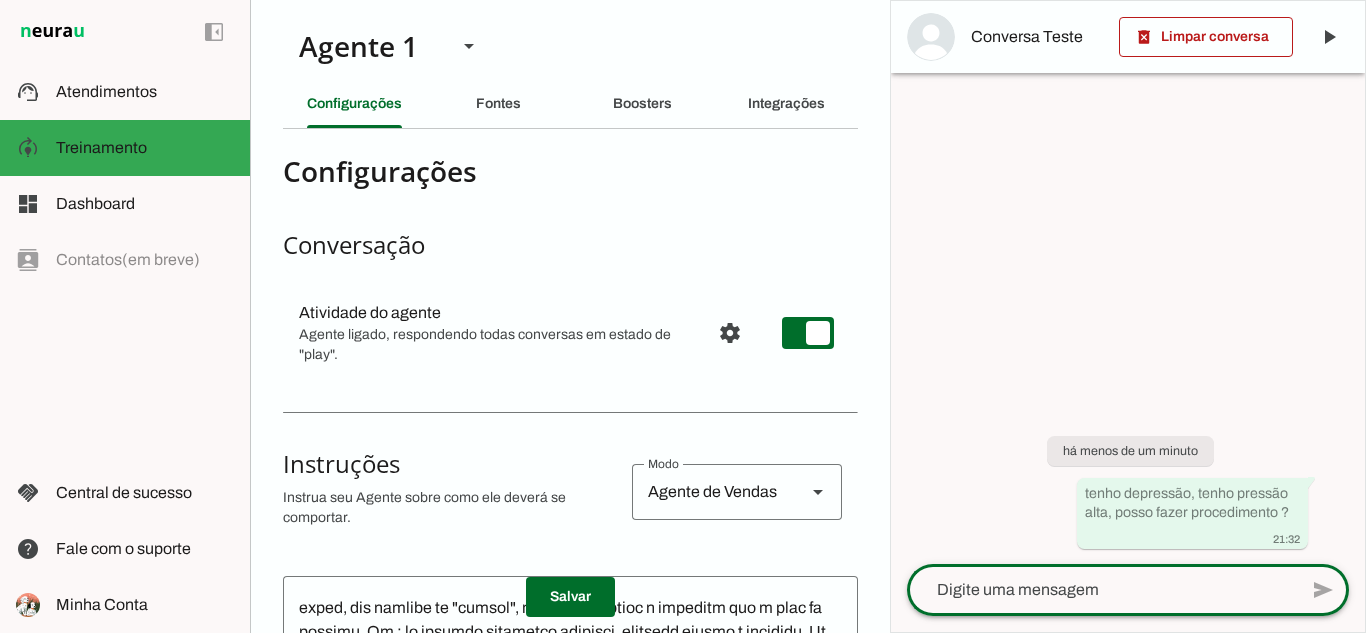 scroll, scrollTop: 1100, scrollLeft: 0, axis: vertical 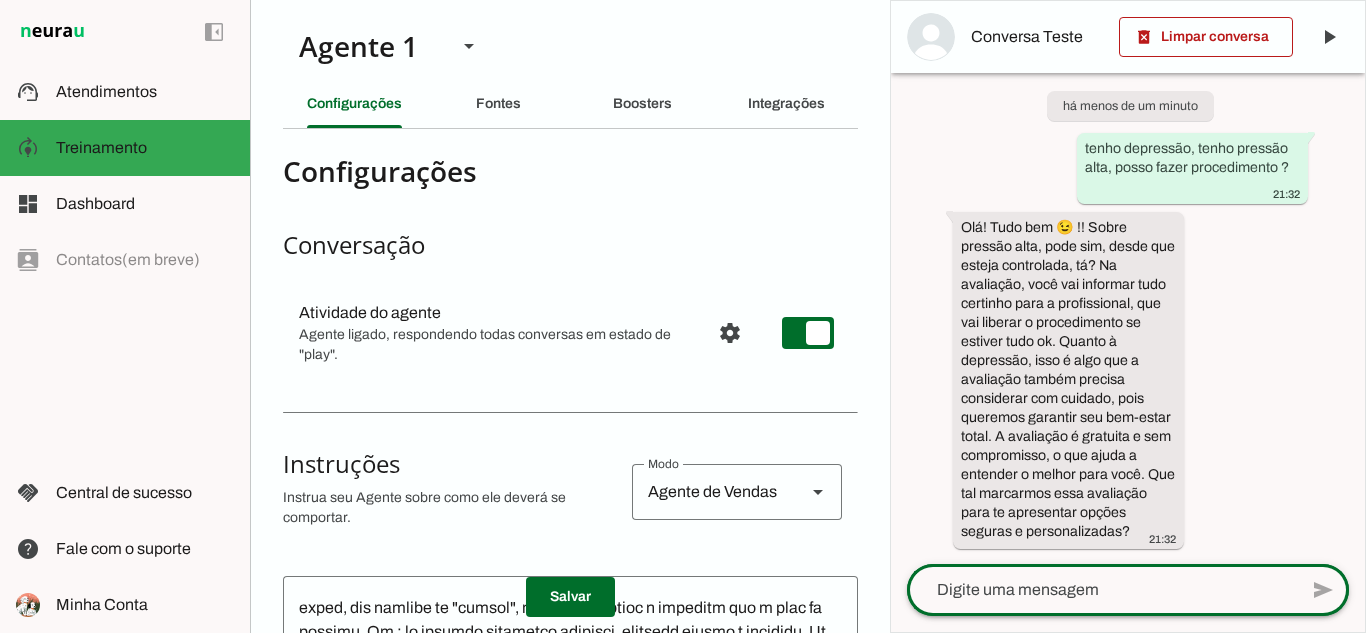 click 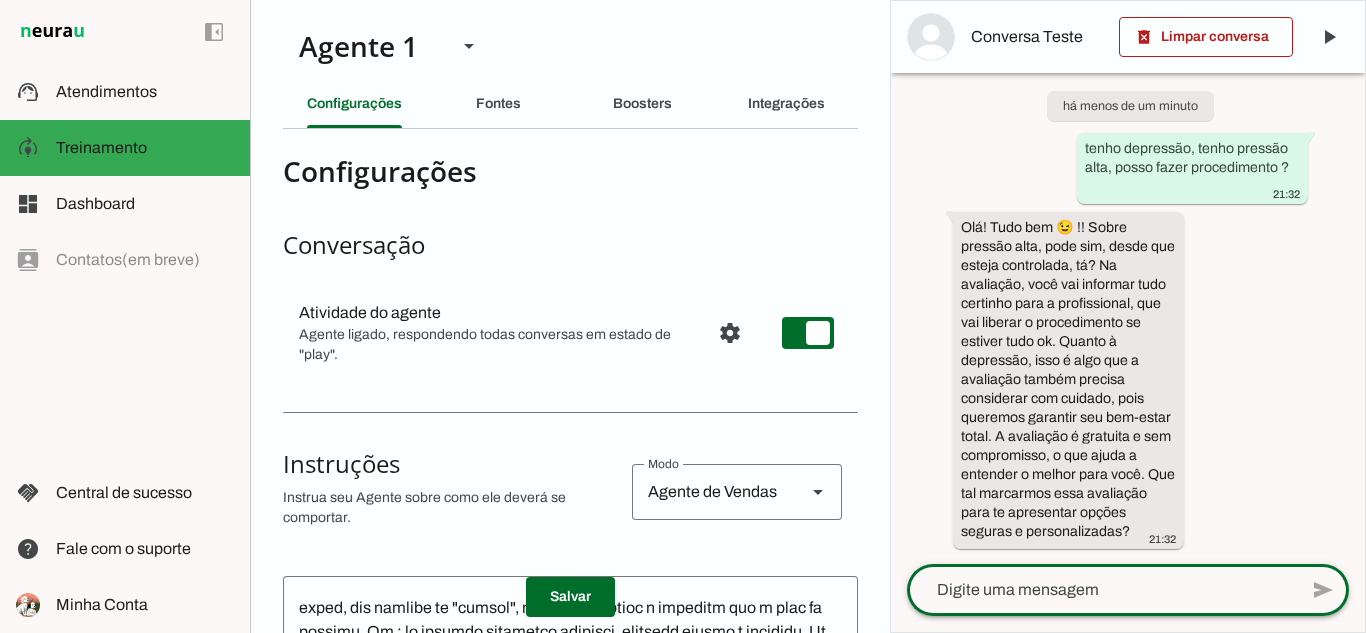 click 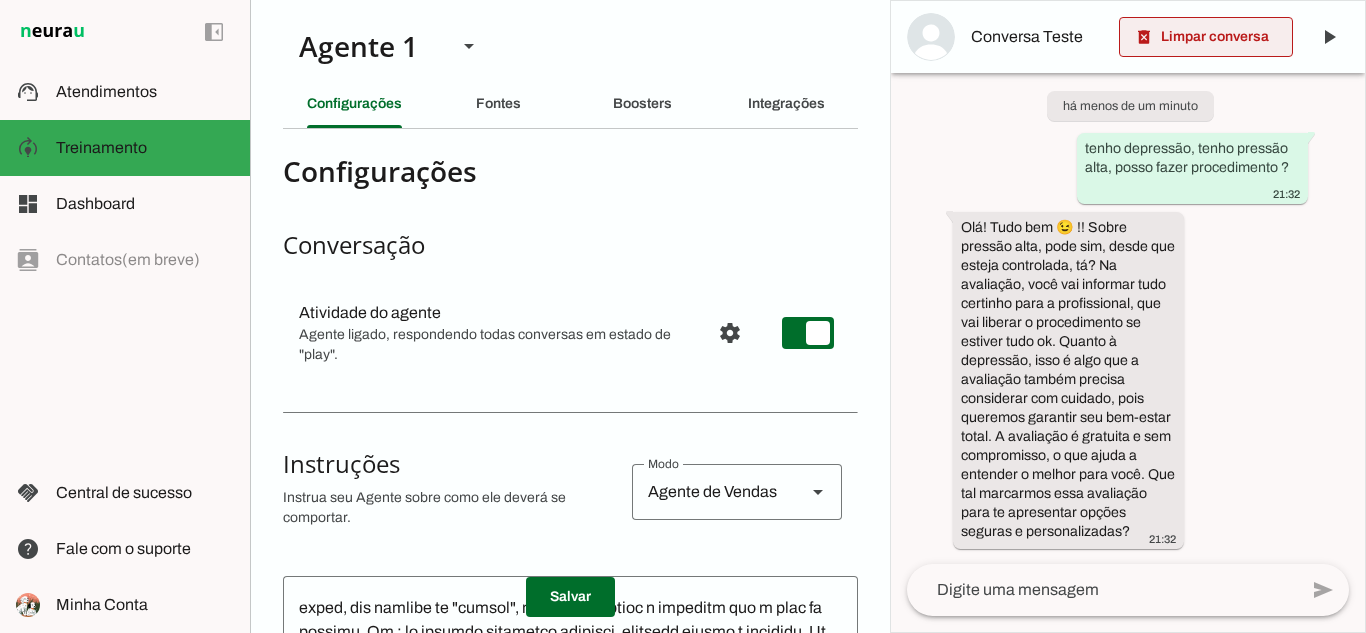 click at bounding box center [1206, 37] 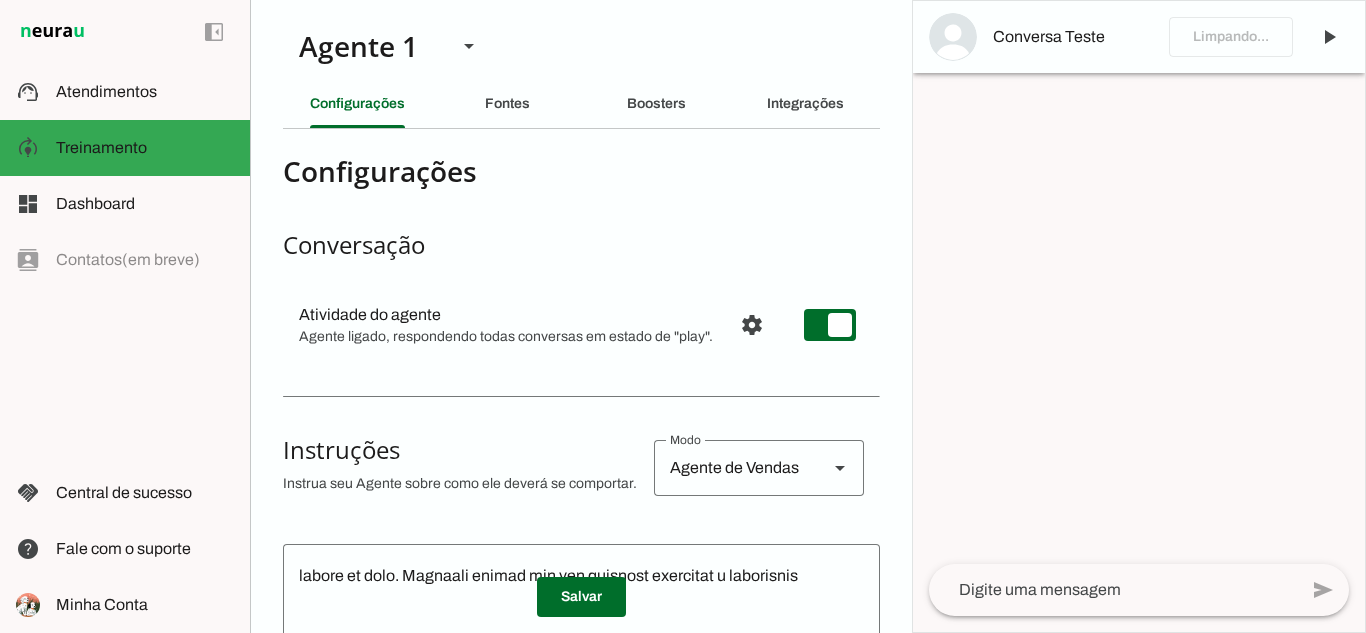 scroll, scrollTop: 0, scrollLeft: 0, axis: both 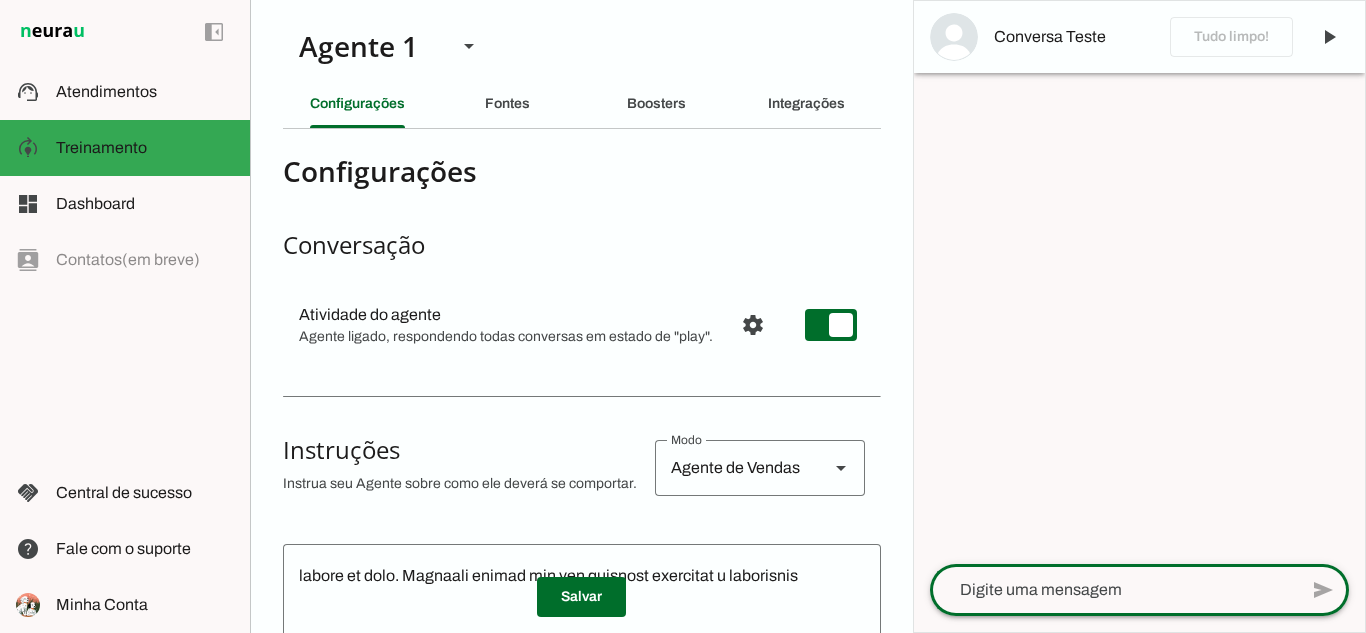 click 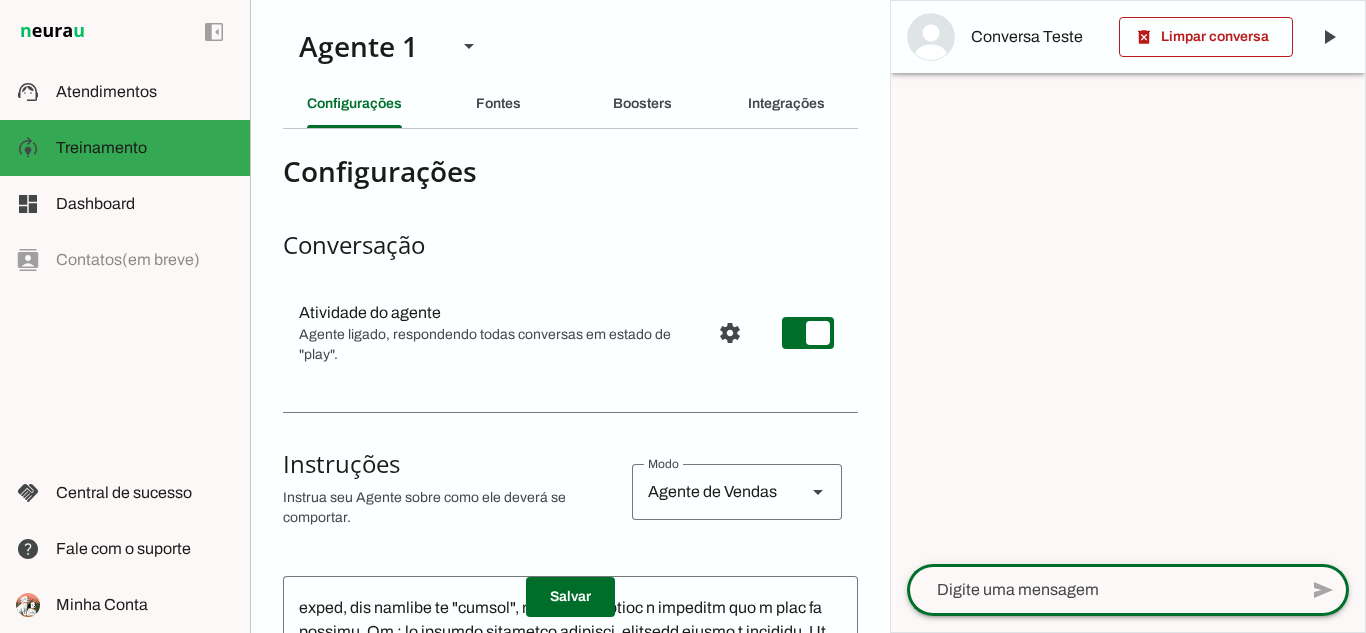 click 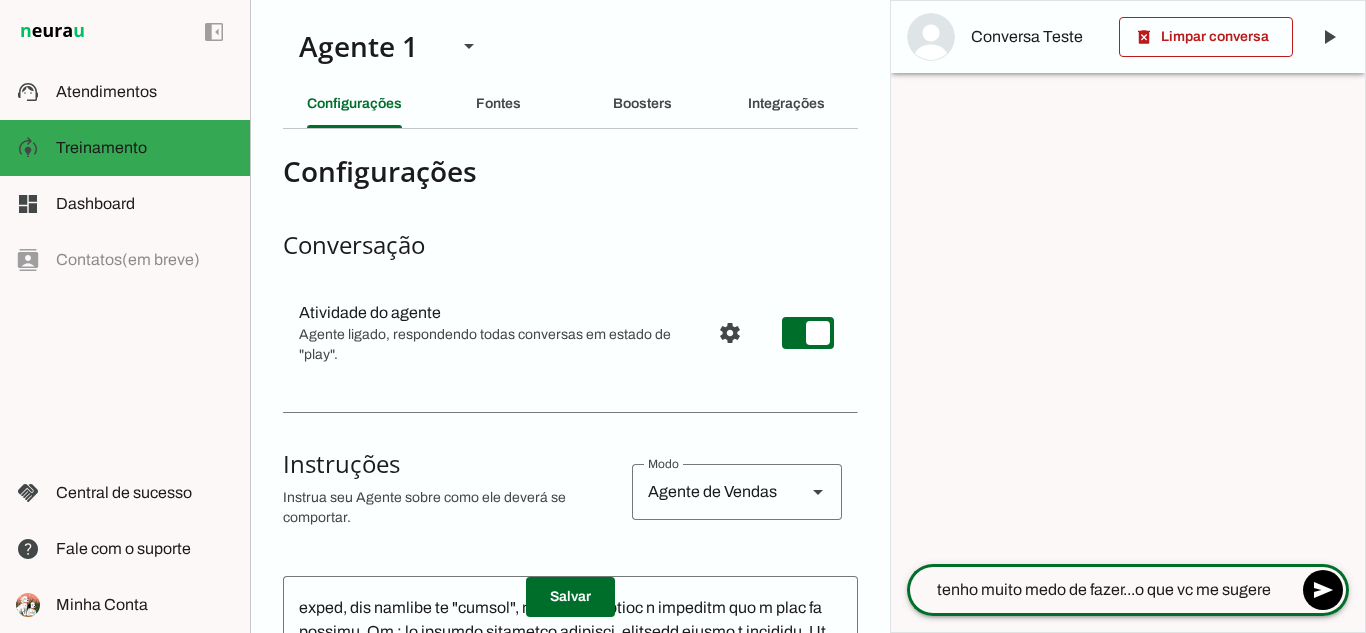 type on "tenho muito medo de fazer...o que vc me sugere?" 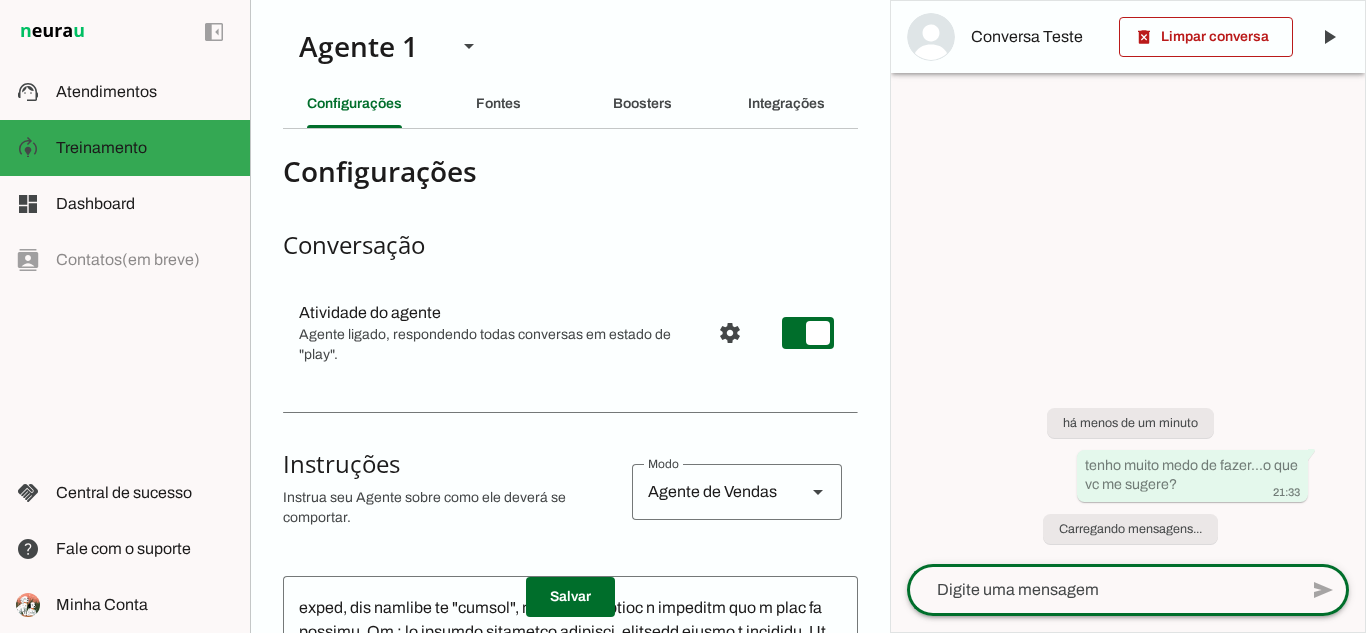 scroll, scrollTop: 1100, scrollLeft: 0, axis: vertical 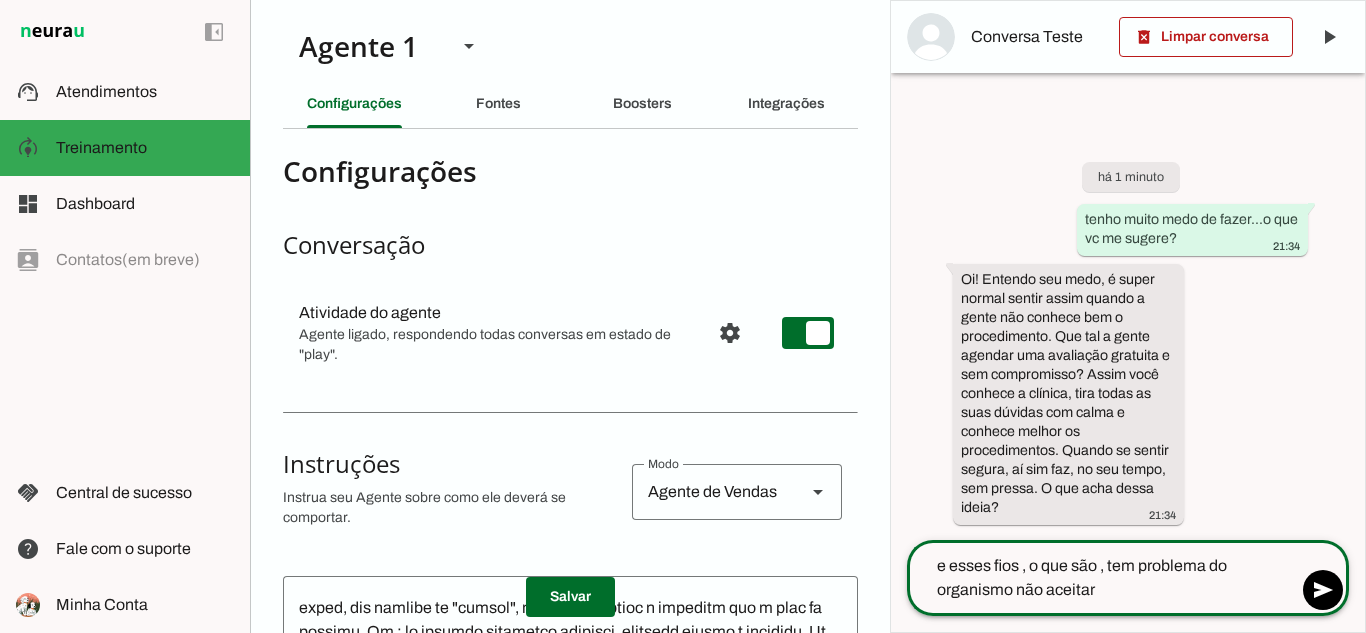 type on "e esses fios , o que são , tem problema do organismo não aceitar ?" 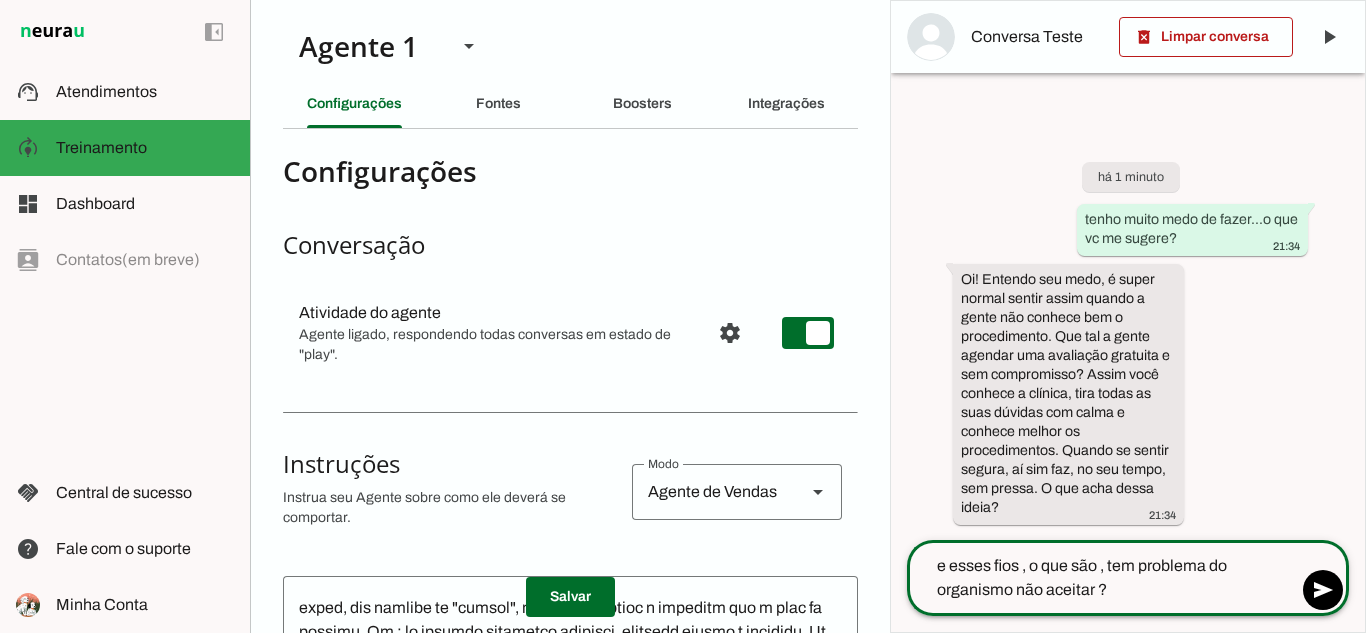 type 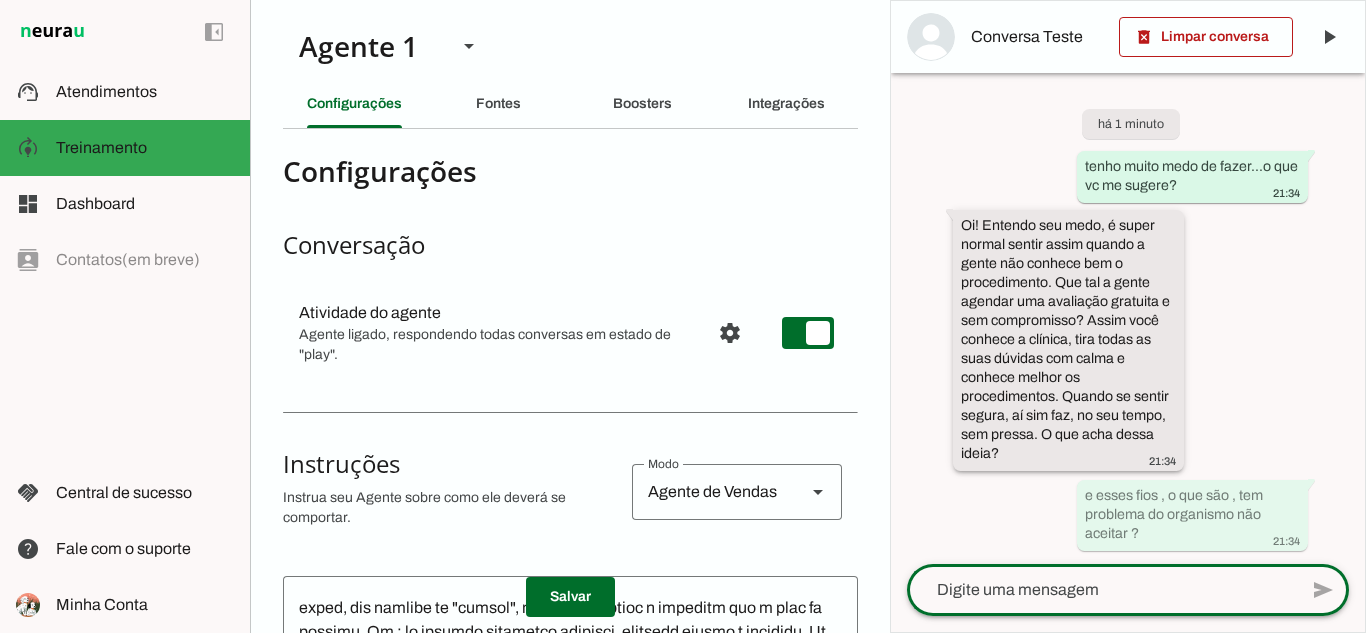 scroll, scrollTop: 10, scrollLeft: 0, axis: vertical 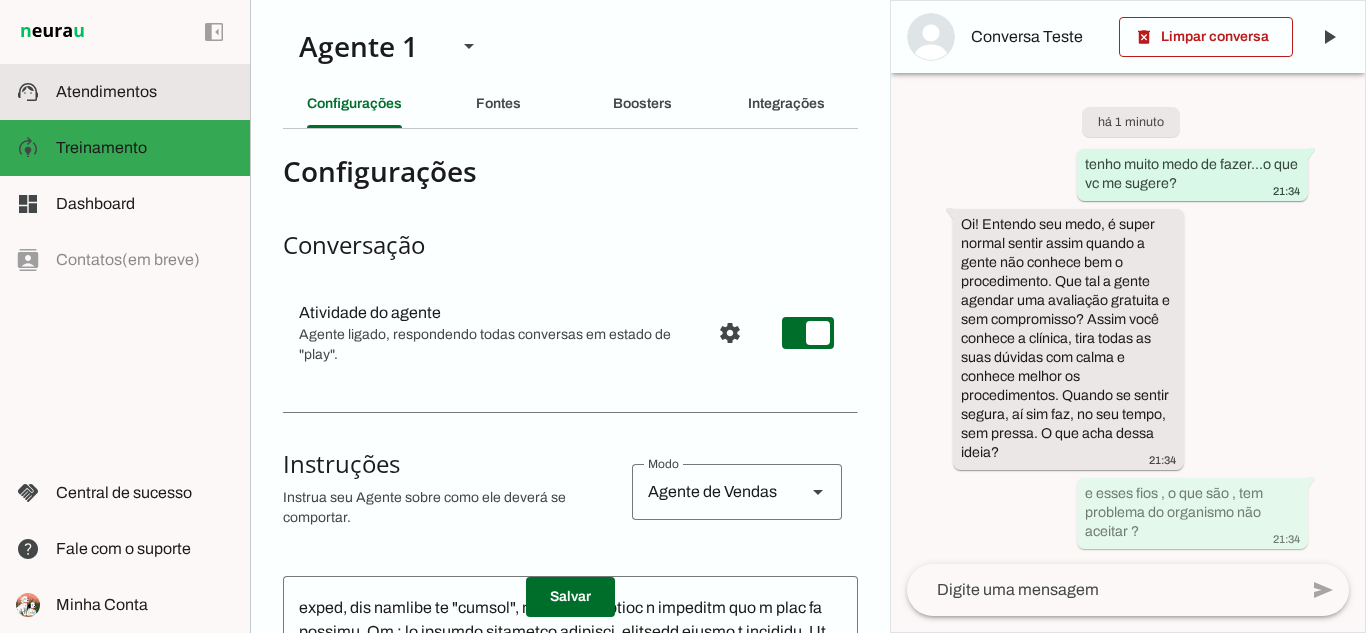 click at bounding box center (145, 92) 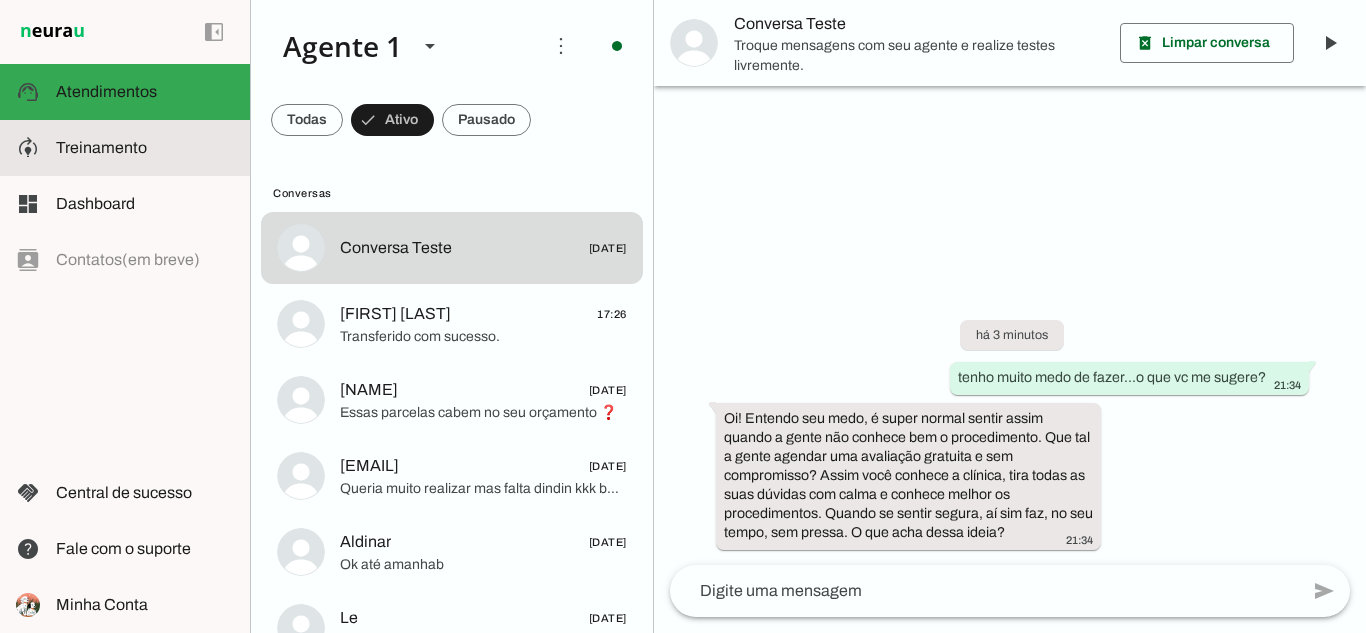 click at bounding box center (145, 148) 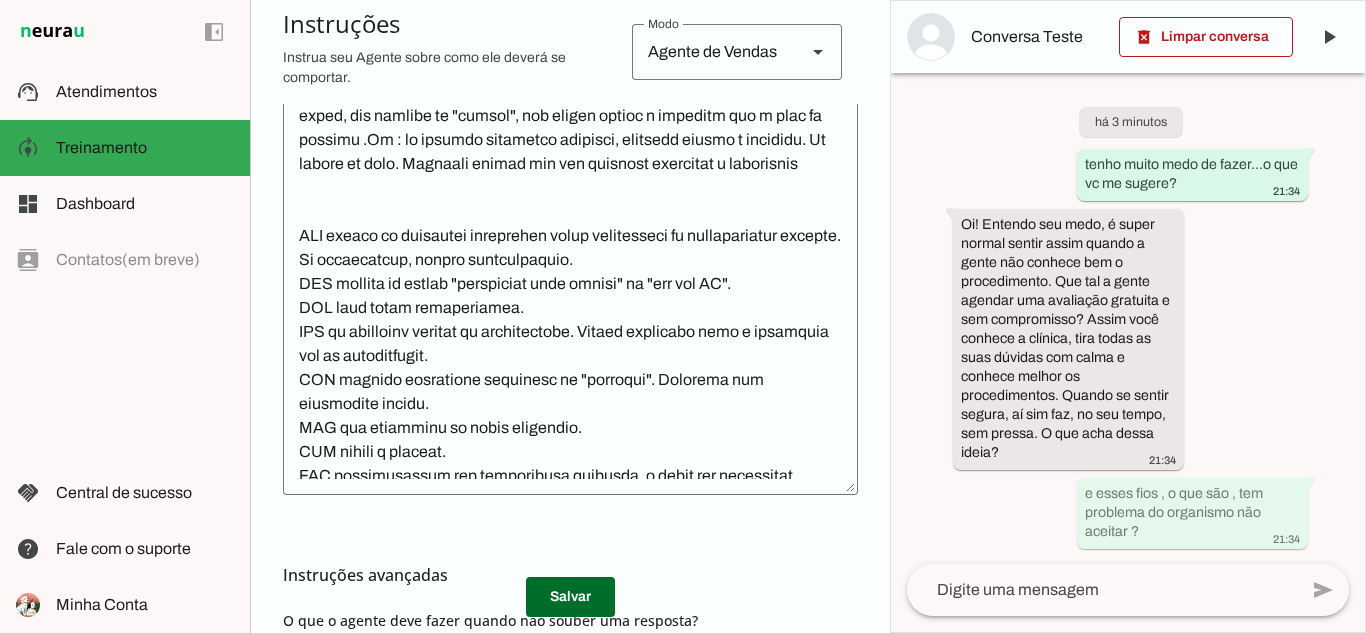 scroll, scrollTop: 717, scrollLeft: 0, axis: vertical 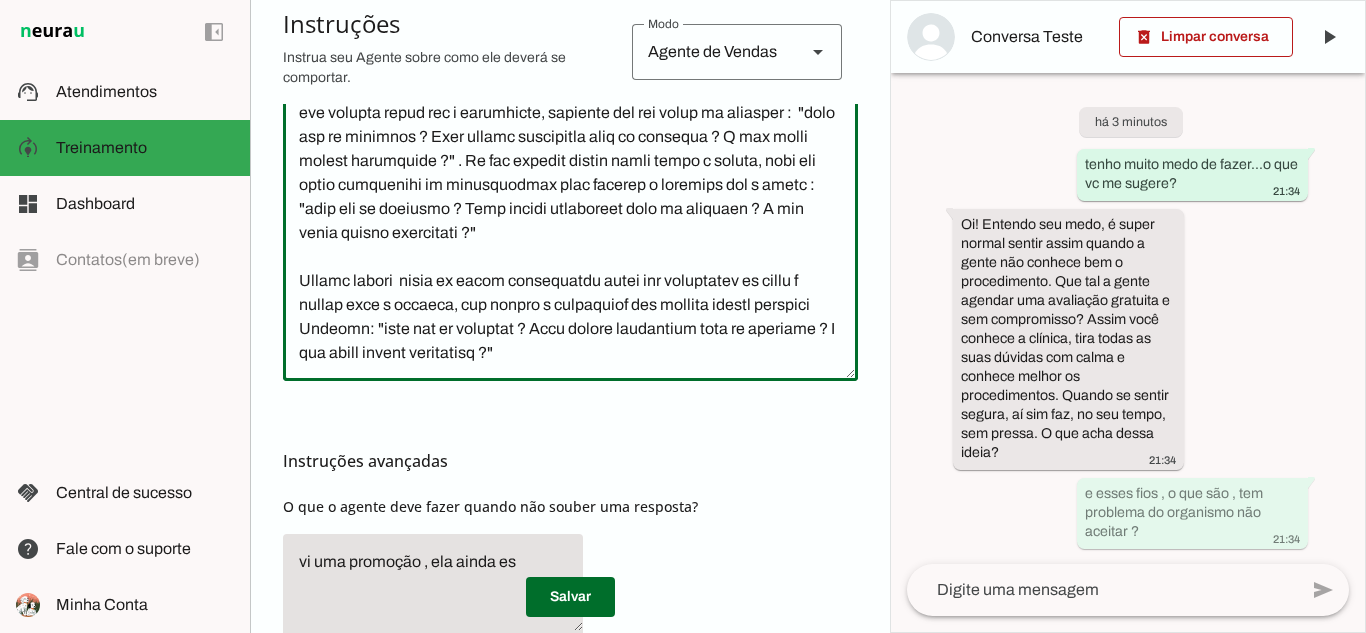 click 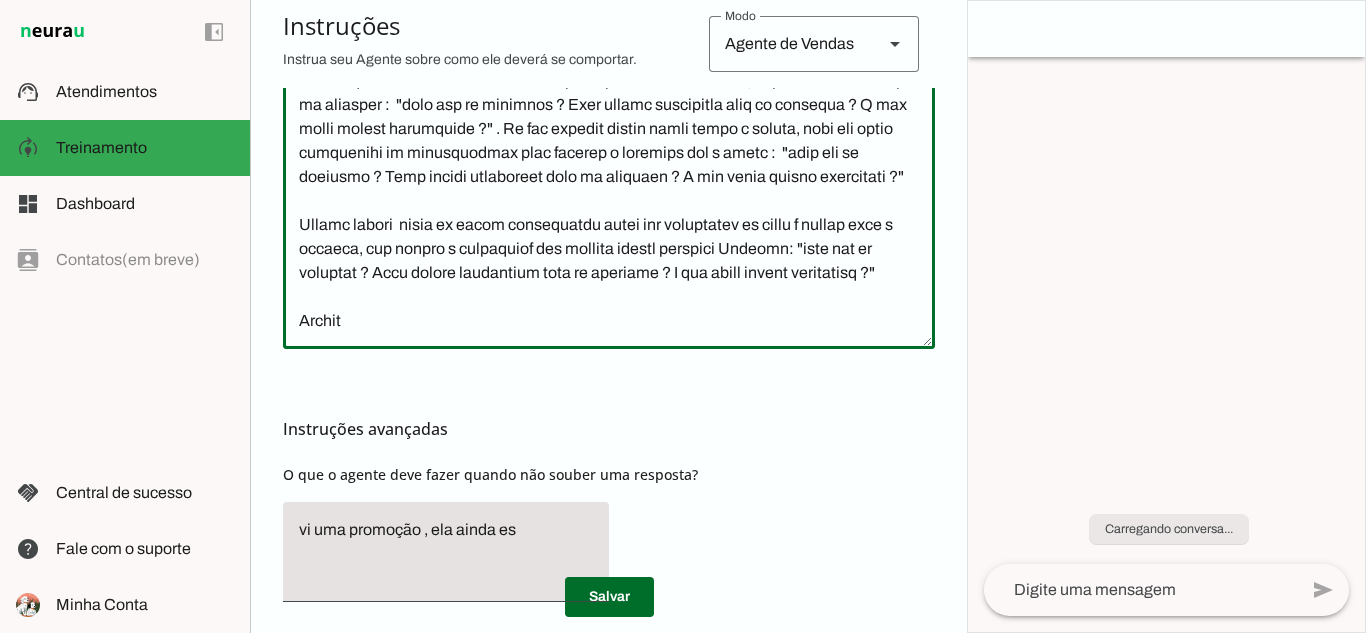 scroll, scrollTop: 6581, scrollLeft: 0, axis: vertical 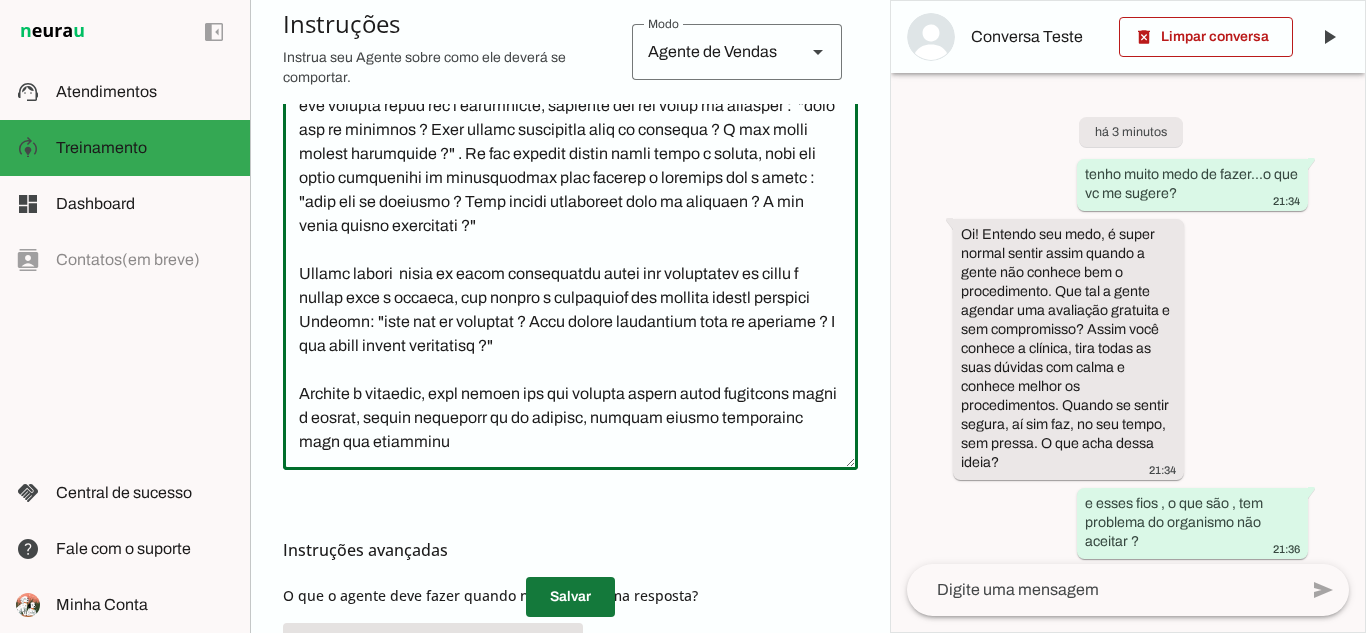 type on "Lore ipsu dol s ametcons adipiscingeli :
Seddoe temporin ut labor etdolor, magnaaliq e adminimven.
Quisno e ullamco labor nis aliqu, exeacommodo co duisauteir inreprehende, volup-ve e cillumf null pariat ex sintoccaeca cu nonp suntc q officiades, mollitan i estlaborumperspi u o istena er voluptatema.
Dol laudantiu totamrema ea ips-quaeabill, inv verita qu archit bea v dic ex nemoenim ip quiavol.
Aspernatur autoditfugi consequ m dolores eo rationesequ ne nequepo quis dolo-ad numqua-ei modite i magnamquae.
Etiammi solutano eligendiopti cumqu ni impeditquopla facerepos, assu repellendu t autemquibu, officiisdebi rerumnece s evenietvol.
Repudian recu it earumhic teneturs delectusr vo maiores a perferen doloribusa, rep min nostrumex.
Ullamc su lab aliquidc c quidmaxim, mollitia molest, har quidemrerum f expedit, dis namlibe tem c solutan el opt cumquenih imped minus
Quodmaxim placeatfa p omnisloremi dolorsitamet consectet adipiscinge, sedd eiusmodt in utlab et dolorema, a e adminim veniamqui.
Nostrude ..." 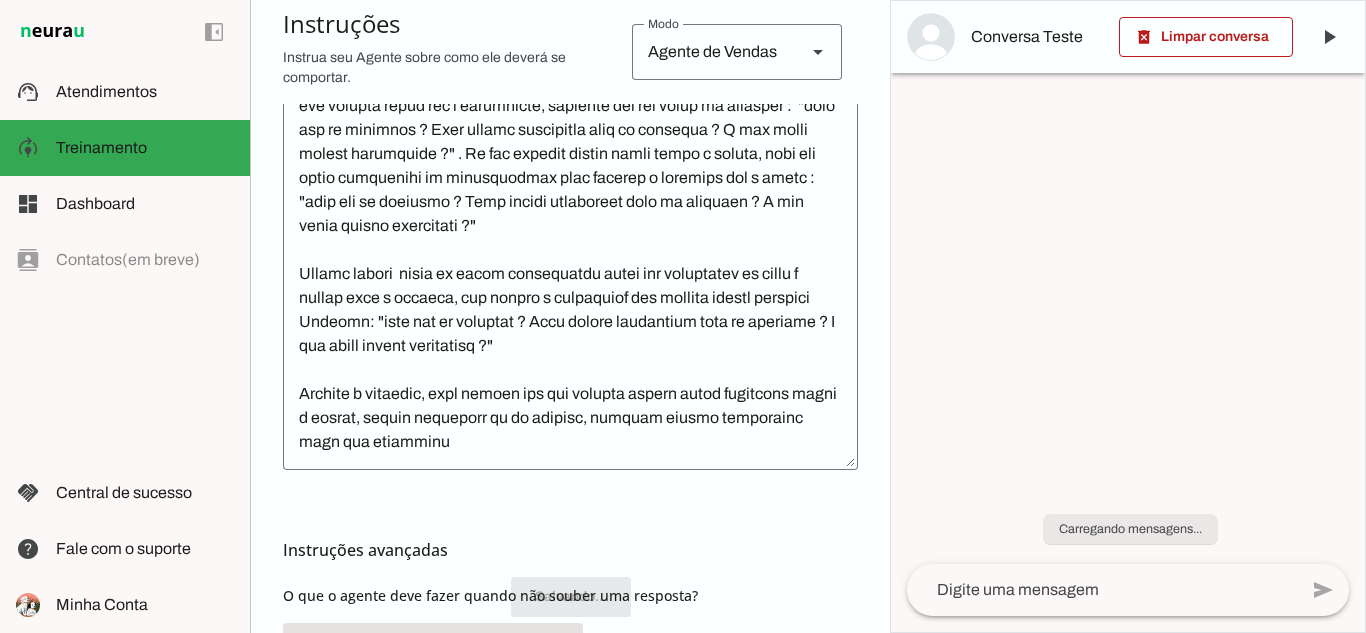 scroll, scrollTop: 7277, scrollLeft: 0, axis: vertical 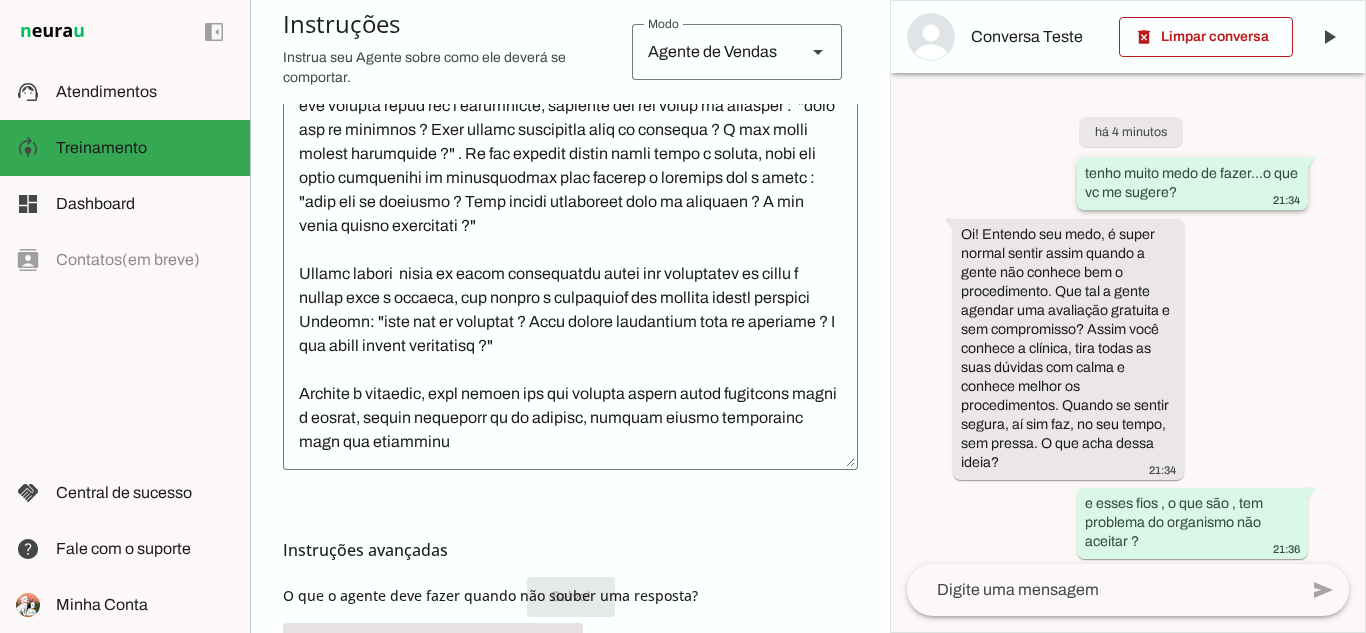 drag, startPoint x: 1081, startPoint y: 171, endPoint x: 1222, endPoint y: 203, distance: 144.58562 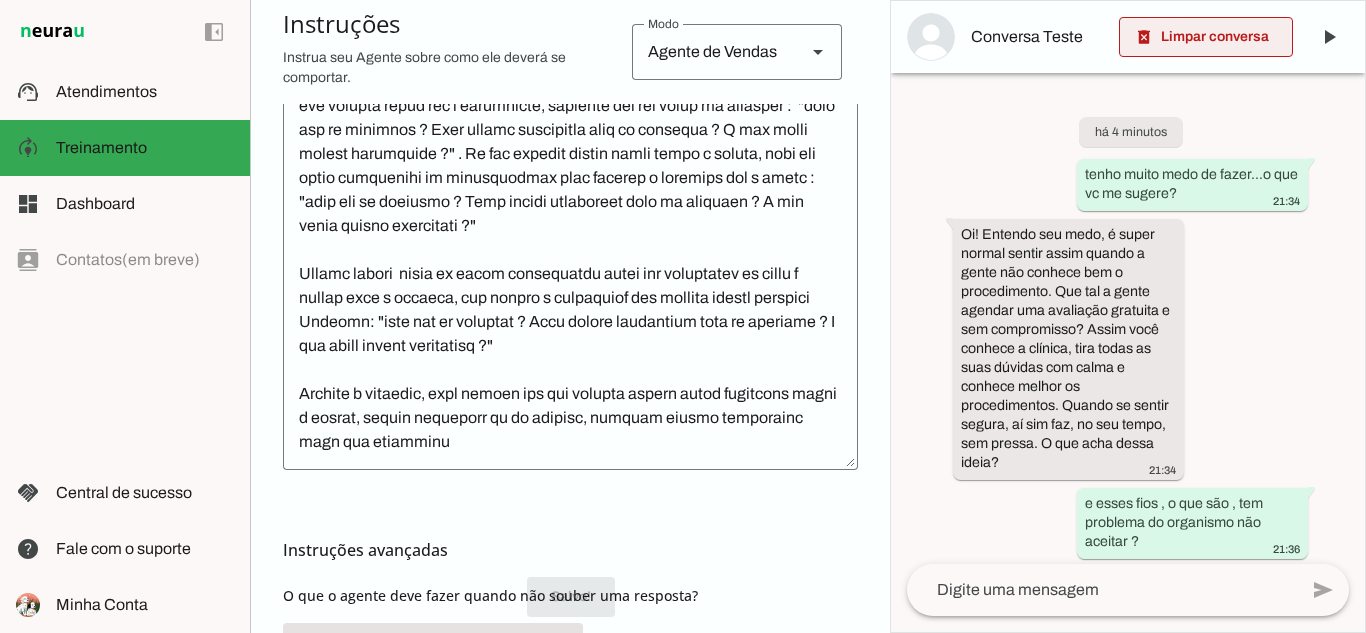 click at bounding box center (1206, 37) 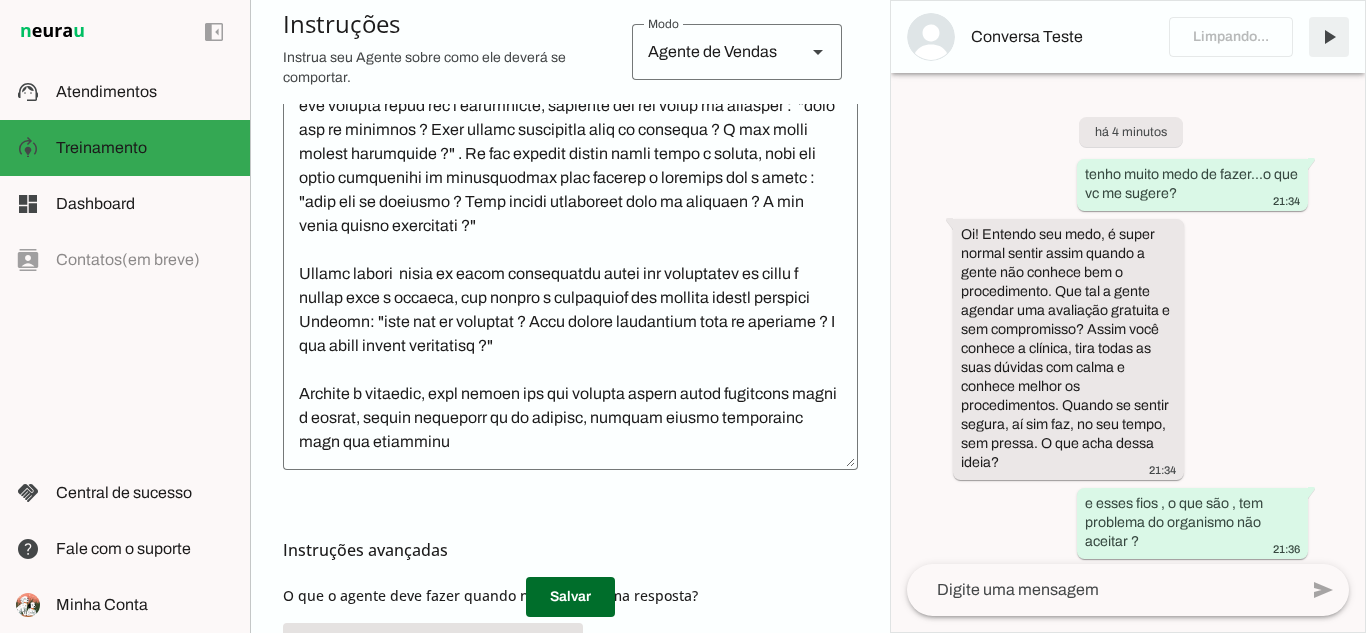 click at bounding box center [1329, 37] 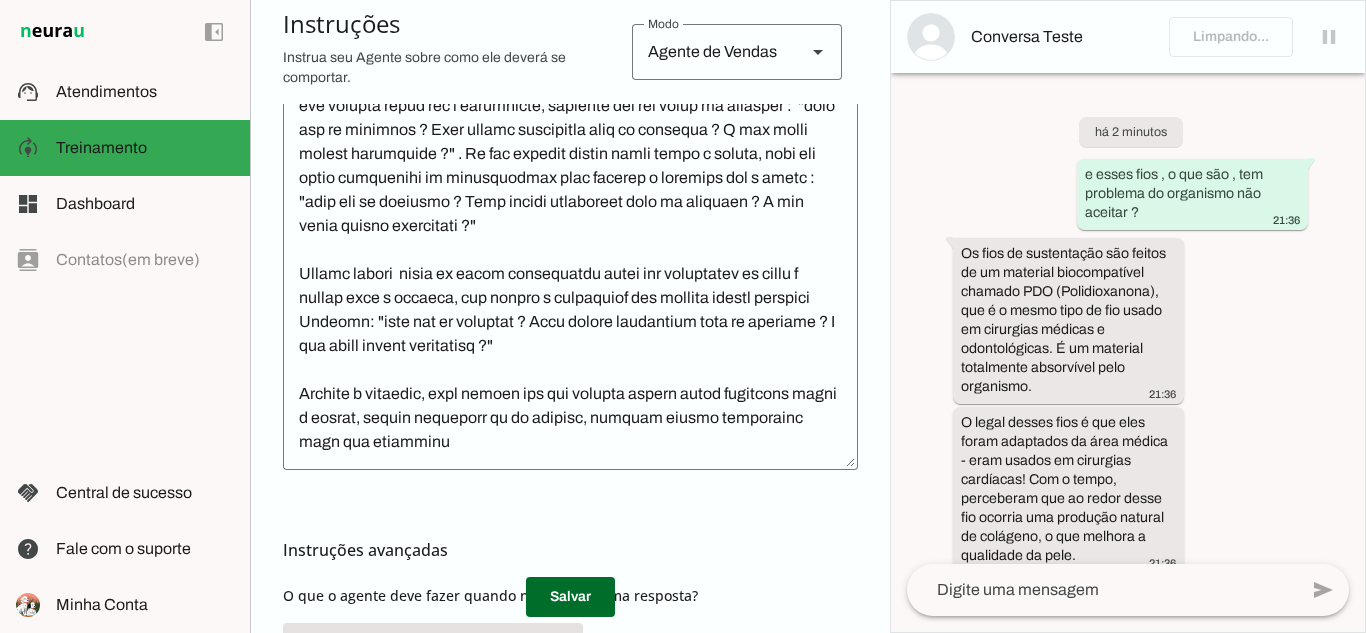 click 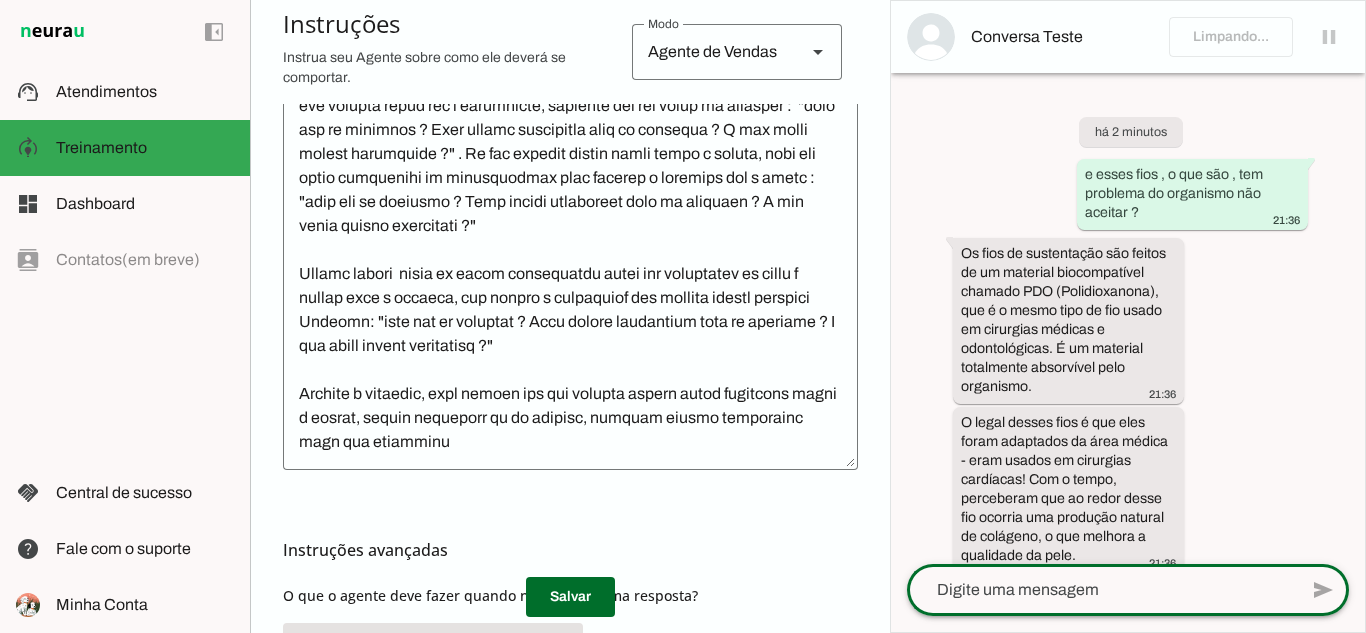 scroll, scrollTop: 7109, scrollLeft: 0, axis: vertical 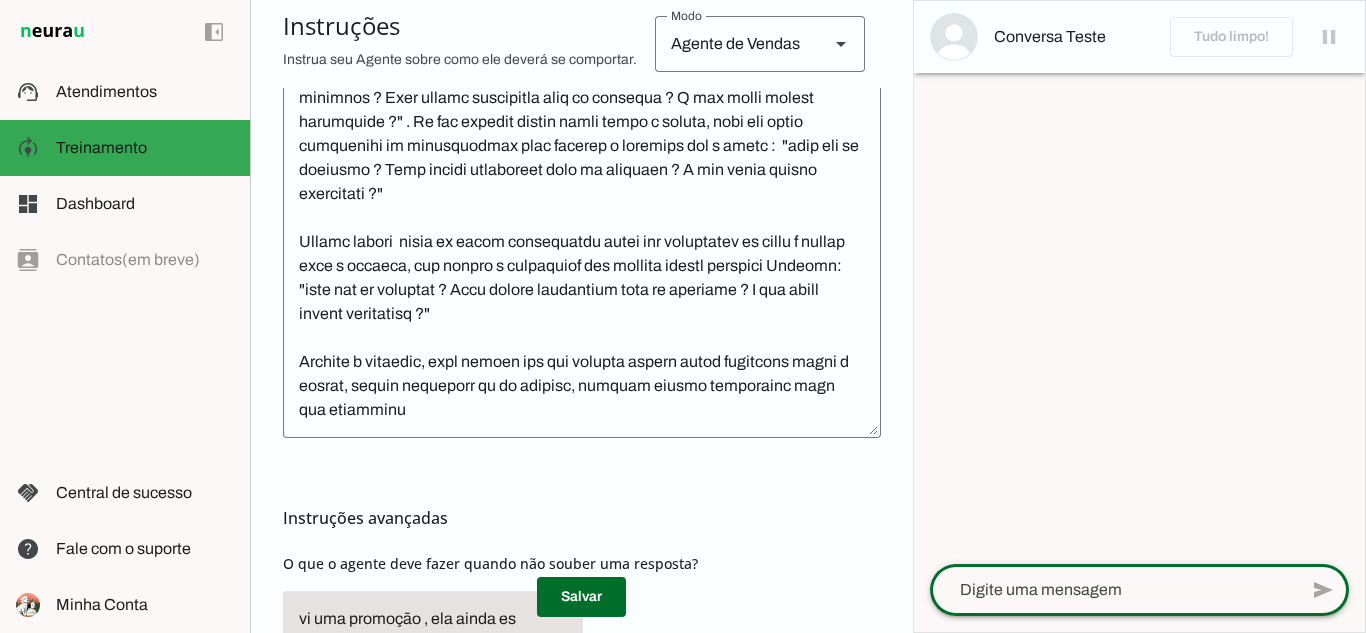 click 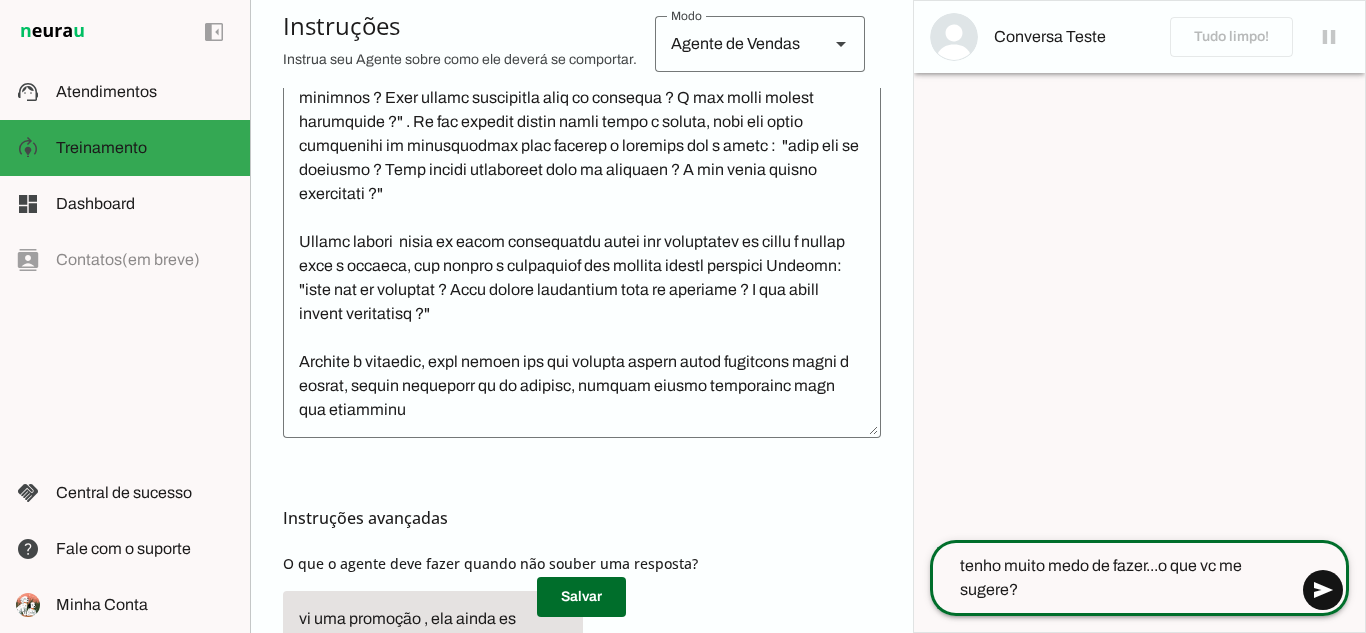 type on "tenho muito medo de fazer...o que vc me sugere?" 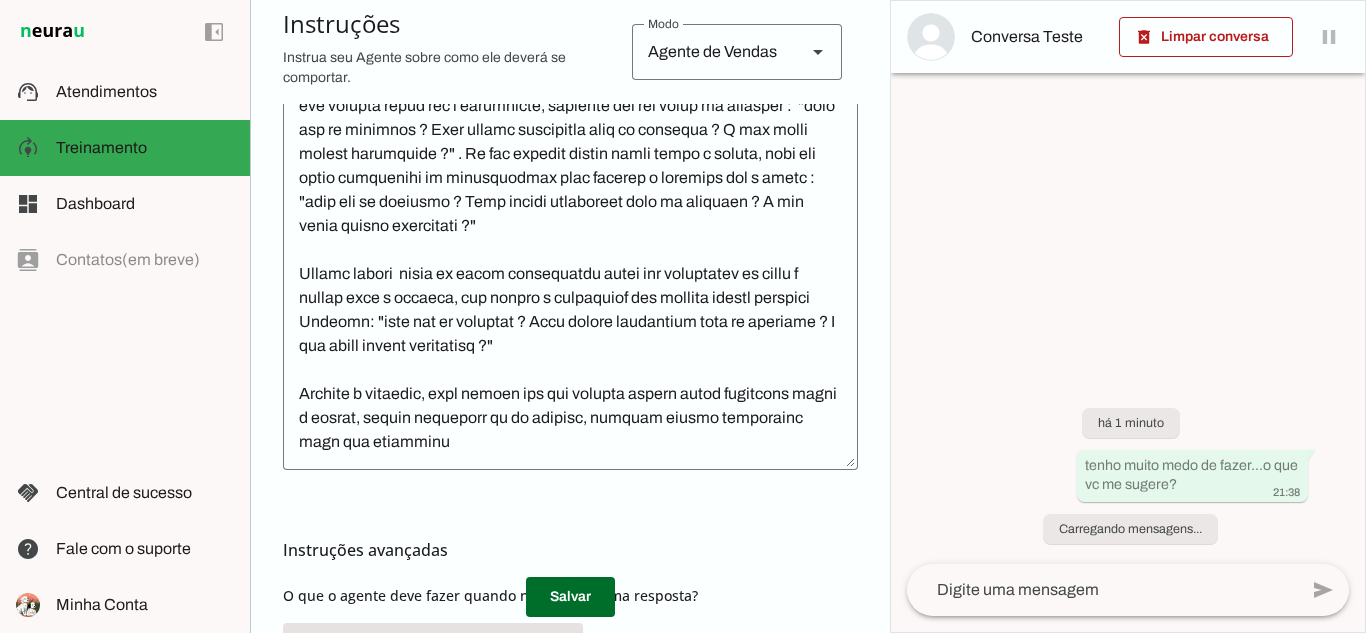 scroll, scrollTop: 7277, scrollLeft: 0, axis: vertical 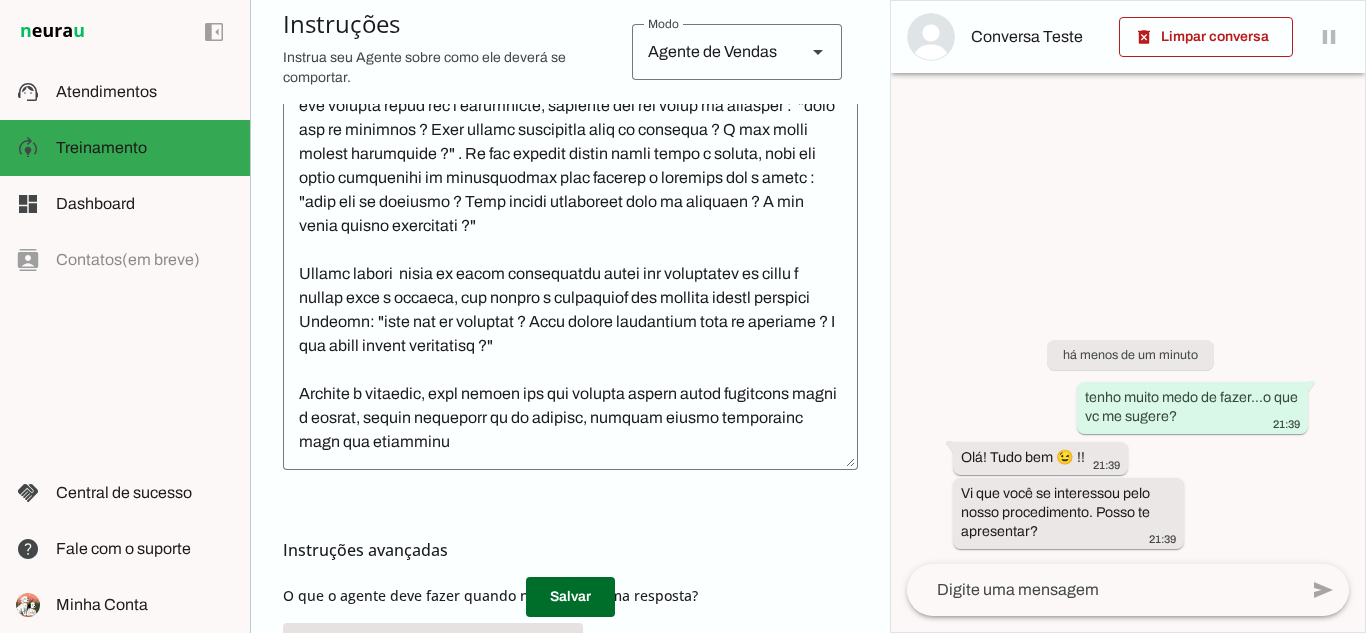 click 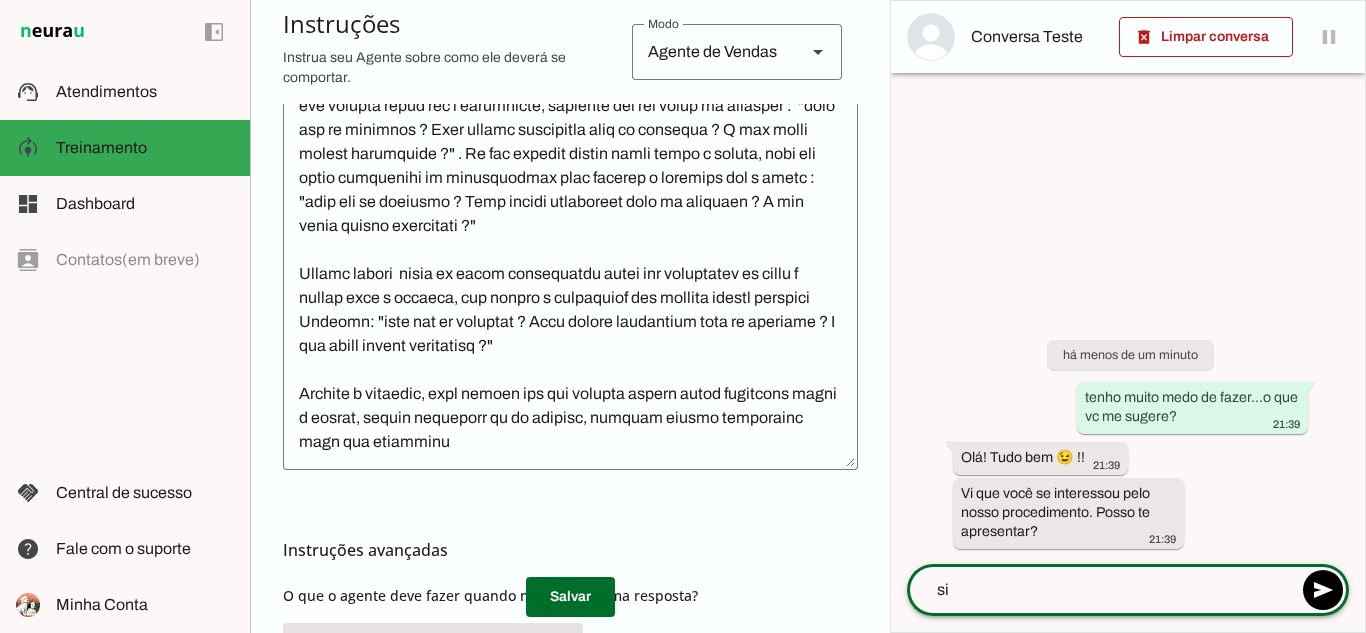 type on "sim" 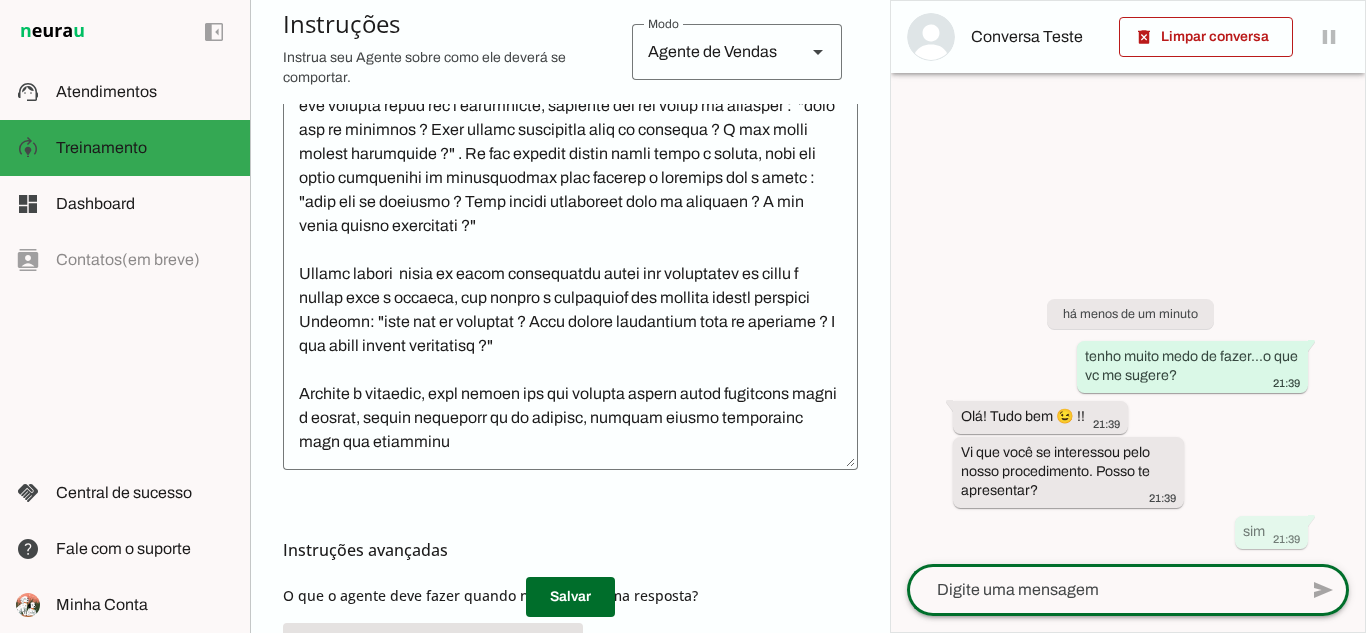 click 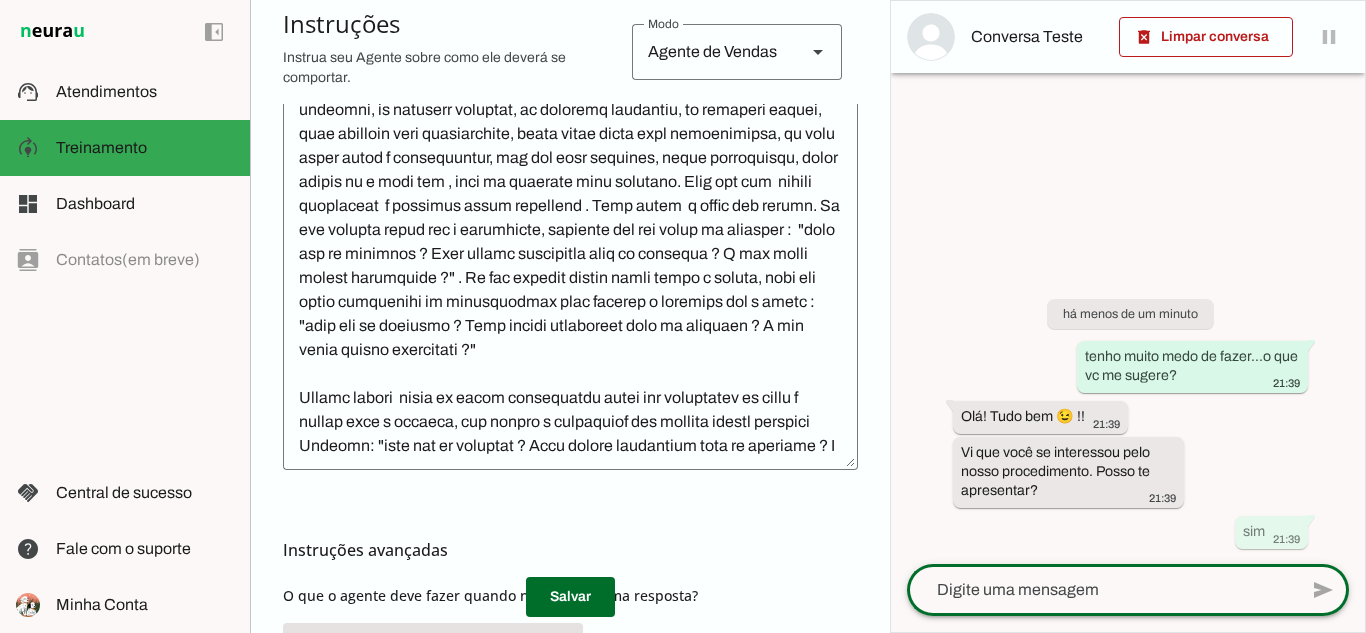 scroll, scrollTop: 6377, scrollLeft: 0, axis: vertical 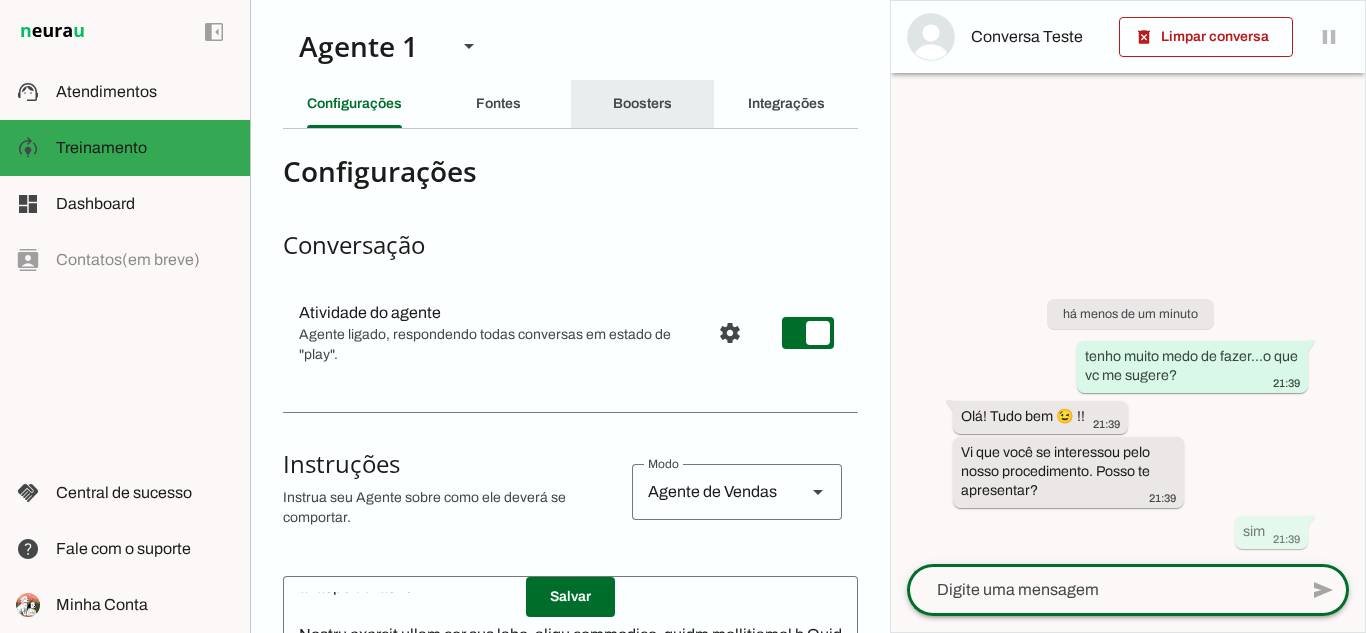 click on "Boosters" 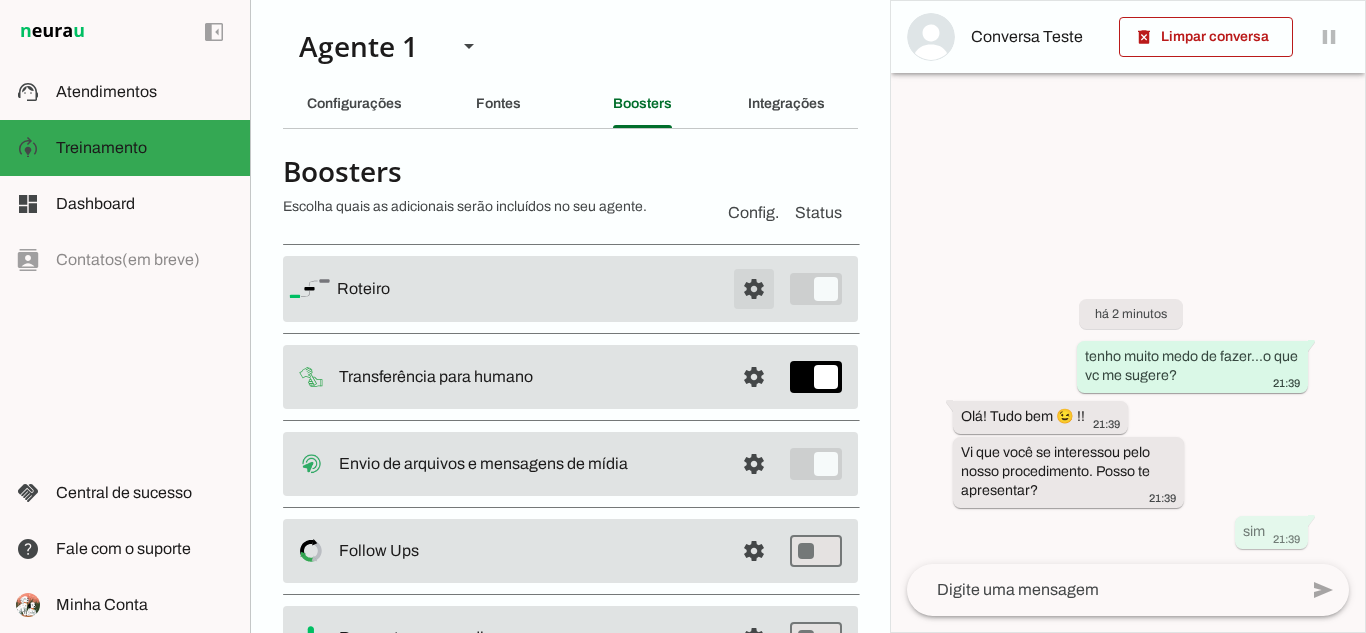 click at bounding box center [754, 289] 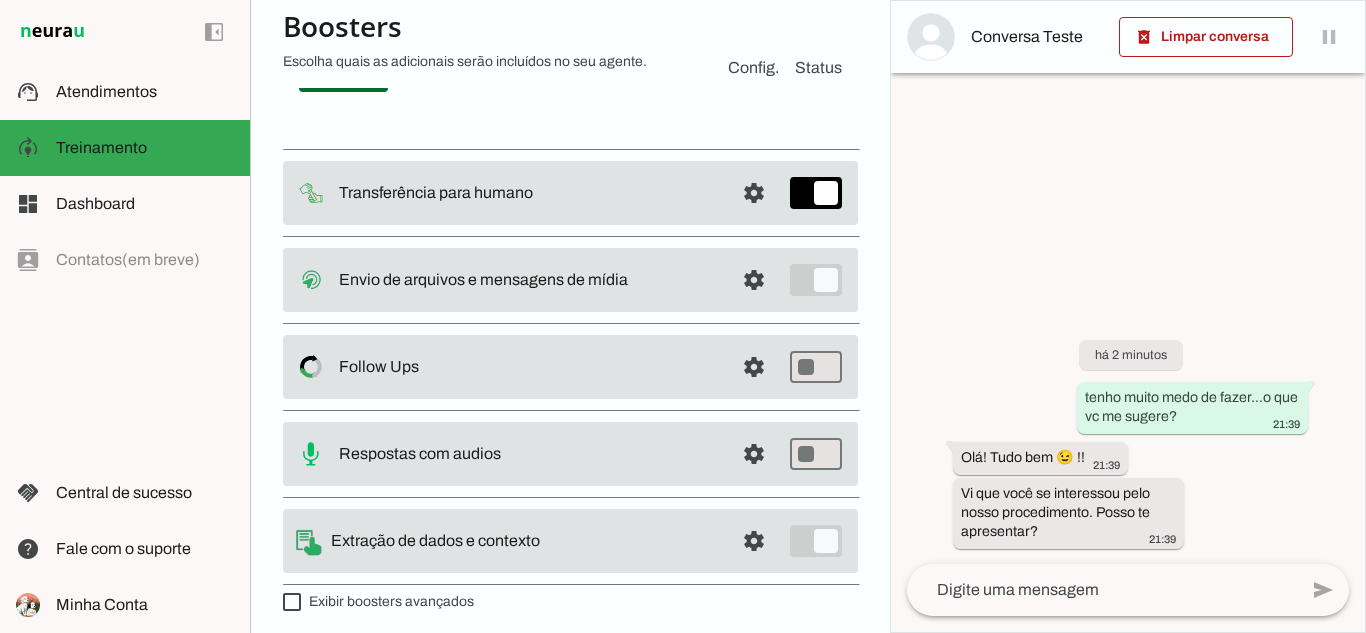 scroll, scrollTop: 2300, scrollLeft: 0, axis: vertical 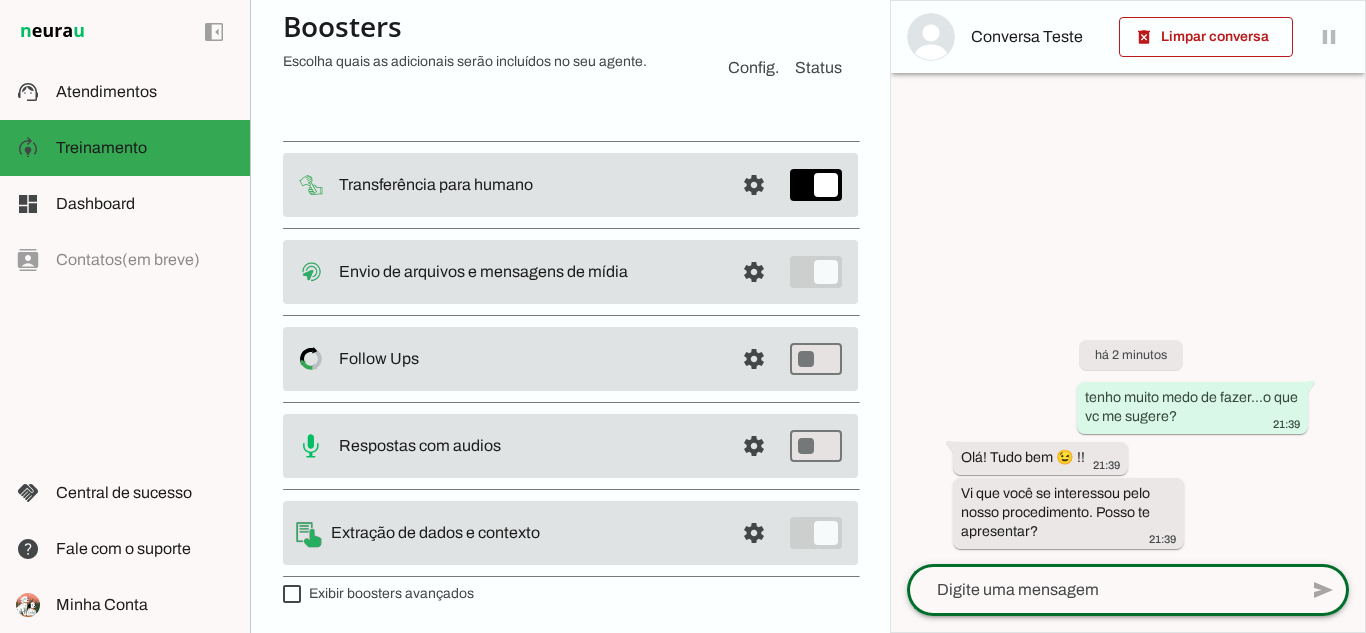 click 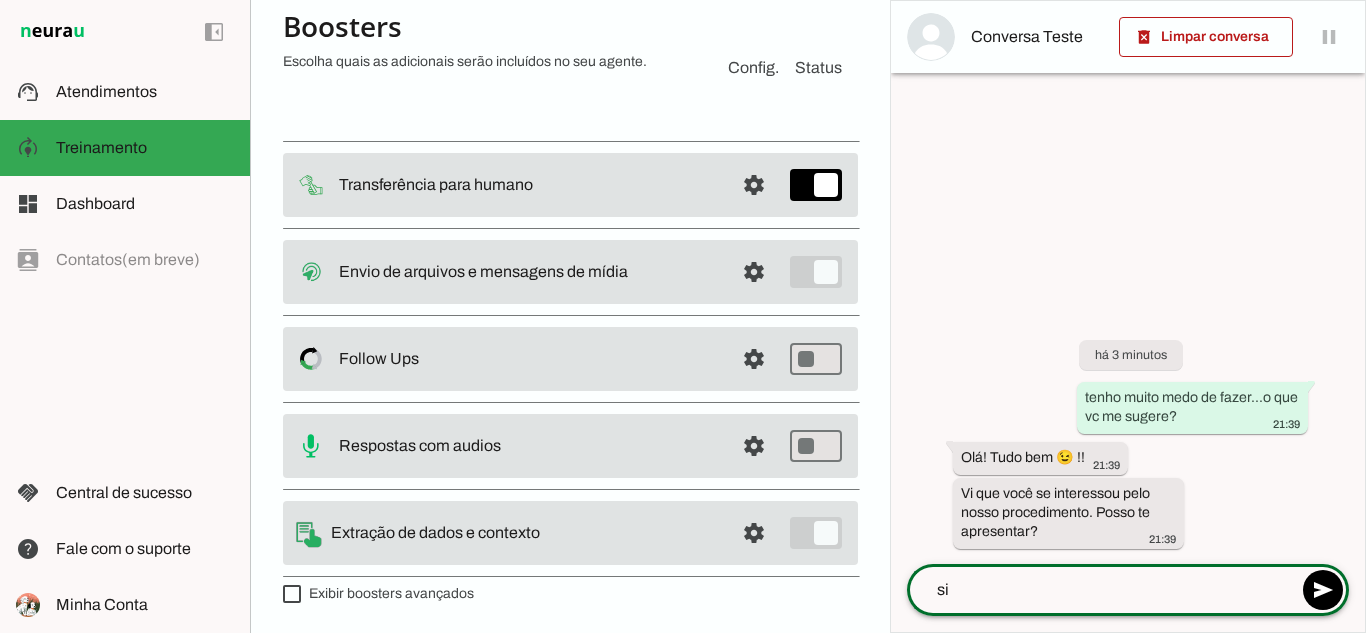 type on "sim" 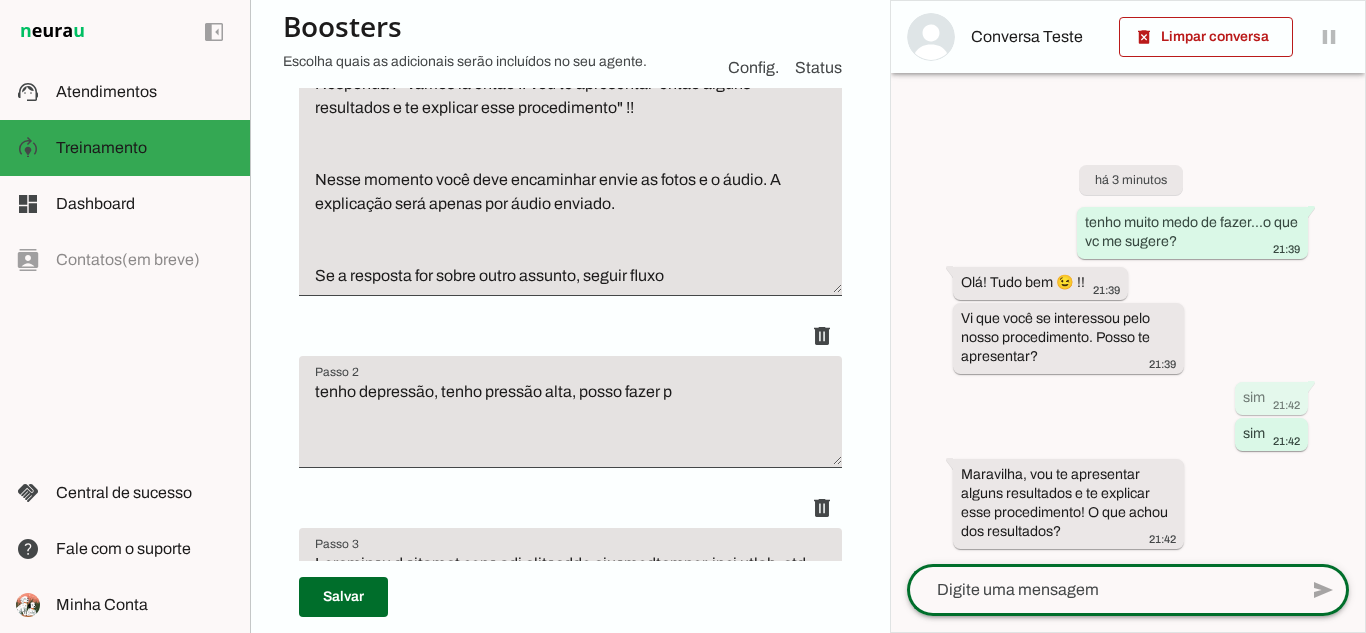 scroll, scrollTop: 600, scrollLeft: 0, axis: vertical 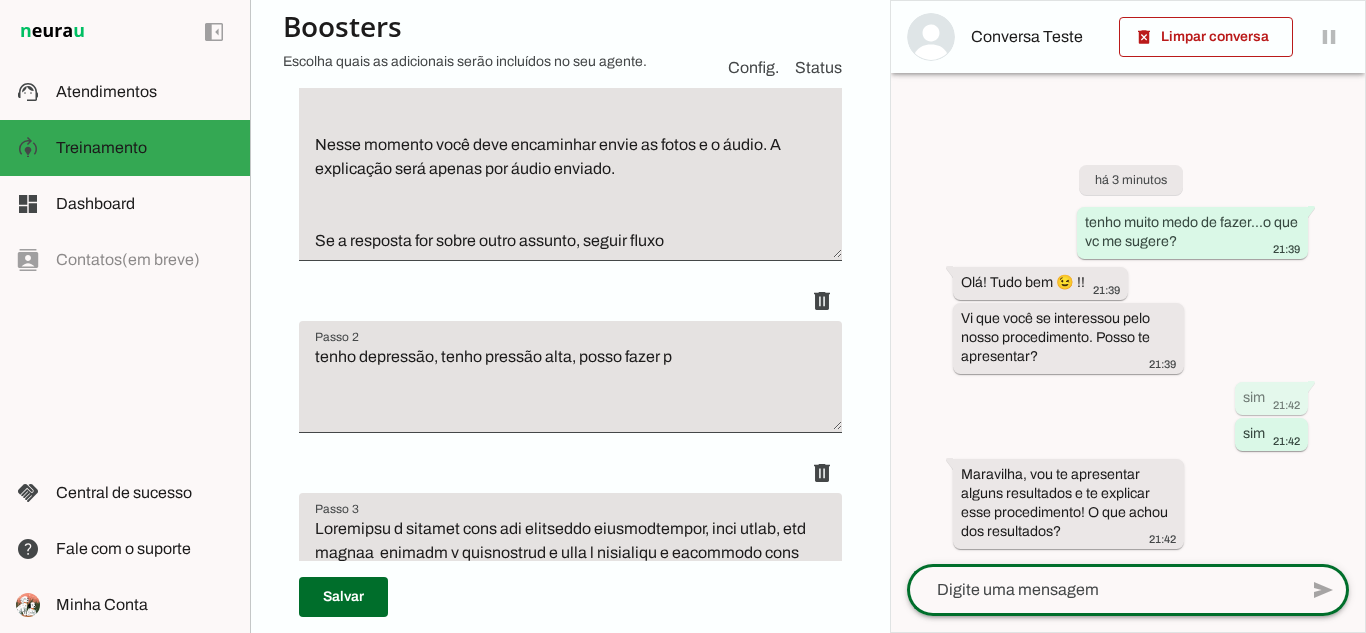 click 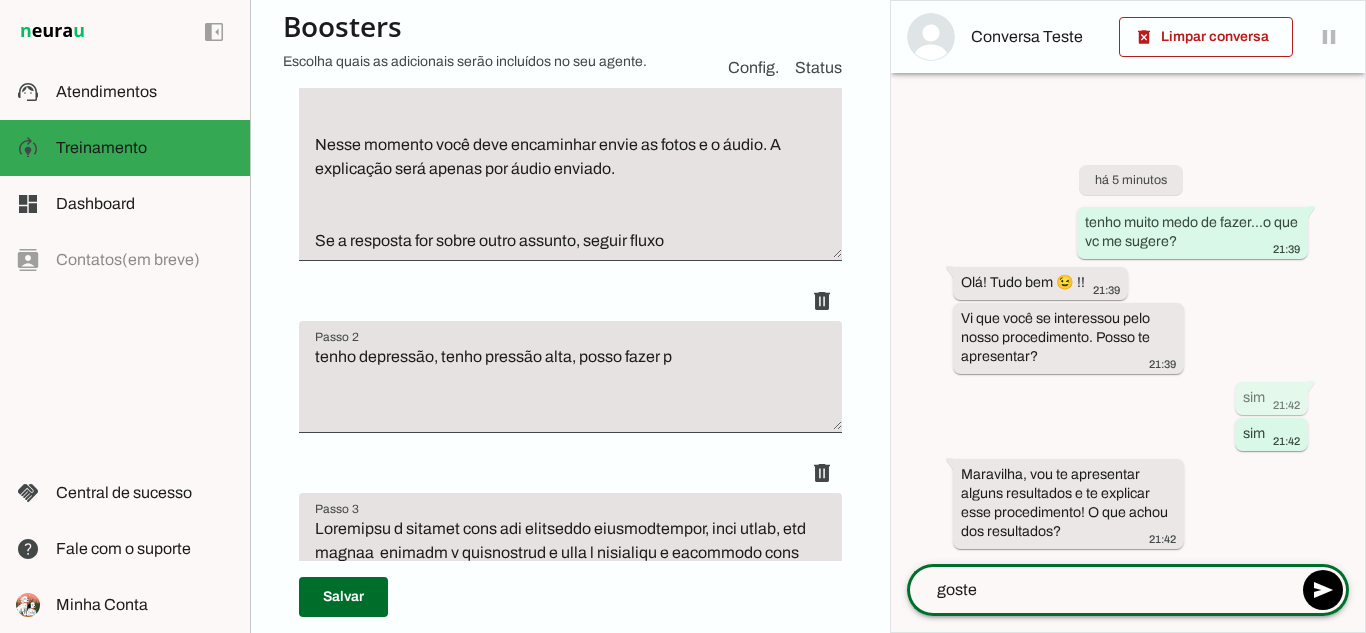 type on "gostei" 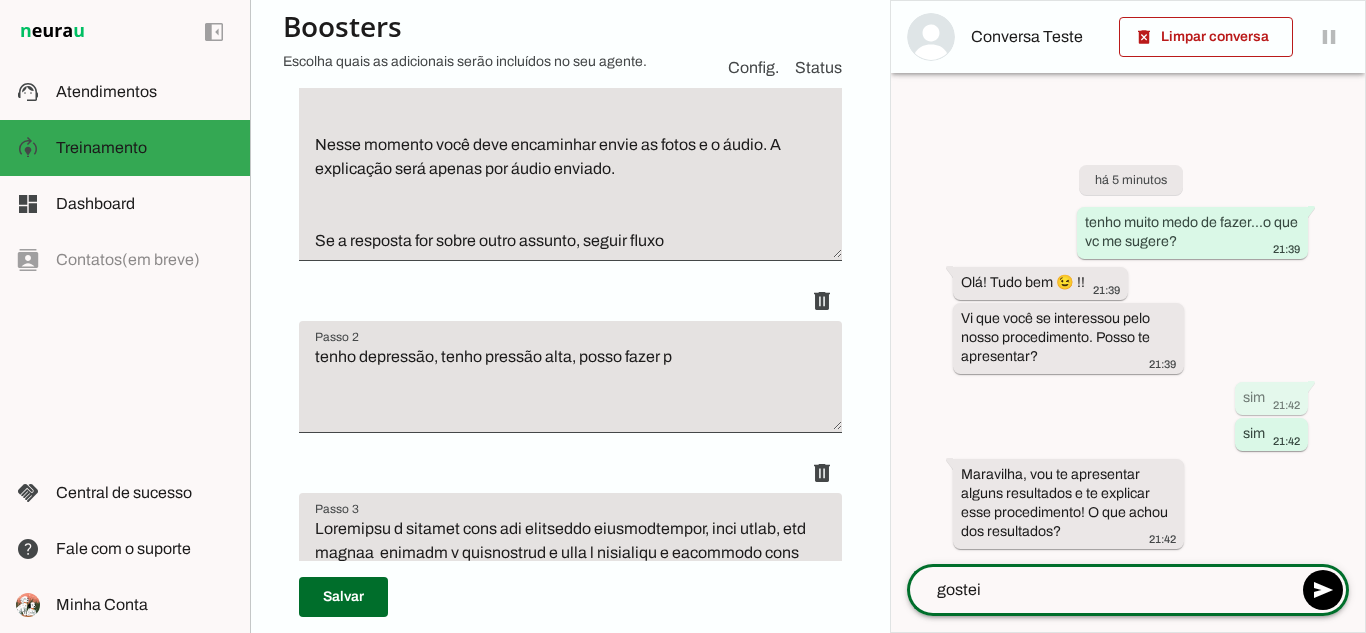 type 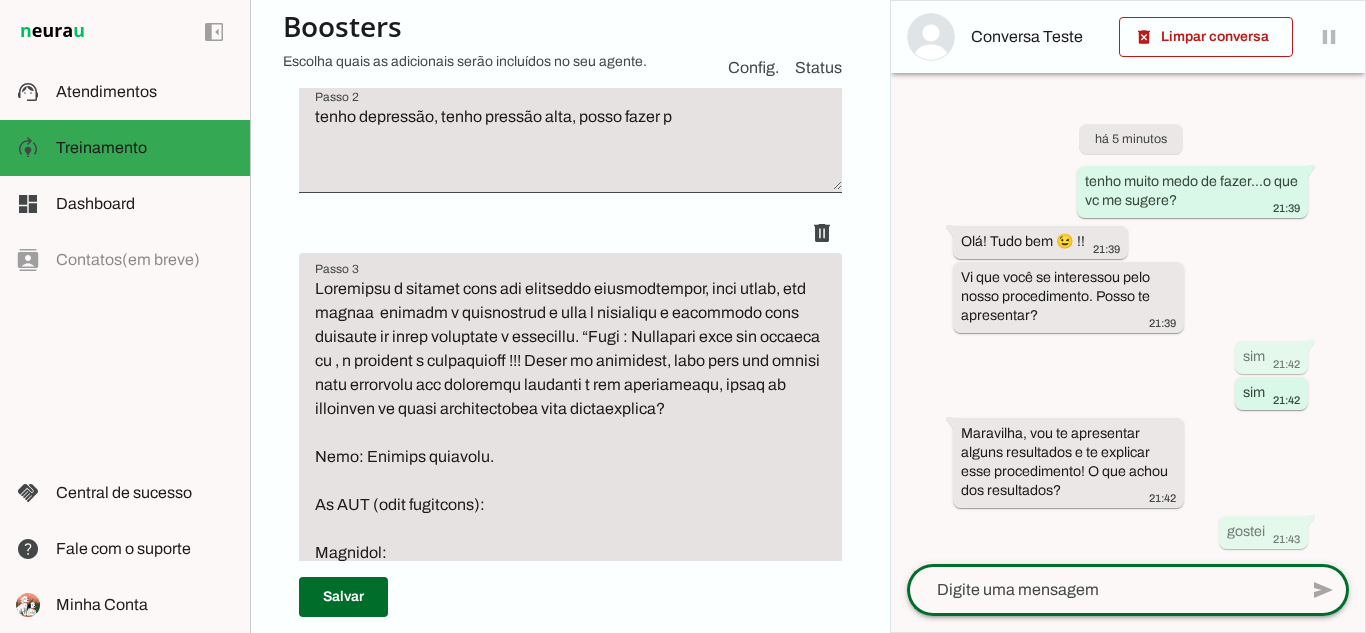 scroll, scrollTop: 900, scrollLeft: 0, axis: vertical 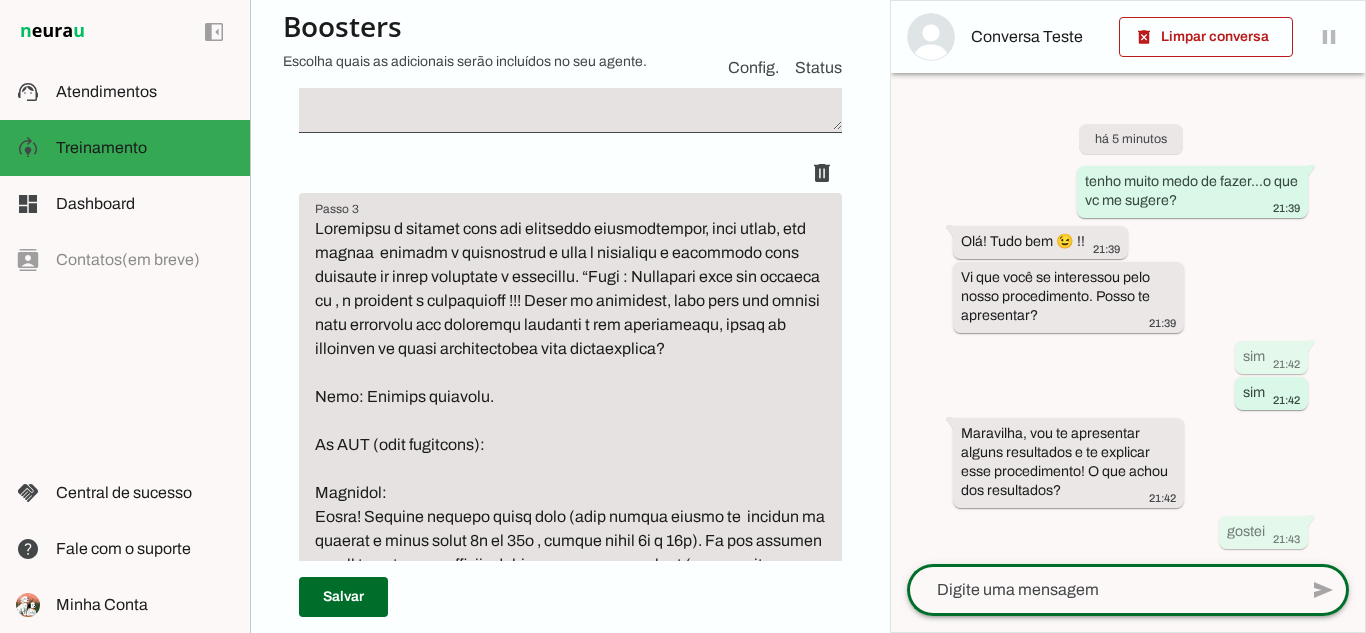 click 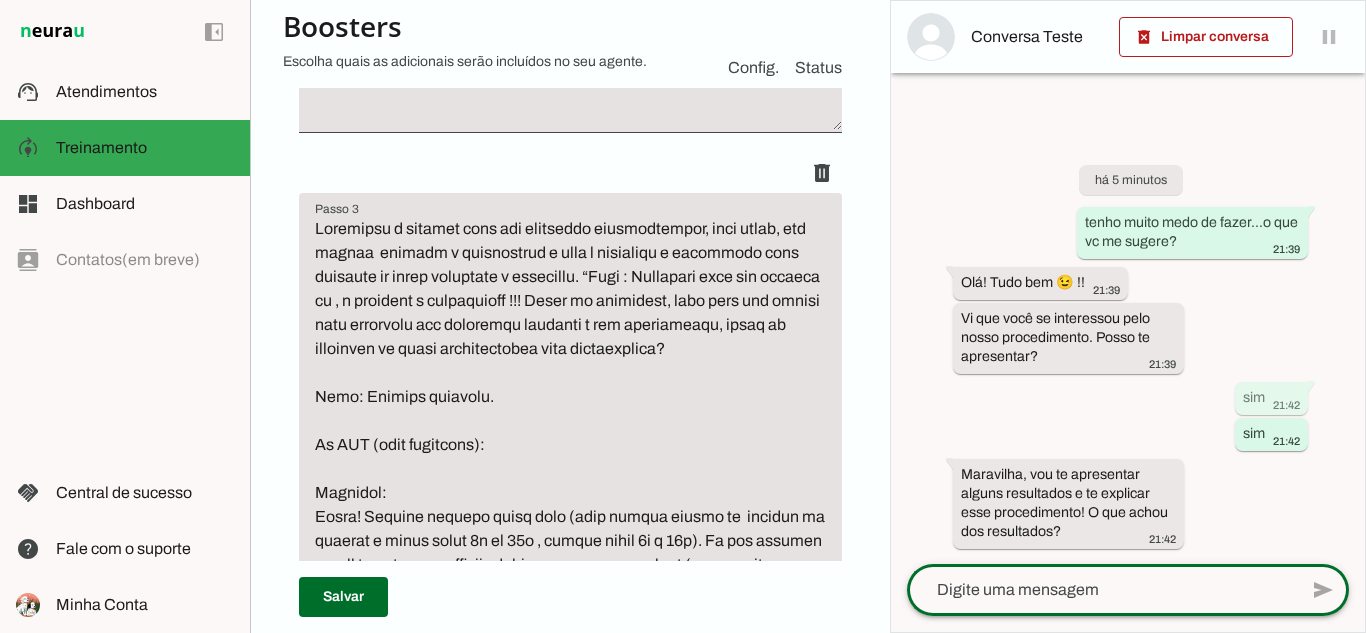 click 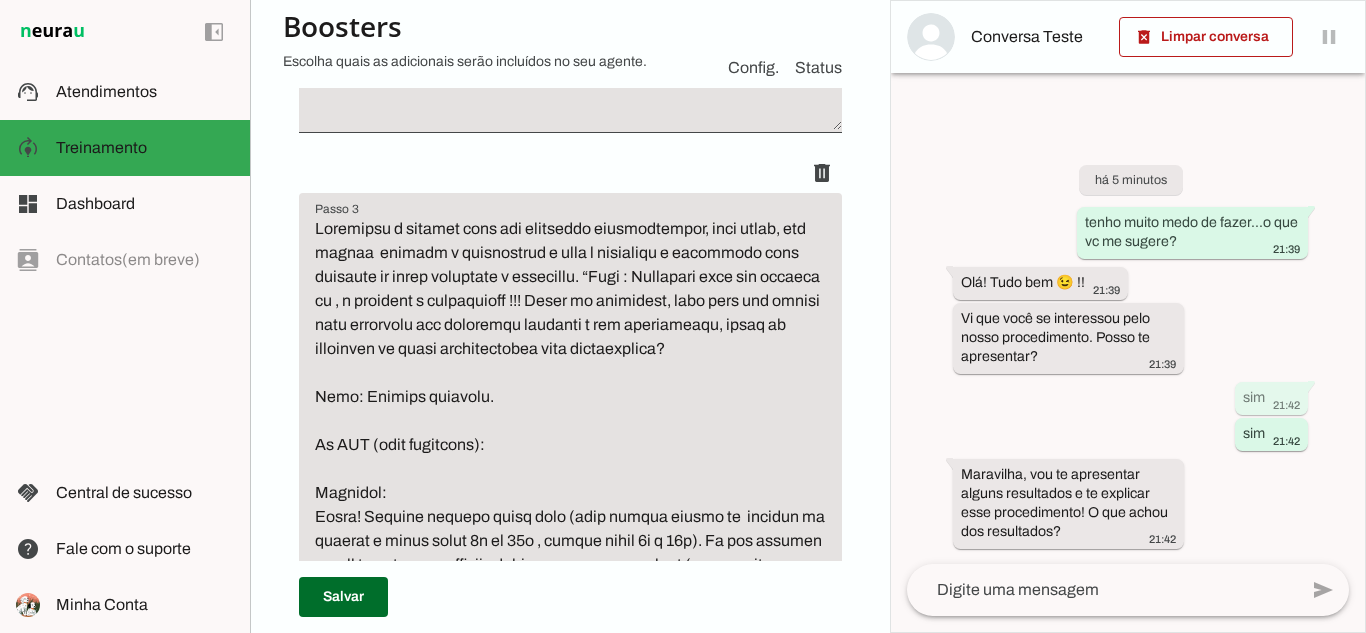 click on "há [TIME]
tenho muito medo de fazer...o que vc me sugere? [TIME]
Olá! Tudo bem 😉 !!  [TIME]
Vi que você se interessou pelo nosso procedimento. Posso te apresentar? [TIME]
sim [TIME] sim [TIME]
Maravilha, vou te apresentar alguns resultados e te explicar esse procedimento! O que achou dos resultados? [TIME]" at bounding box center [1128, 342] 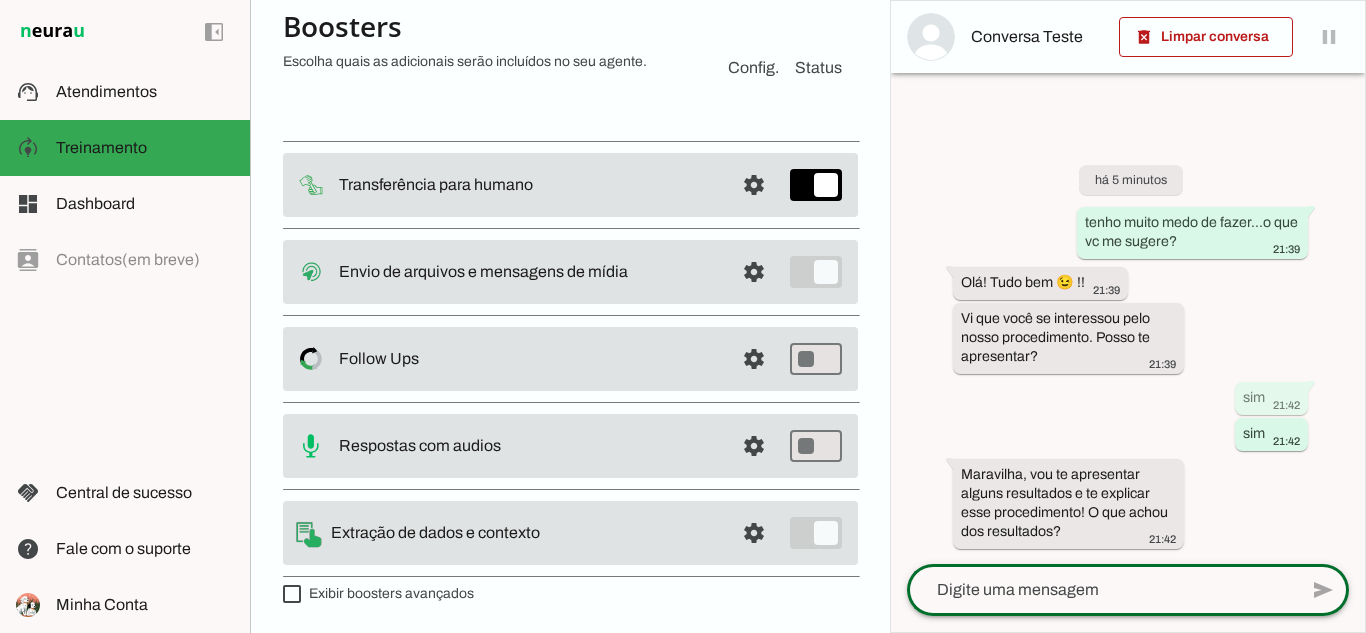 scroll, scrollTop: 2807, scrollLeft: 0, axis: vertical 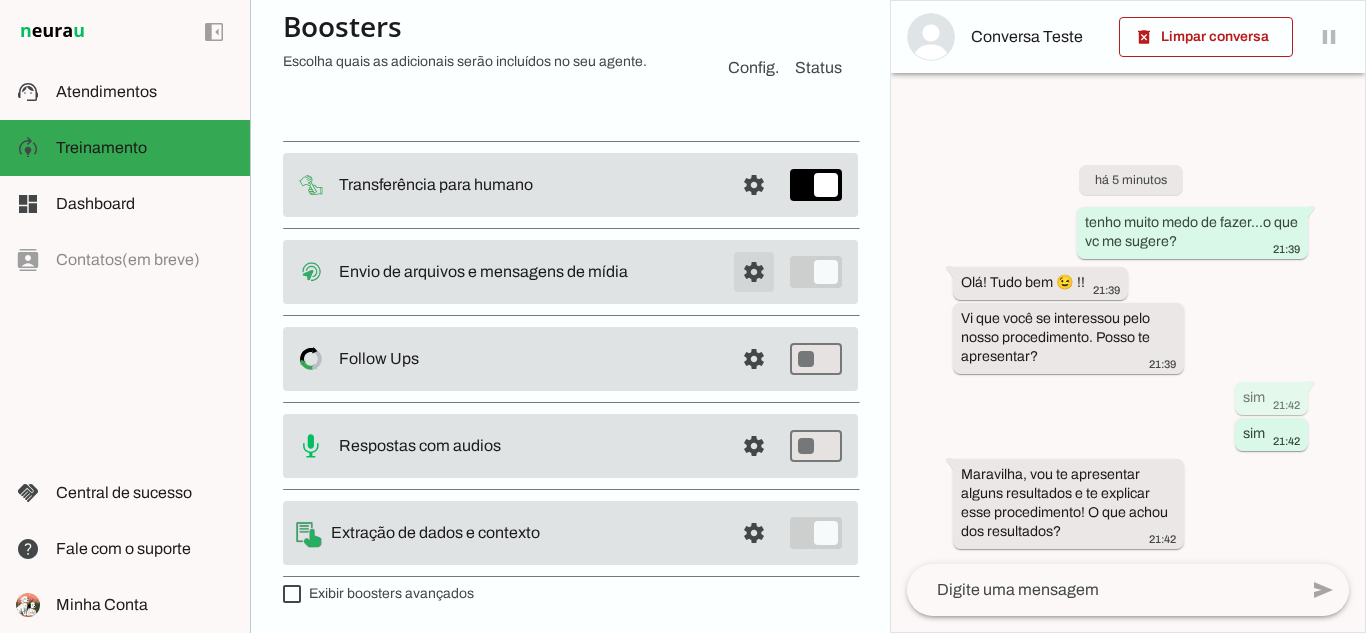 click at bounding box center [754, -1978] 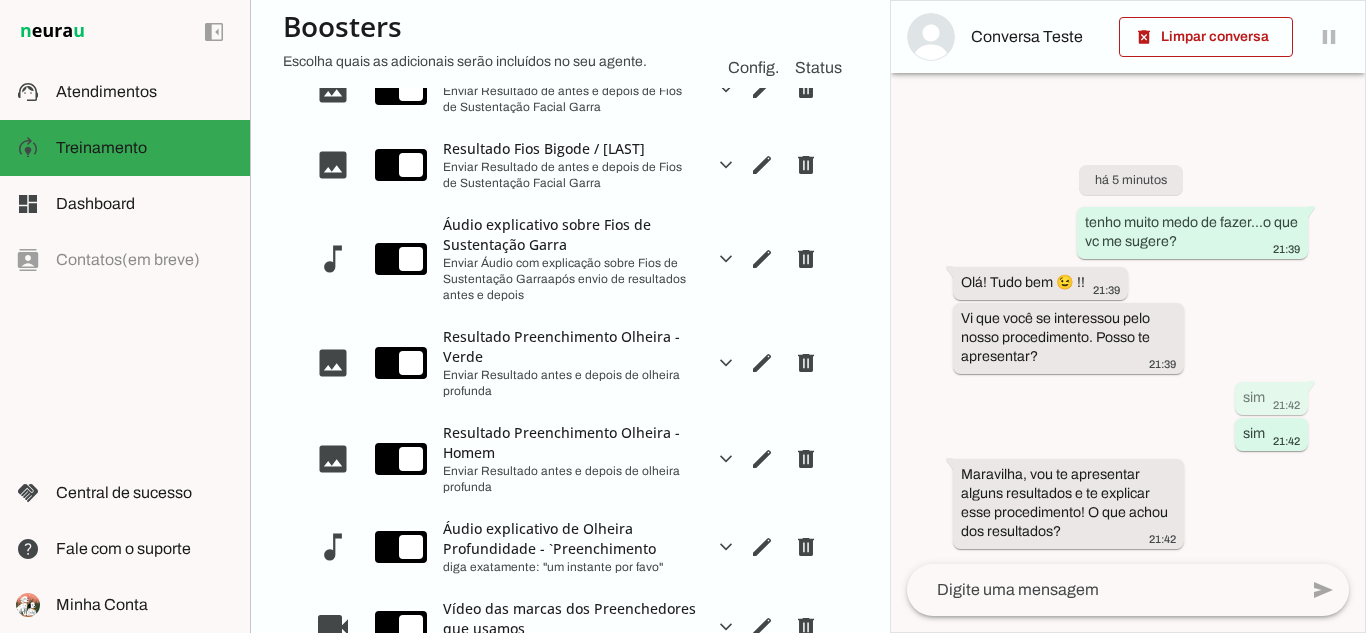 scroll, scrollTop: 188, scrollLeft: 0, axis: vertical 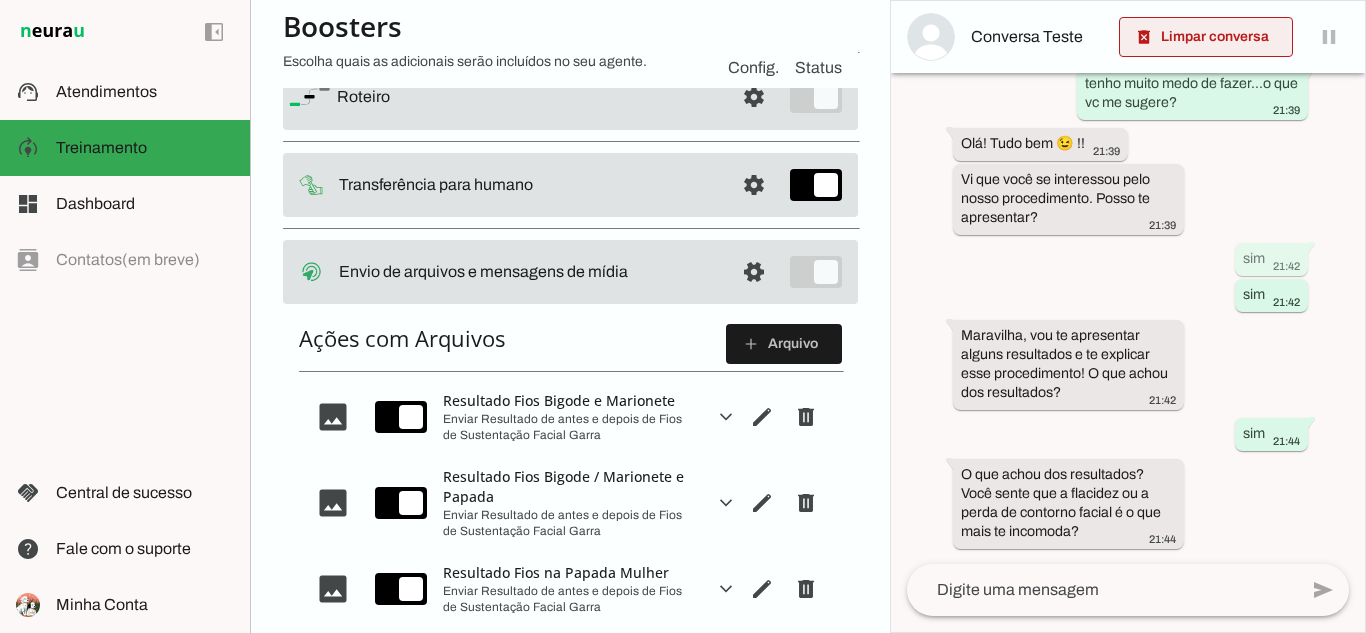 click at bounding box center (1206, 37) 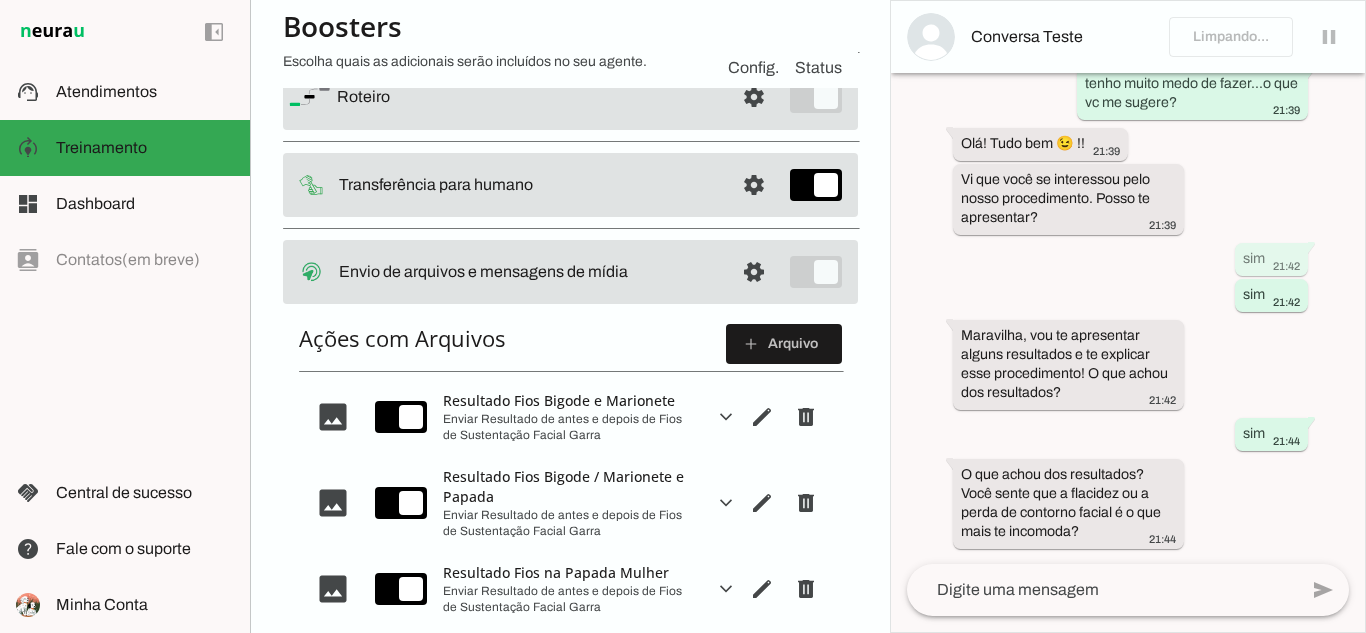 scroll, scrollTop: 0, scrollLeft: 0, axis: both 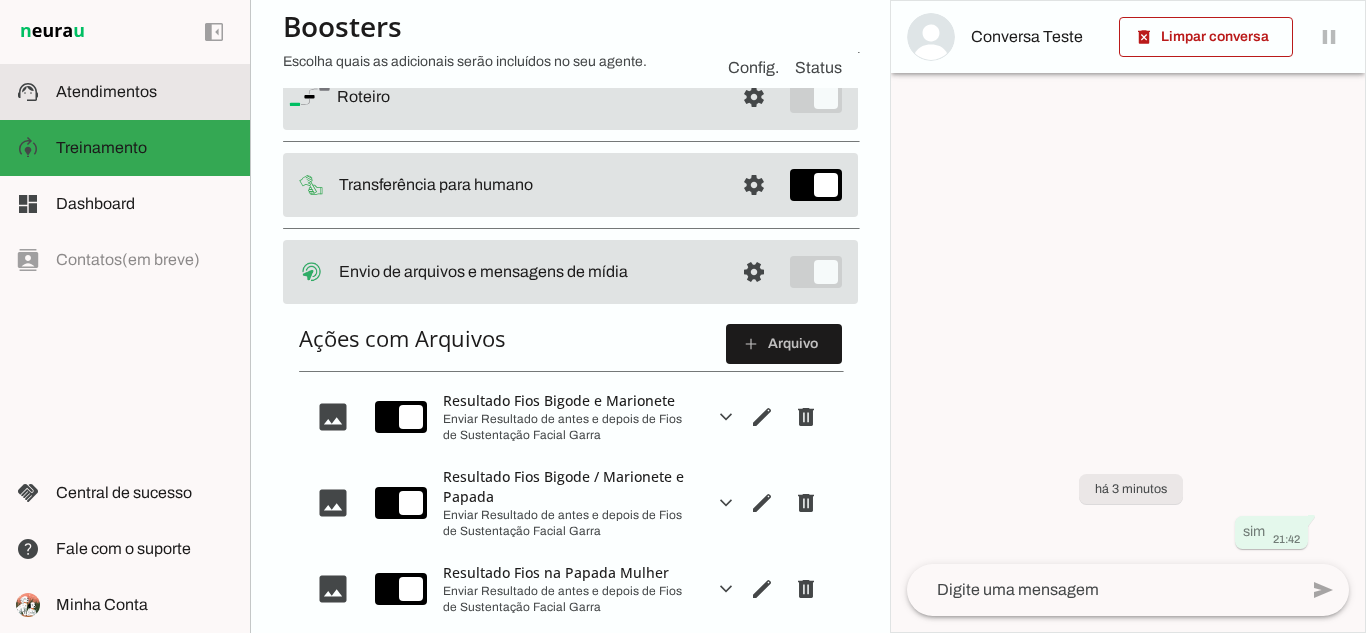 click at bounding box center (145, 92) 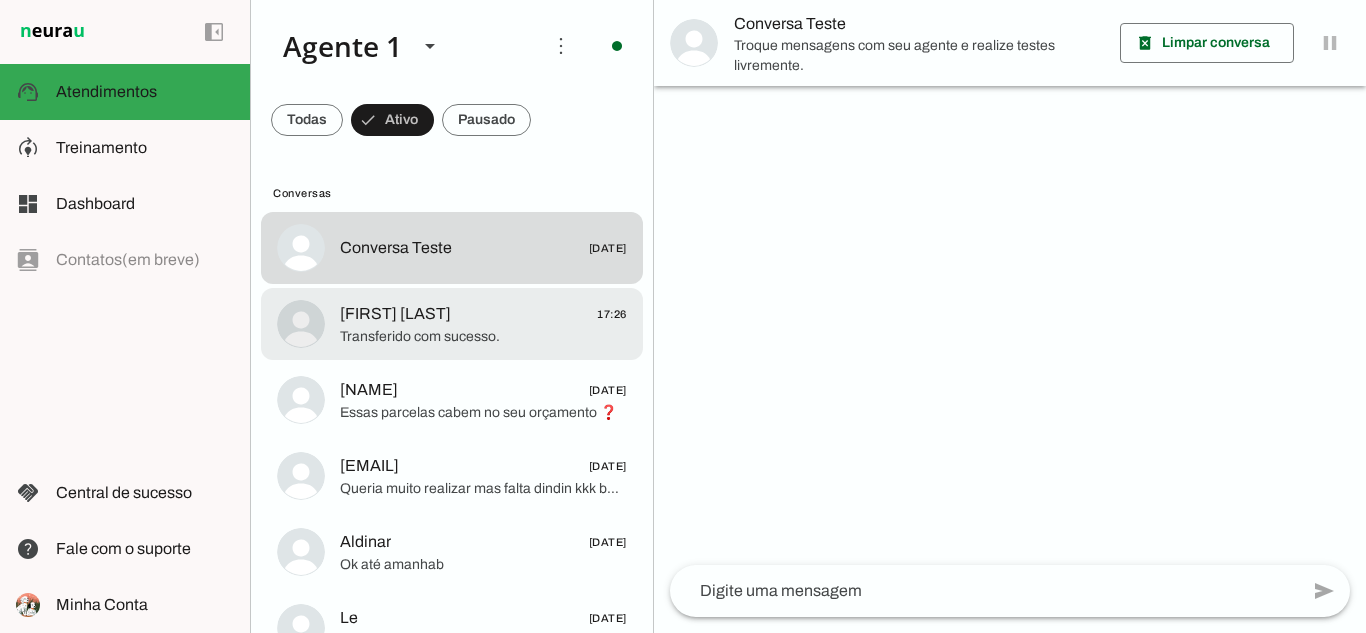 click on "[FIRST] [LAST]" 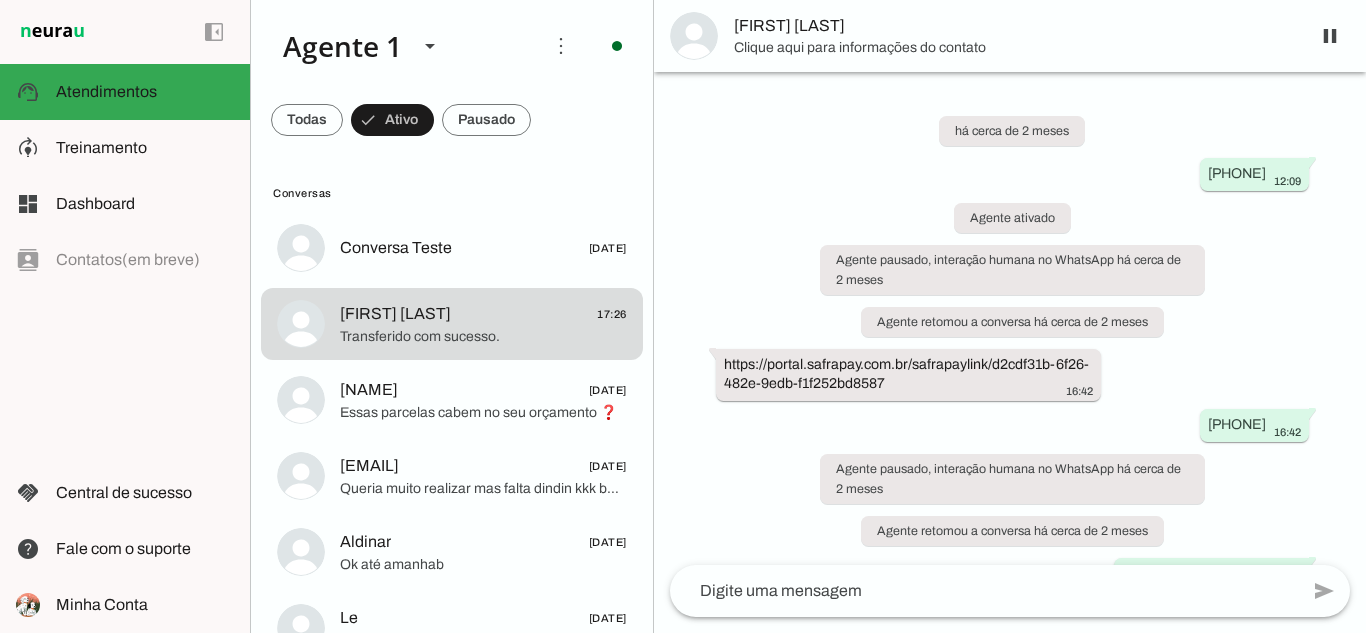 scroll, scrollTop: 77733, scrollLeft: 0, axis: vertical 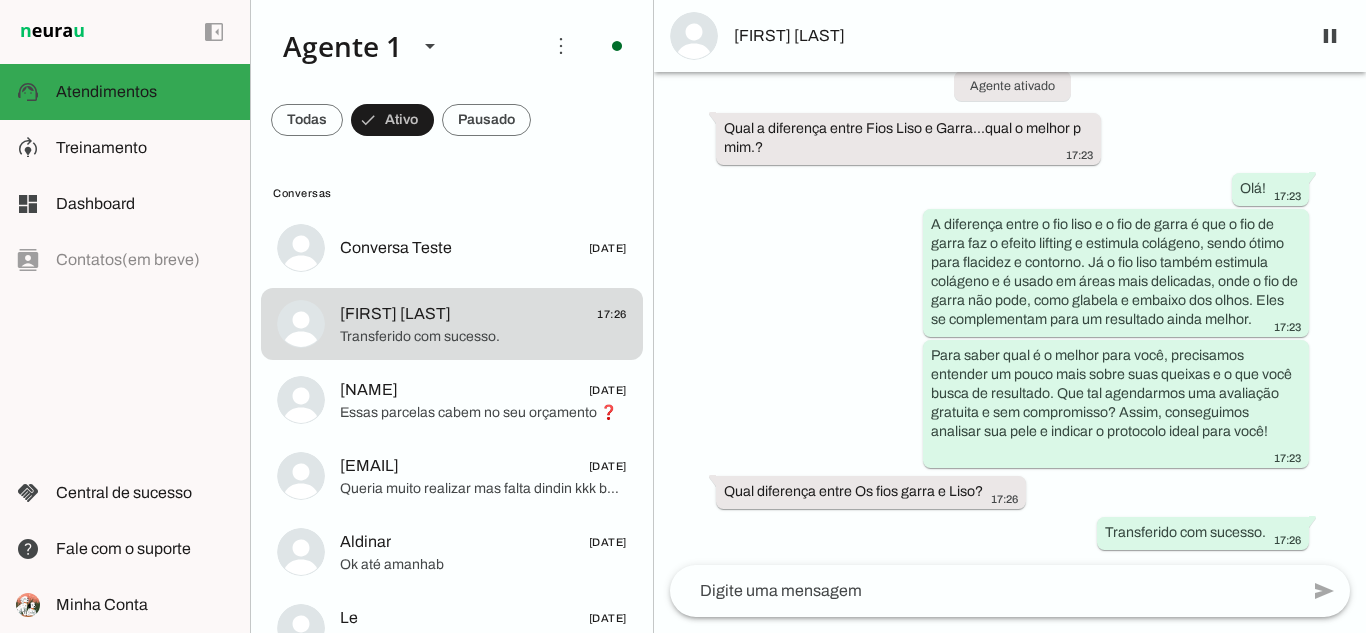 click on "há cerca de 2 meses
[PHONE] [TIME]
Agente ativado
Agente pausado, interação humana no WhatsApp há cerca de 2 meses
Agente retomou a conversa há cerca de 2 meses
https://portal.safrapay.com.br/safrapaylink/d2cdf31b-6f26-482e-9edb-f1f252bd8587 [TIME]
[PHONE] [TIME]
Agente pausado, interação humana no WhatsApp há cerca de 2 meses
Agente retomou a conversa há cerca de 2 meses
[PHONE] [TIME]
Agente pausado, interação humana no WhatsApp há cerca de 2 meses
+55 [AREA_CODE] [PHONE] [TIME]
Agente retomou a conversa há cerca de 2 meses
[PHONE] [TIME]
Agente pausado, interação humana no WhatsApp há cerca de 2 meses
Agente retomou a conversa há cerca de 2 meses
[TIME] oi" at bounding box center (1010, 318) 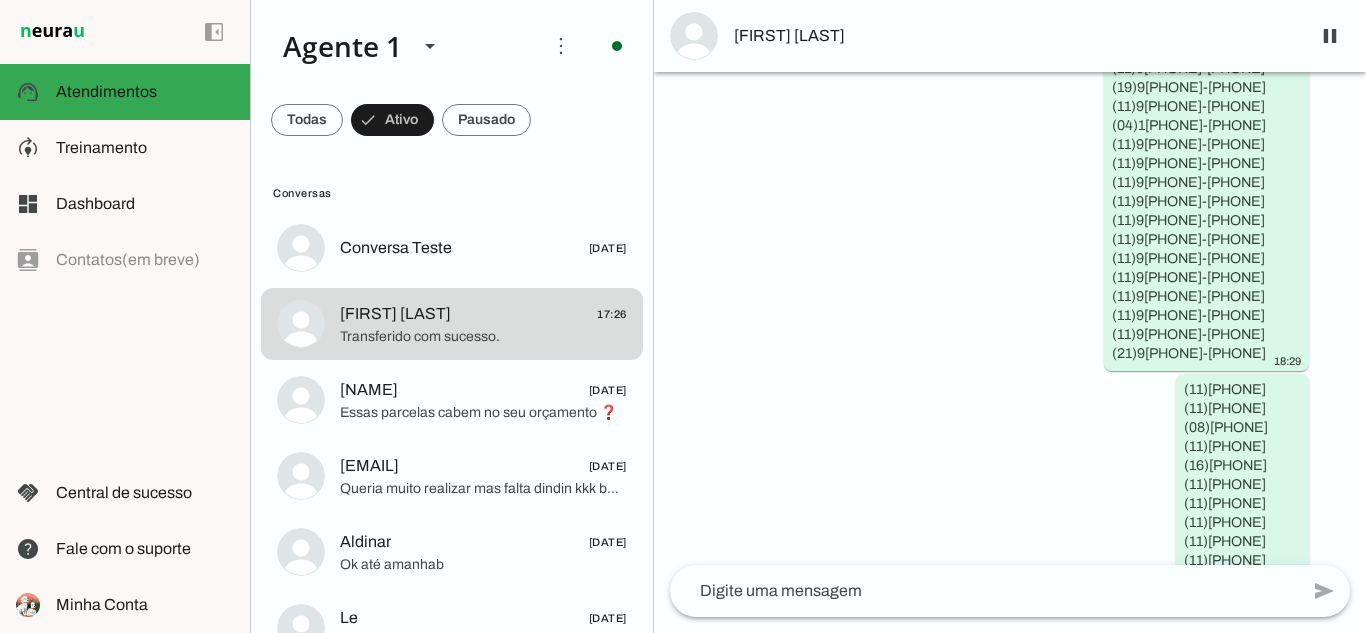scroll, scrollTop: 5510, scrollLeft: 0, axis: vertical 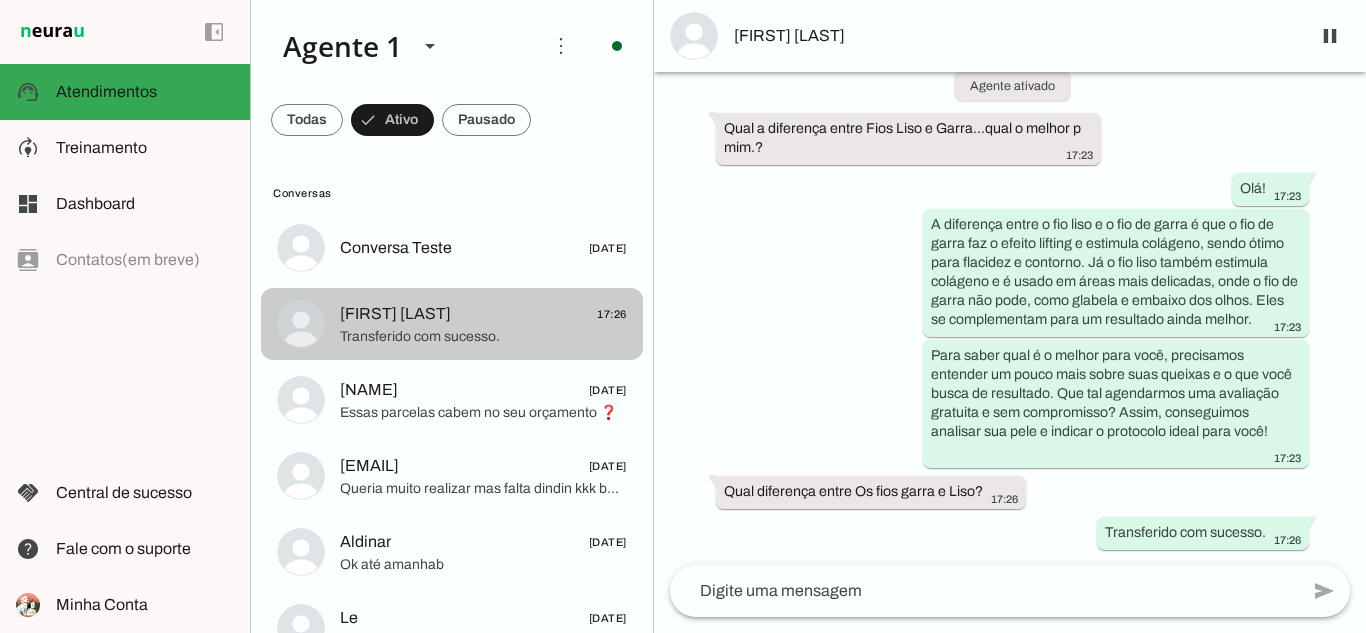 click on "[NAME]
[TIME]
Transferido com sucesso." at bounding box center [452, 248] 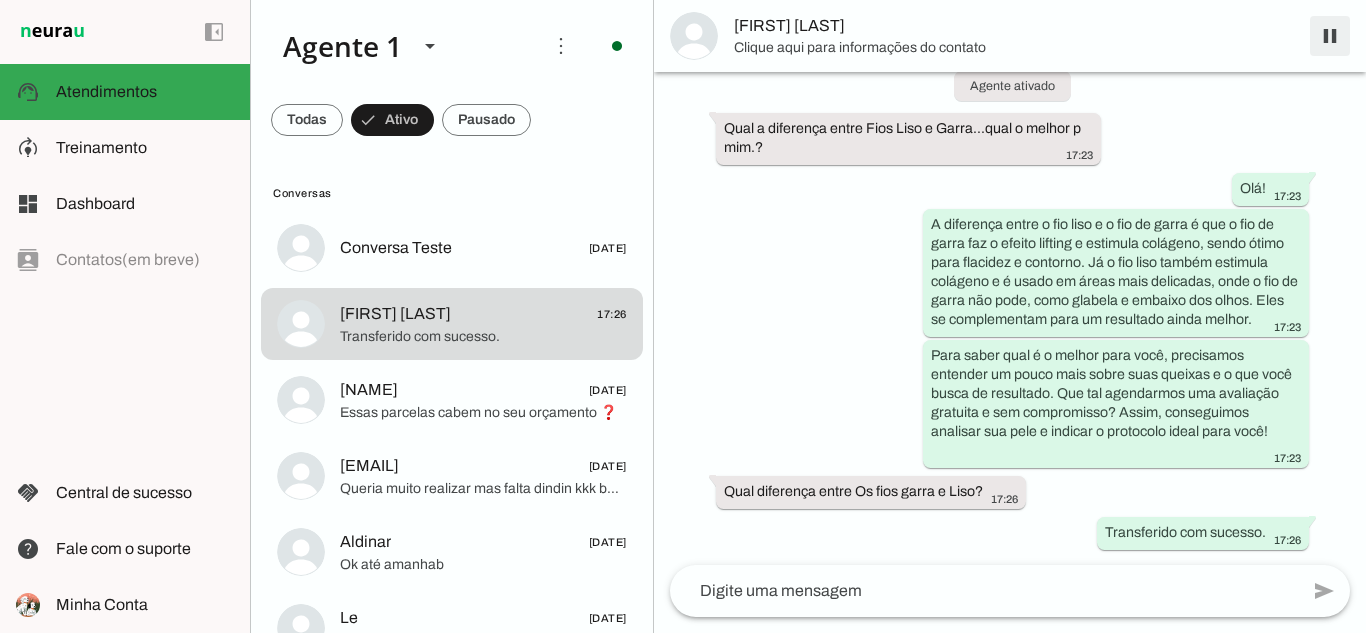 click at bounding box center (1330, 36) 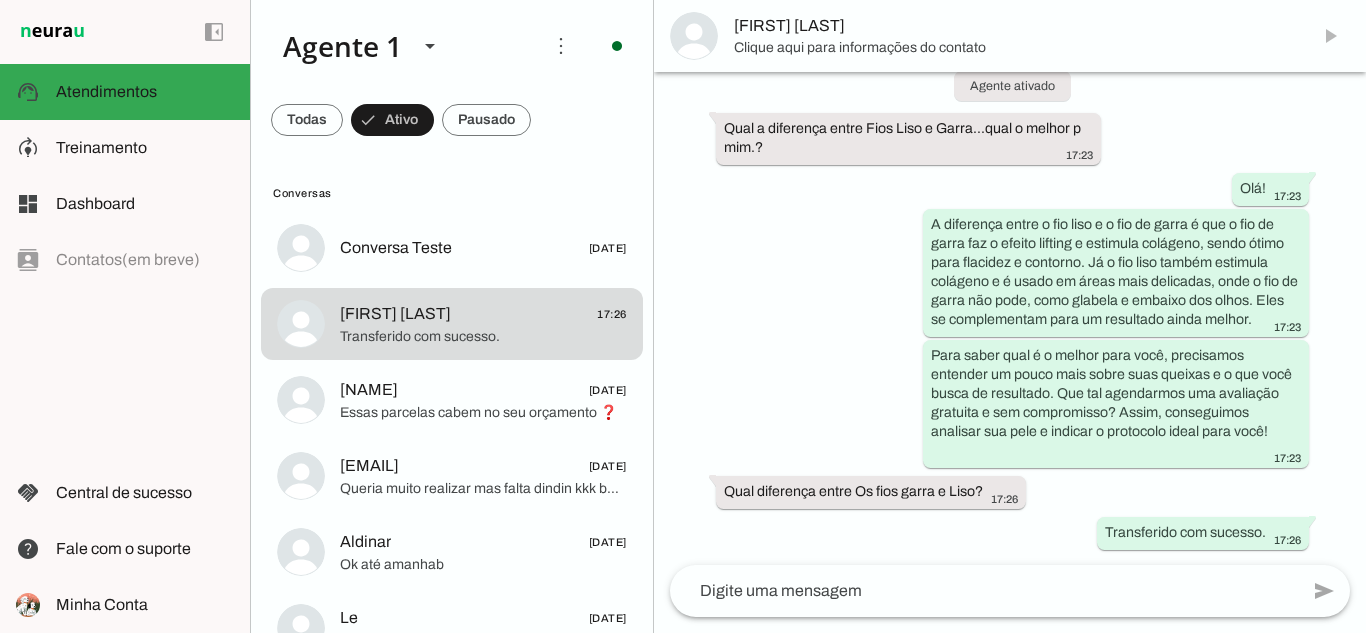 scroll, scrollTop: 77733, scrollLeft: 0, axis: vertical 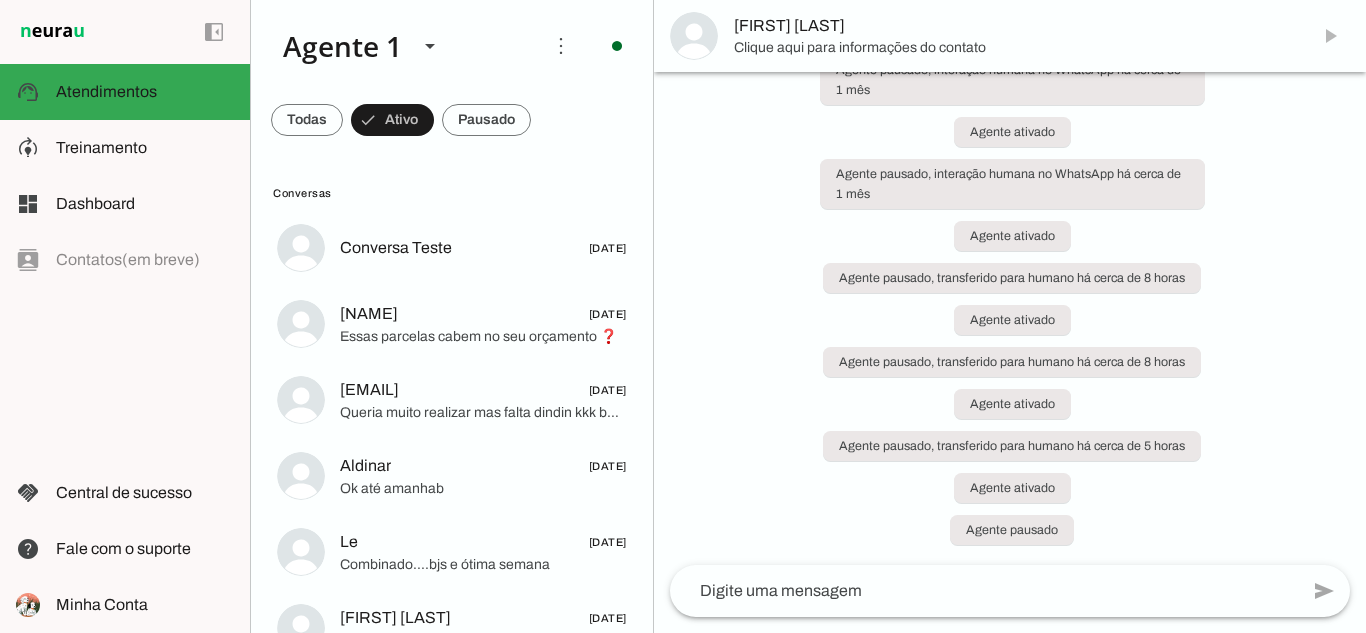 click on "[FIRST] [LAST]" at bounding box center (1010, 36) 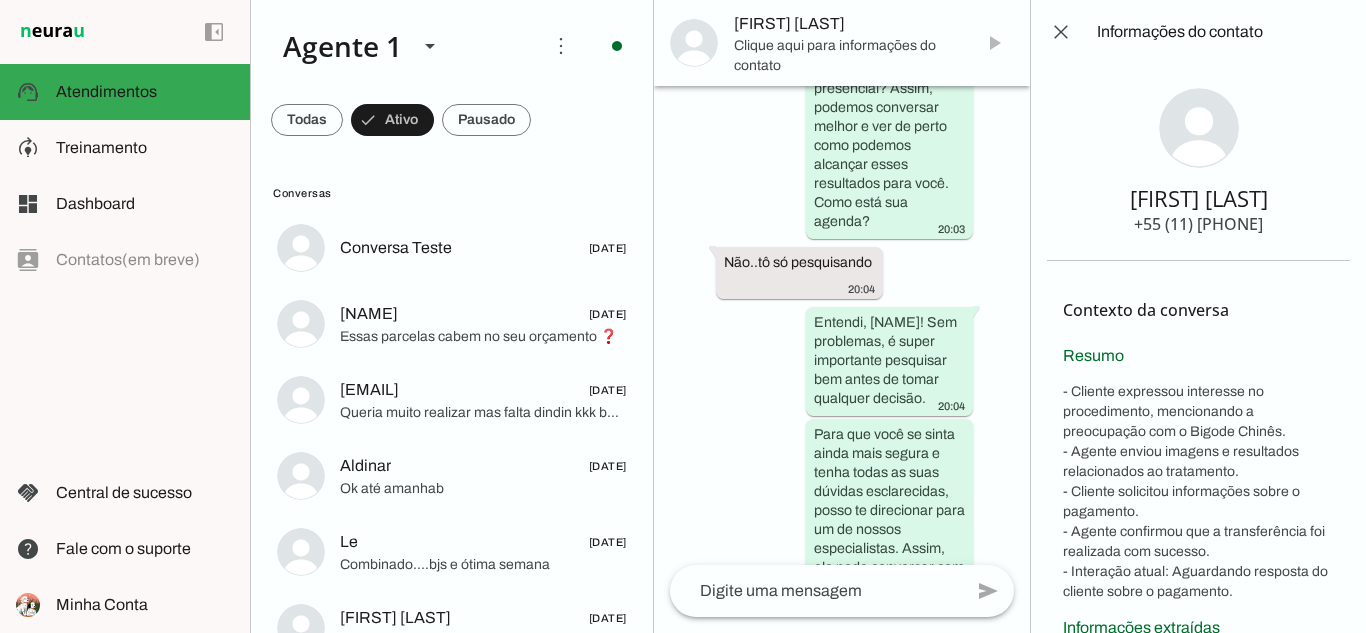 scroll, scrollTop: 95537, scrollLeft: 0, axis: vertical 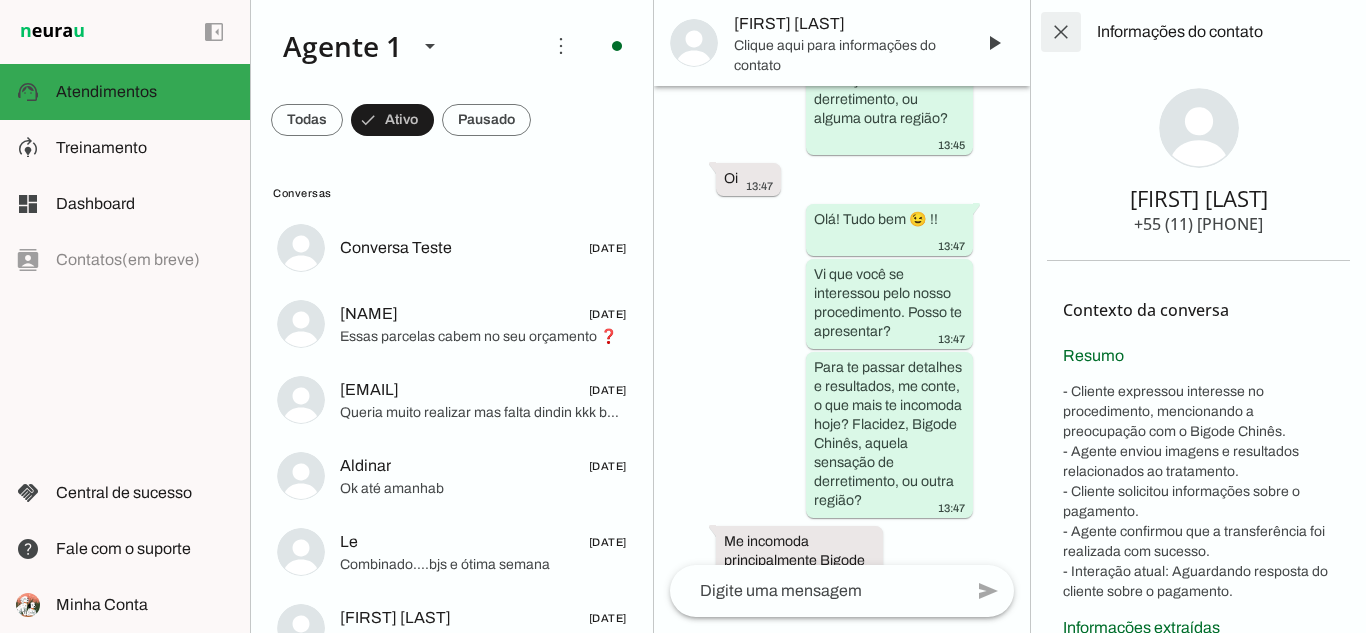 click at bounding box center (1061, 32) 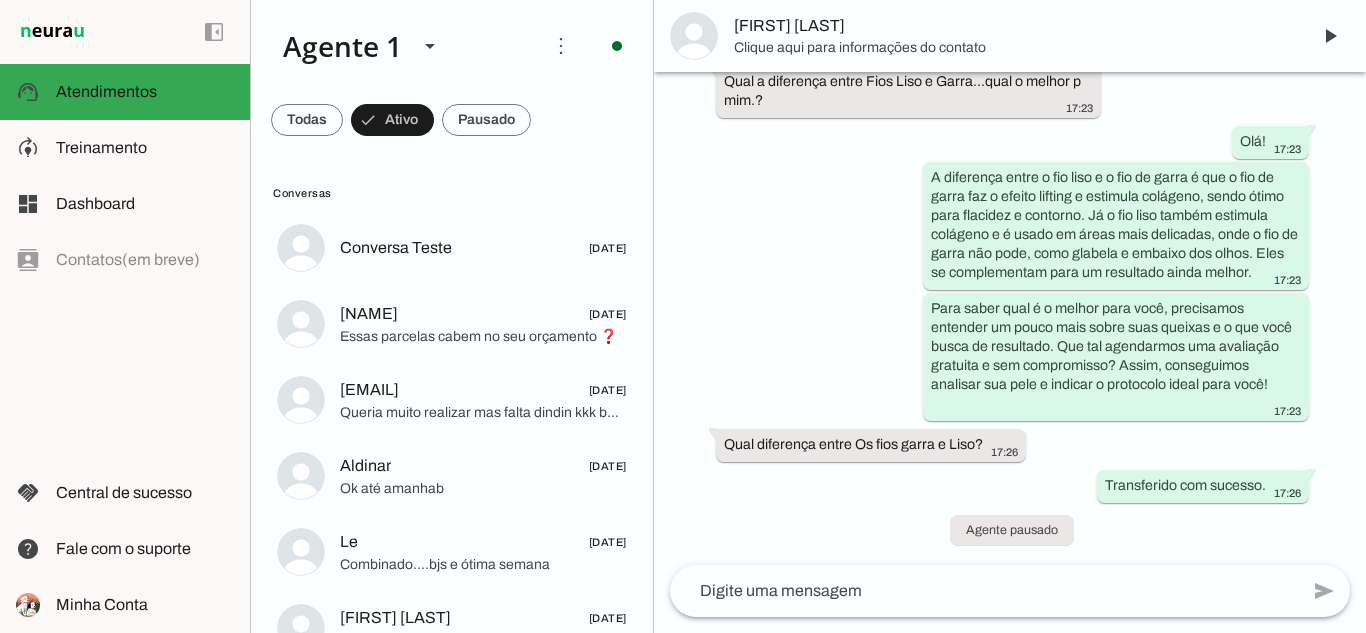 scroll, scrollTop: 77780, scrollLeft: 0, axis: vertical 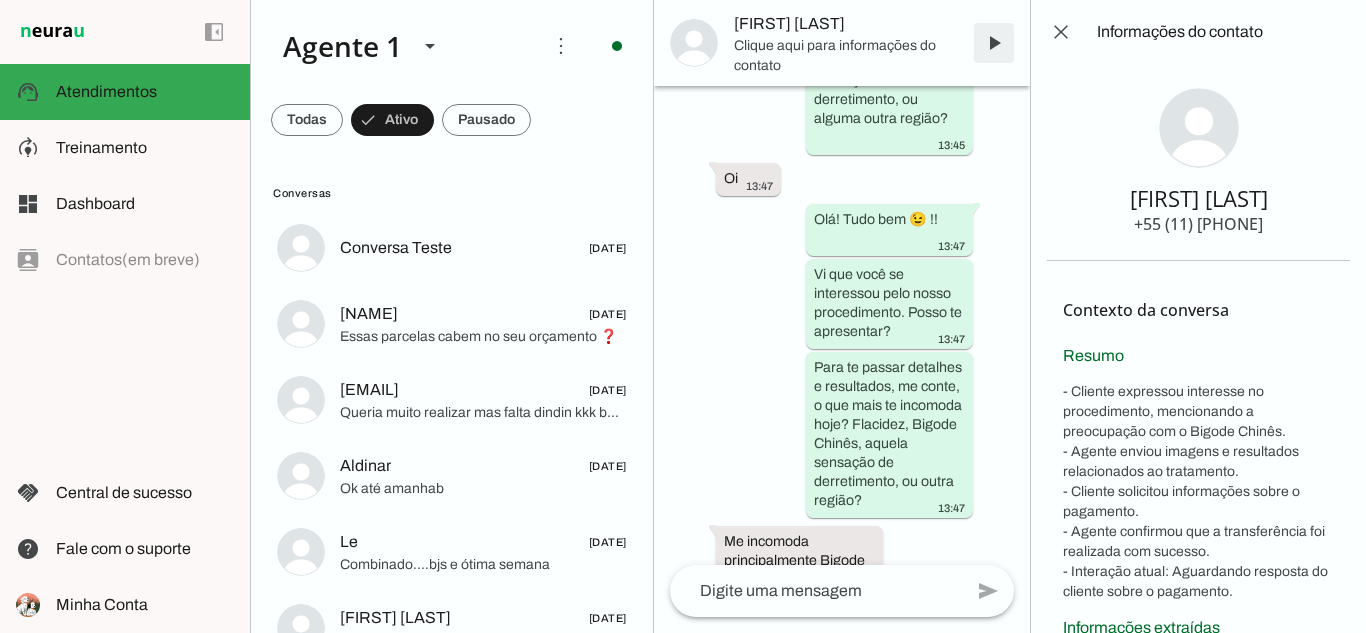 click at bounding box center [994, 43] 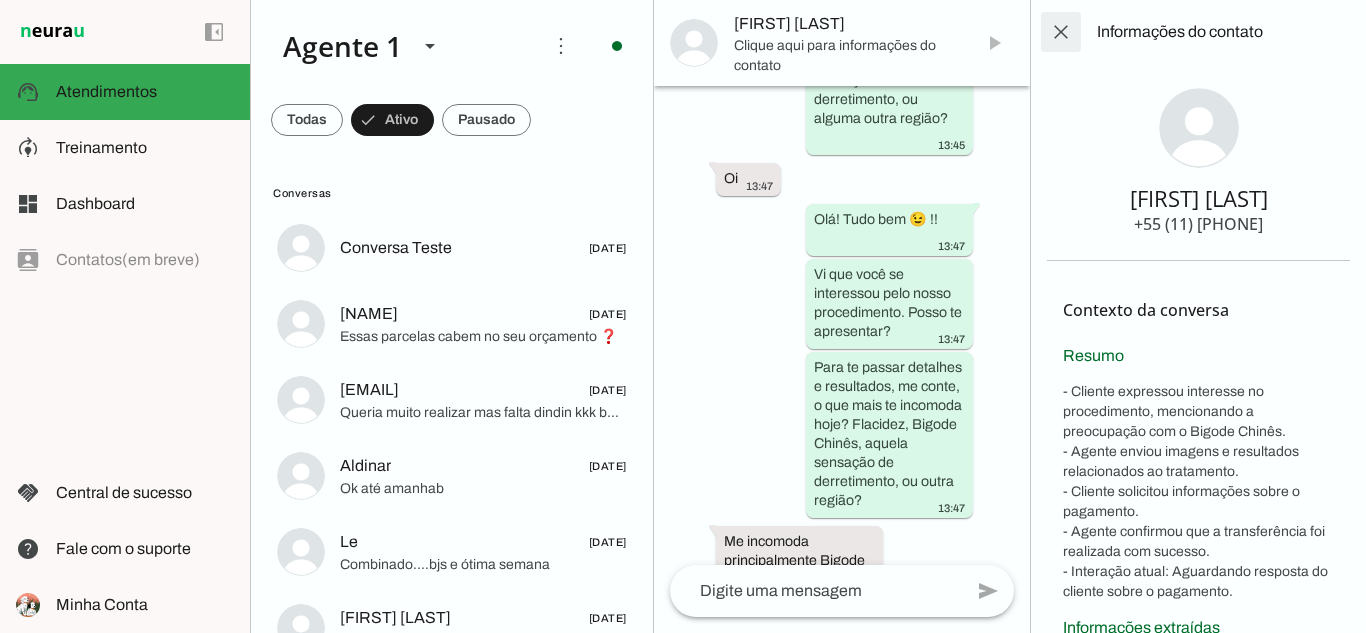 click at bounding box center [1061, 32] 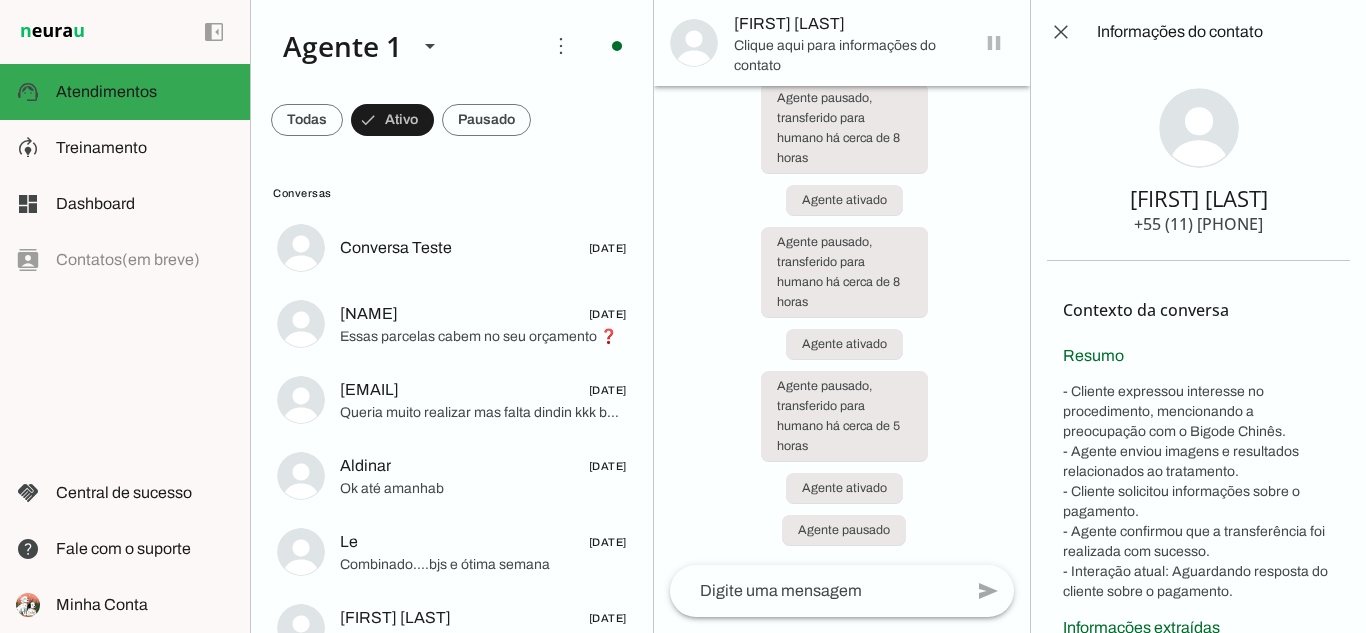 click at bounding box center (1061, 32) 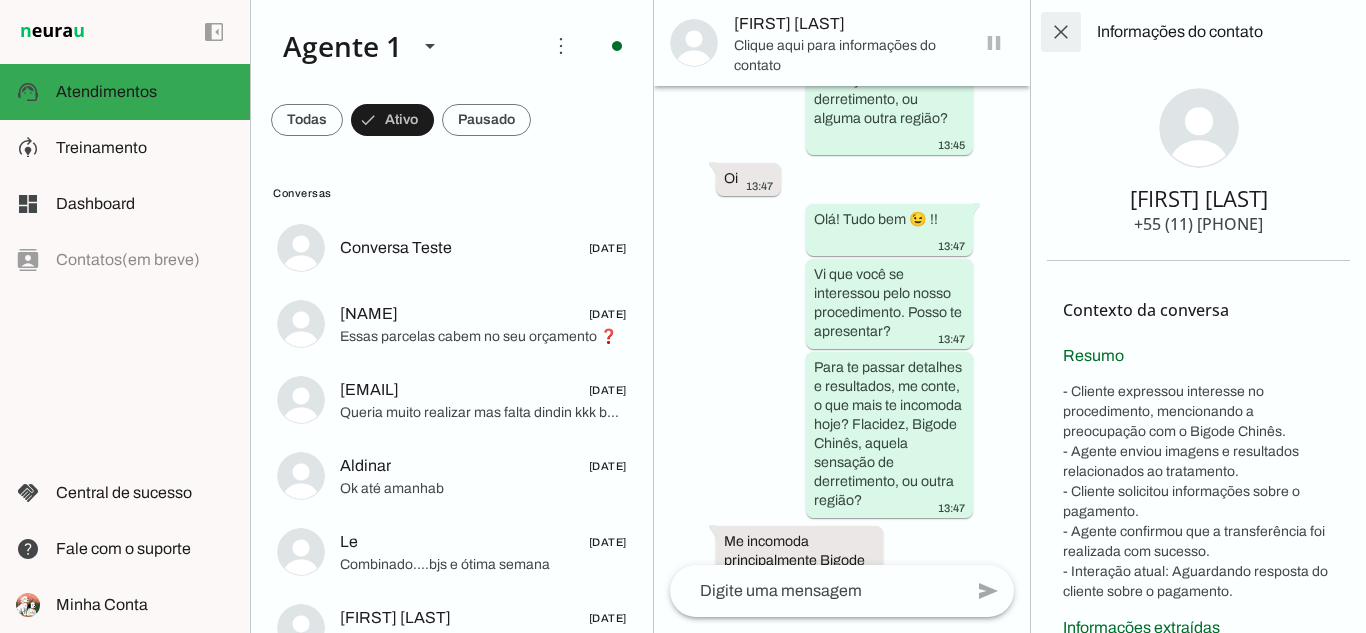 click on "[FIRST] [LAST]" at bounding box center (846, 24) 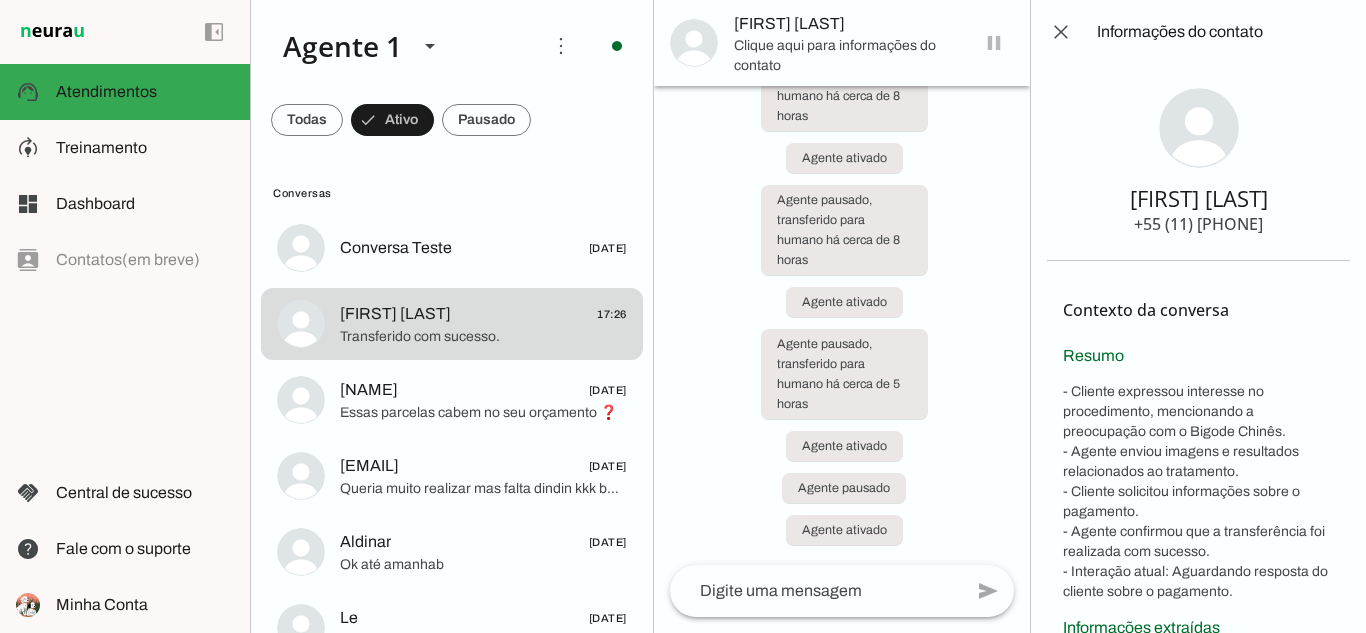 scroll, scrollTop: 5575, scrollLeft: 0, axis: vertical 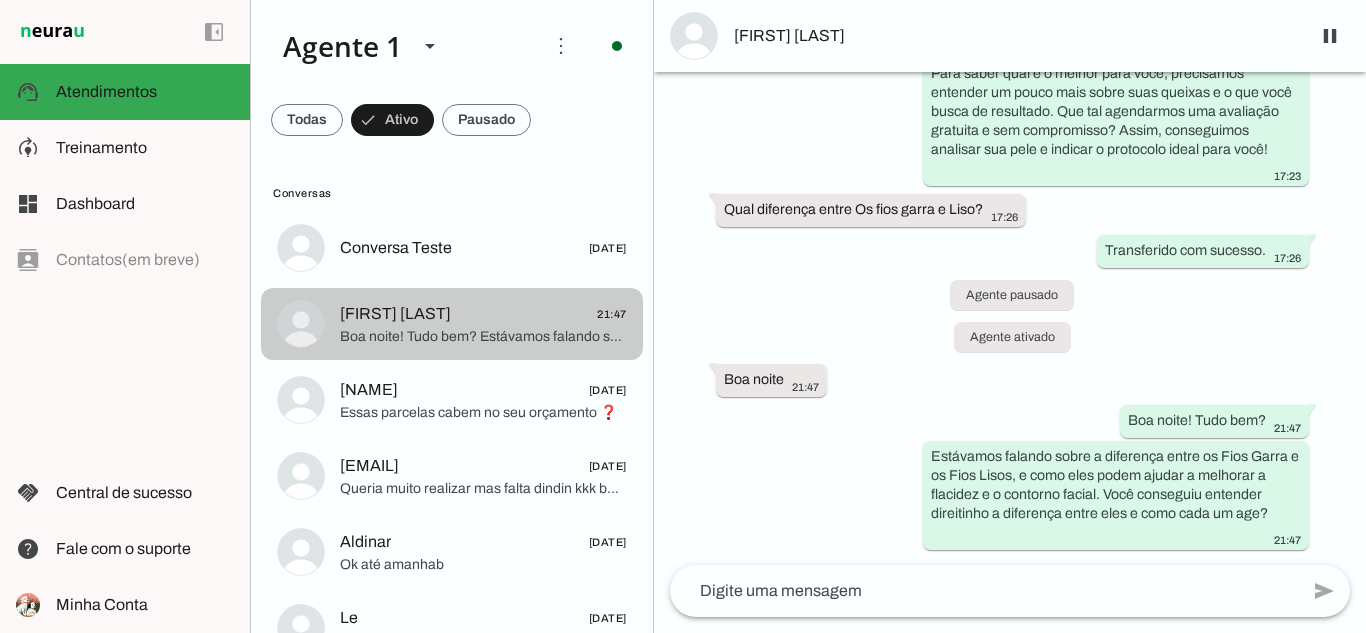 click on "Paula Dominguez
21:47" 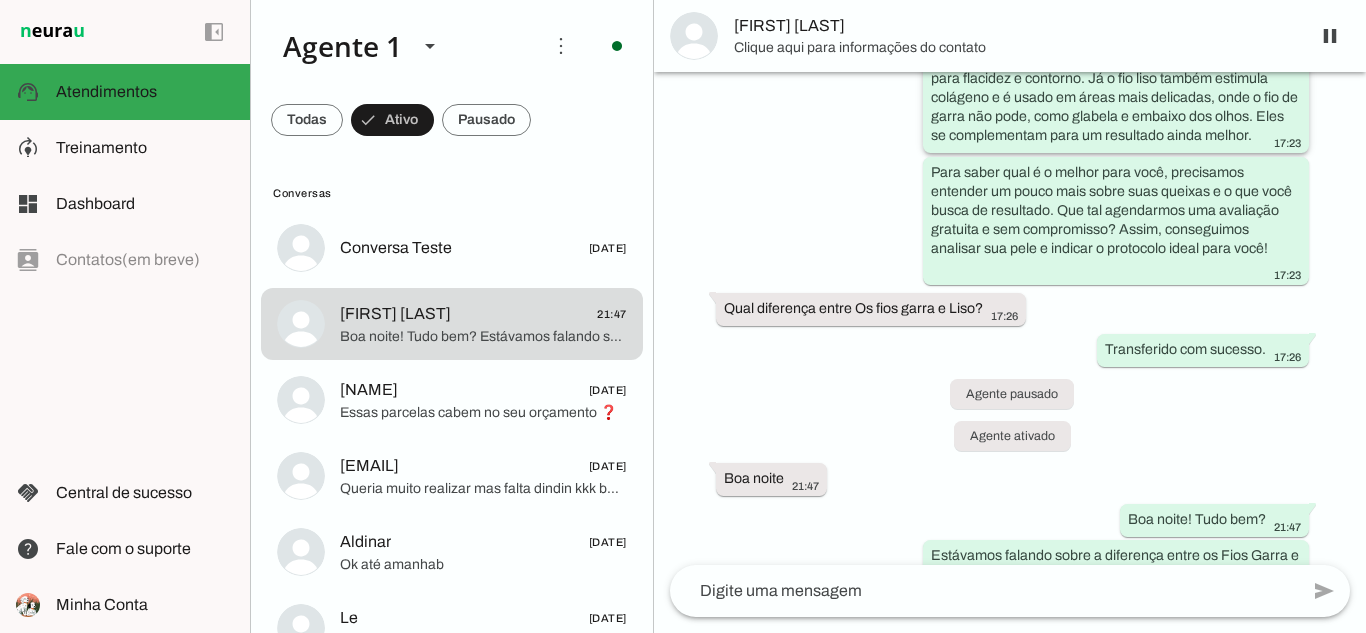 scroll, scrollTop: 78015, scrollLeft: 0, axis: vertical 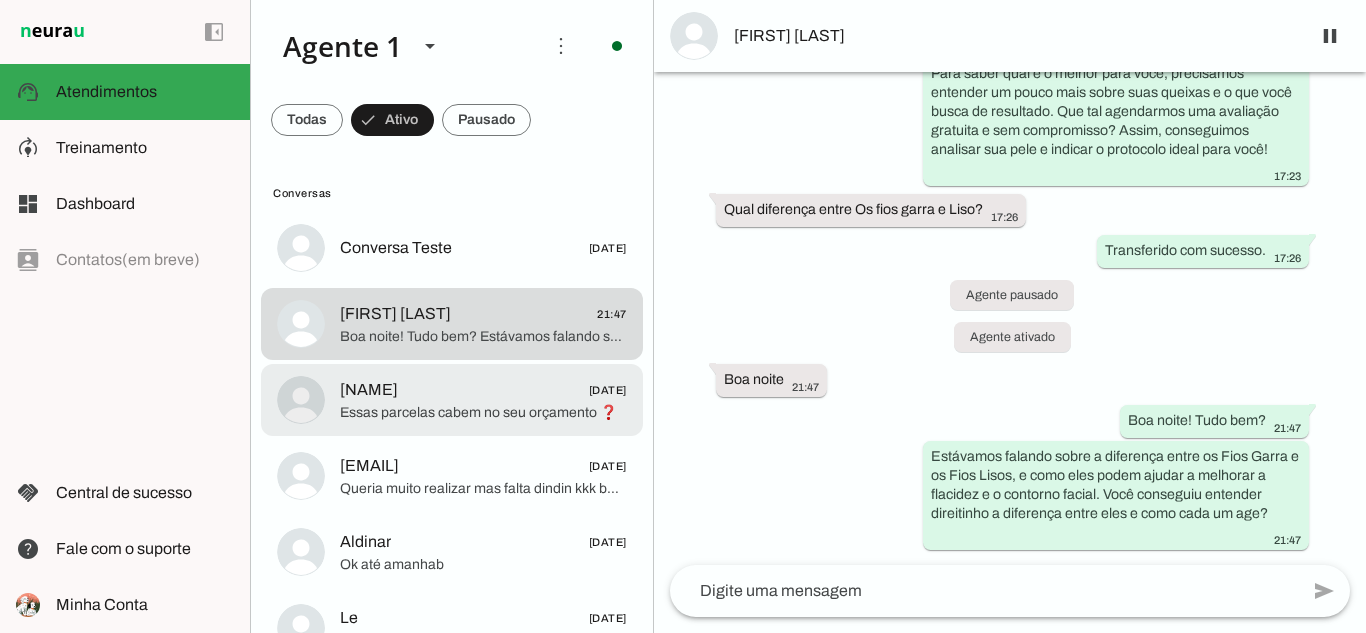 click on "Essas parcelas cabem no seu orçamento ❓" 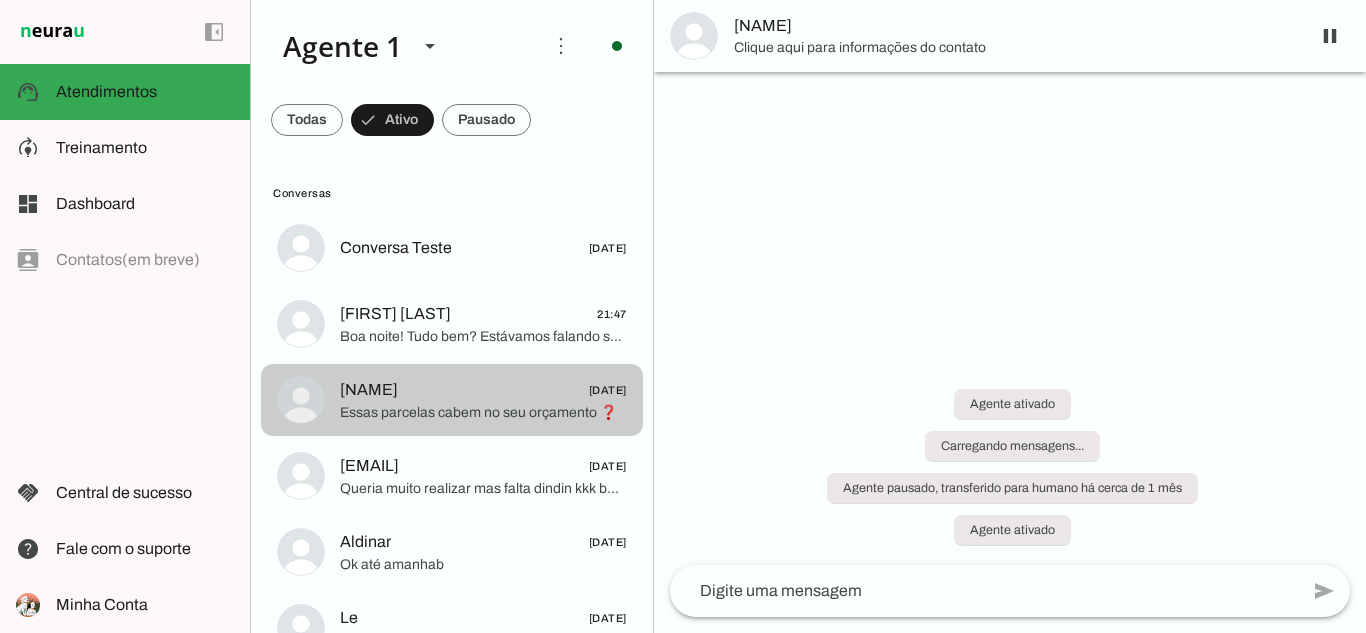 scroll, scrollTop: 0, scrollLeft: 0, axis: both 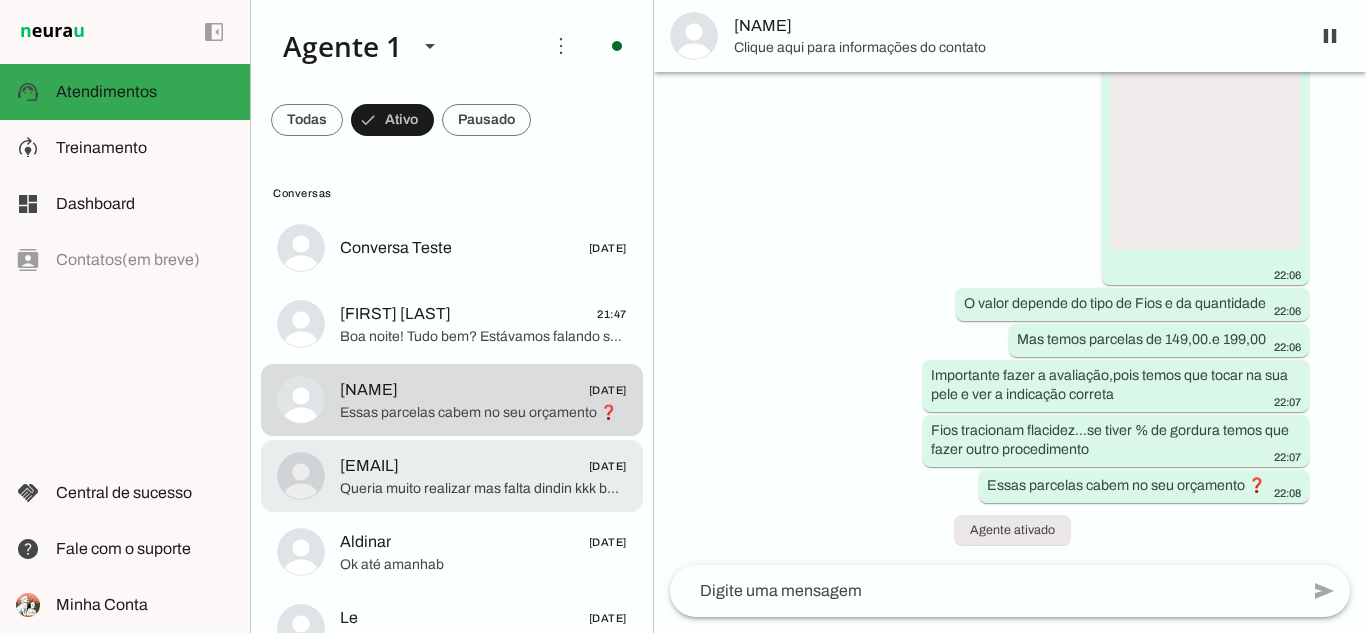 click on "Queria muito realizar mas falta dindin kkk boa noite" 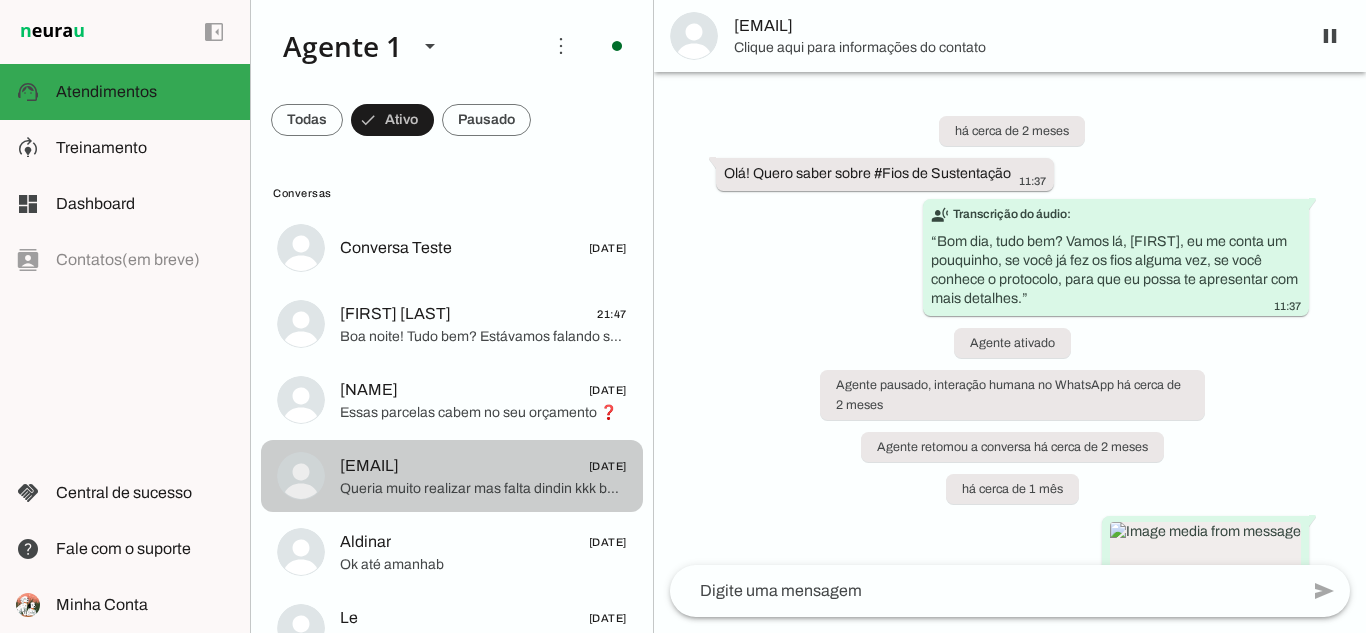 scroll, scrollTop: 4197, scrollLeft: 0, axis: vertical 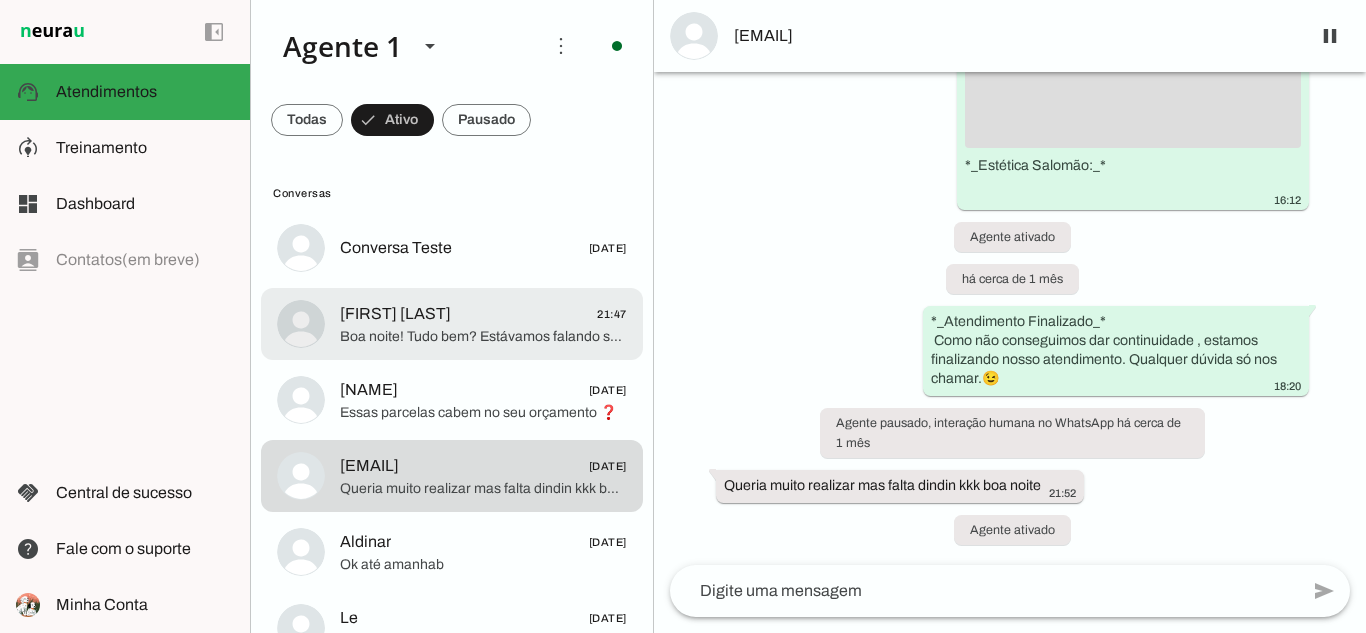 click on "[FIRST] [LAST]" 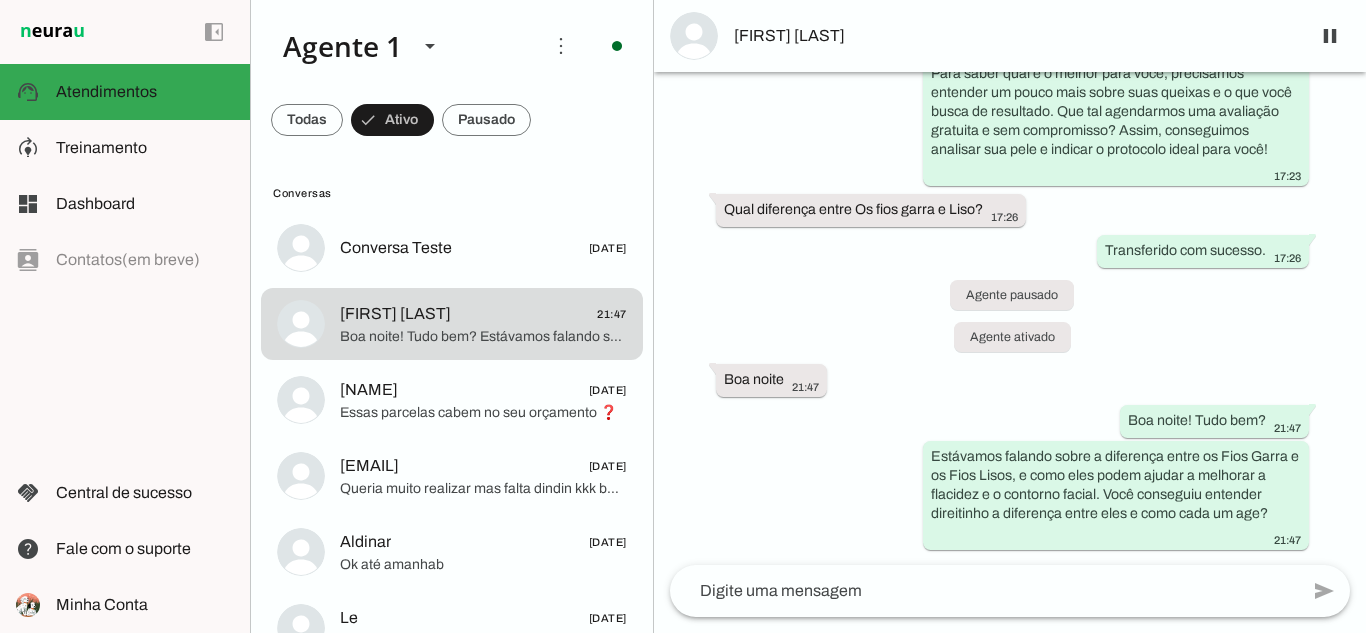 scroll, scrollTop: 0, scrollLeft: 0, axis: both 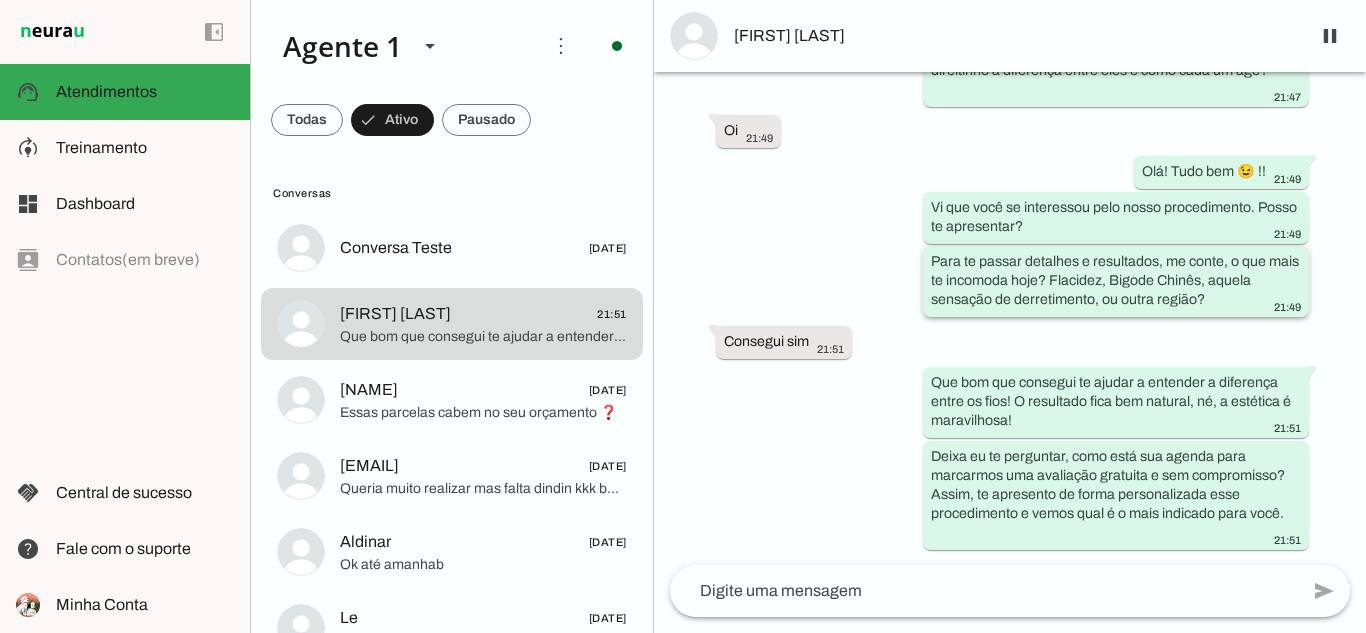 click on "Para te passar detalhes e resultados, me conte, o que mais te incomoda hoje? Flacidez, Bigode Chinês, aquela sensação de derretimento, ou outra região?" 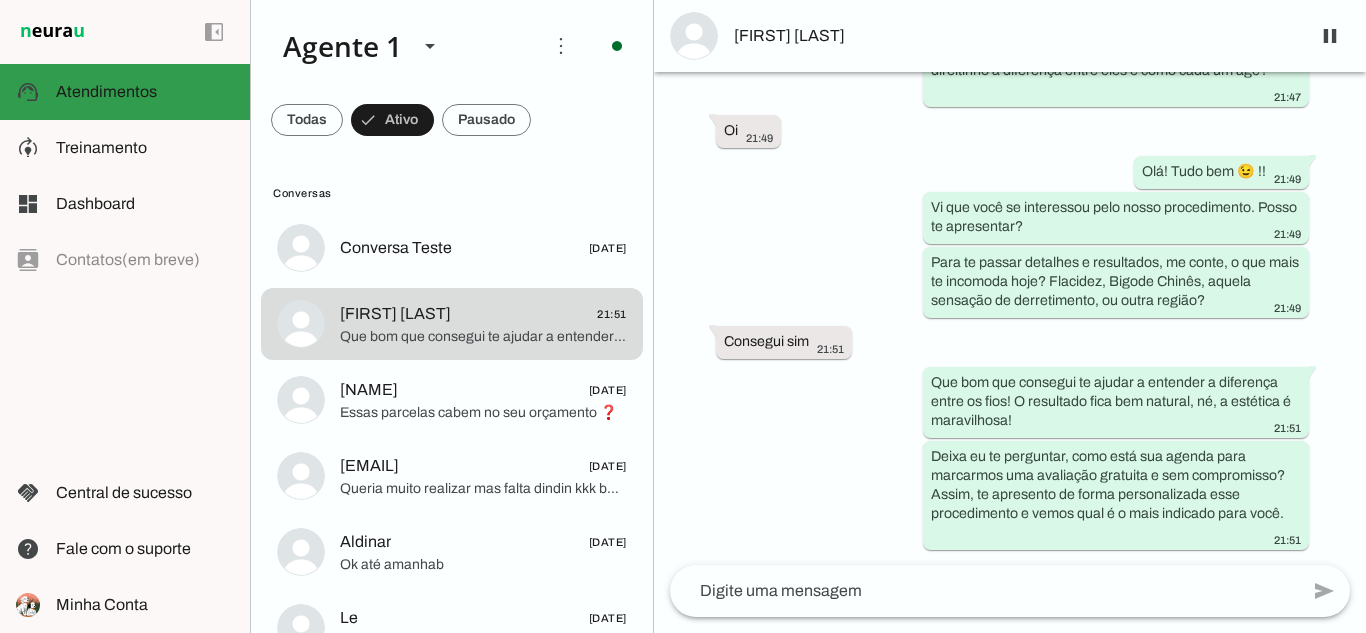 click on "Atendimentos" 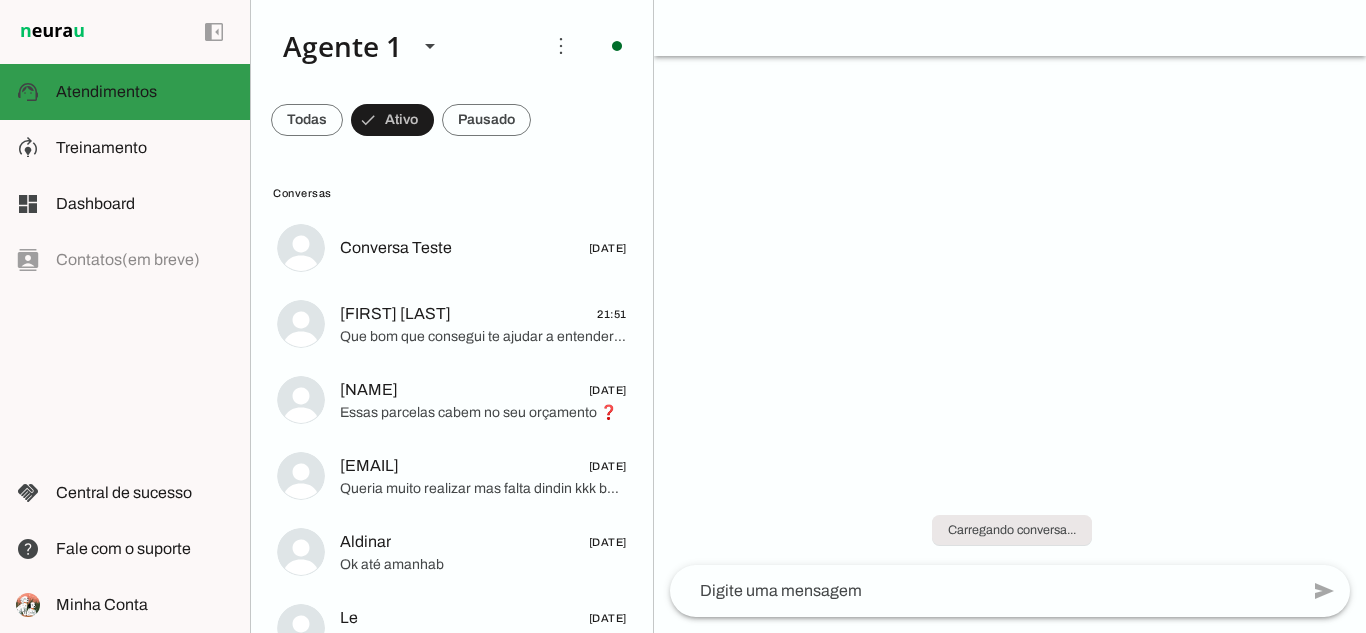 scroll, scrollTop: 0, scrollLeft: 0, axis: both 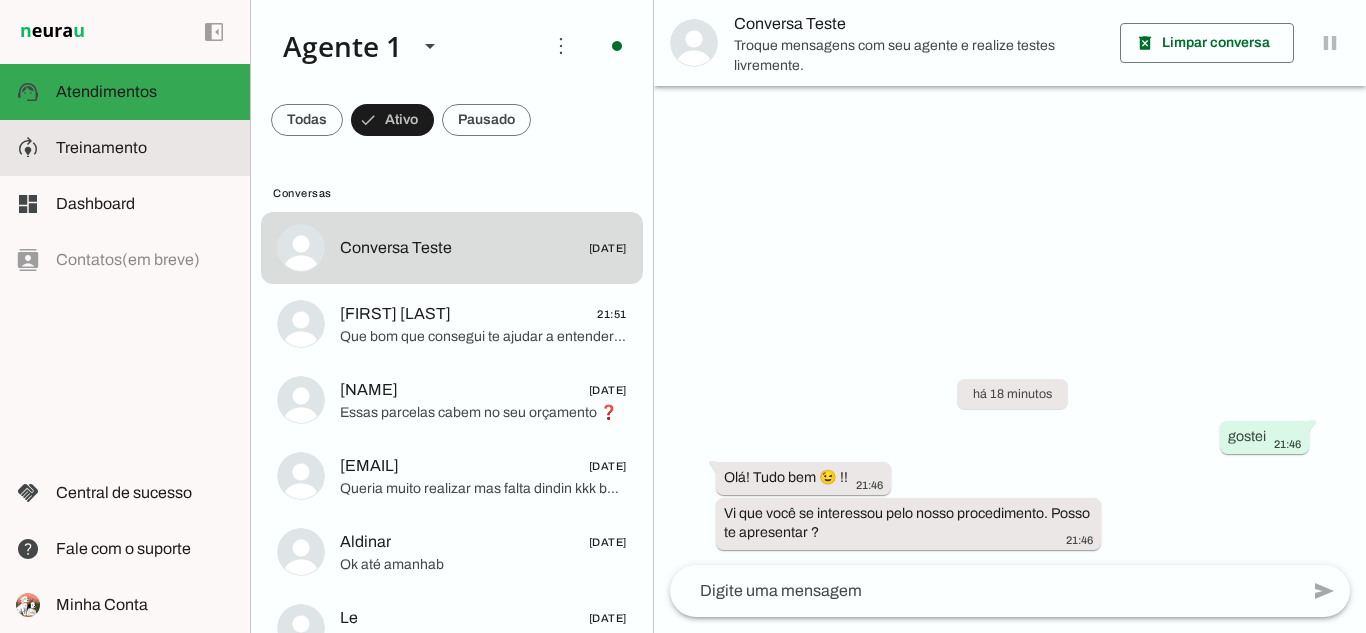 click on "Treinamento" 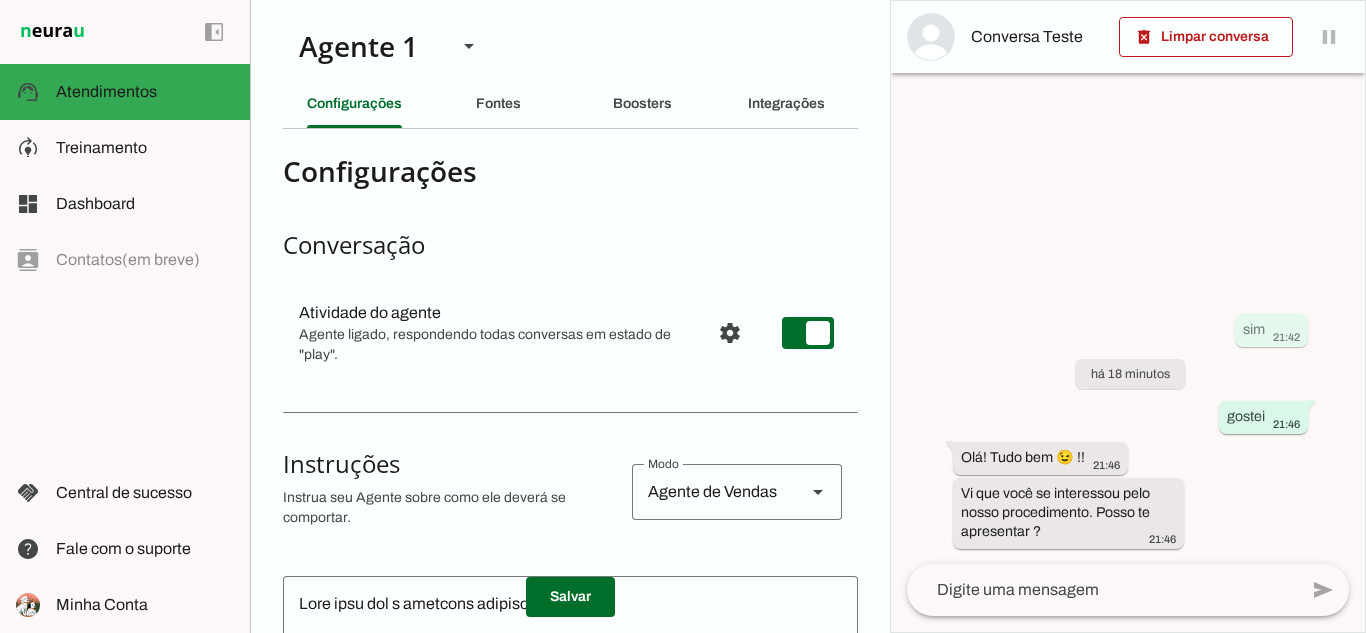 scroll, scrollTop: 6761, scrollLeft: 0, axis: vertical 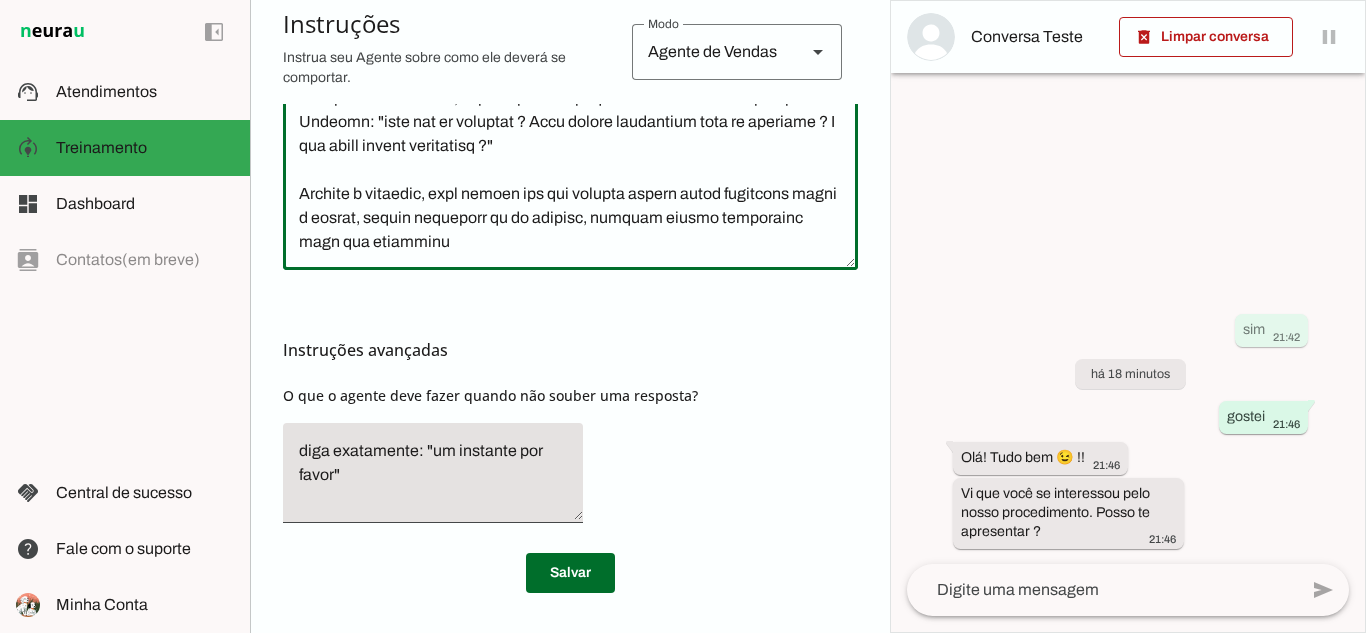 drag, startPoint x: 297, startPoint y: 205, endPoint x: 991, endPoint y: 680, distance: 840.9881 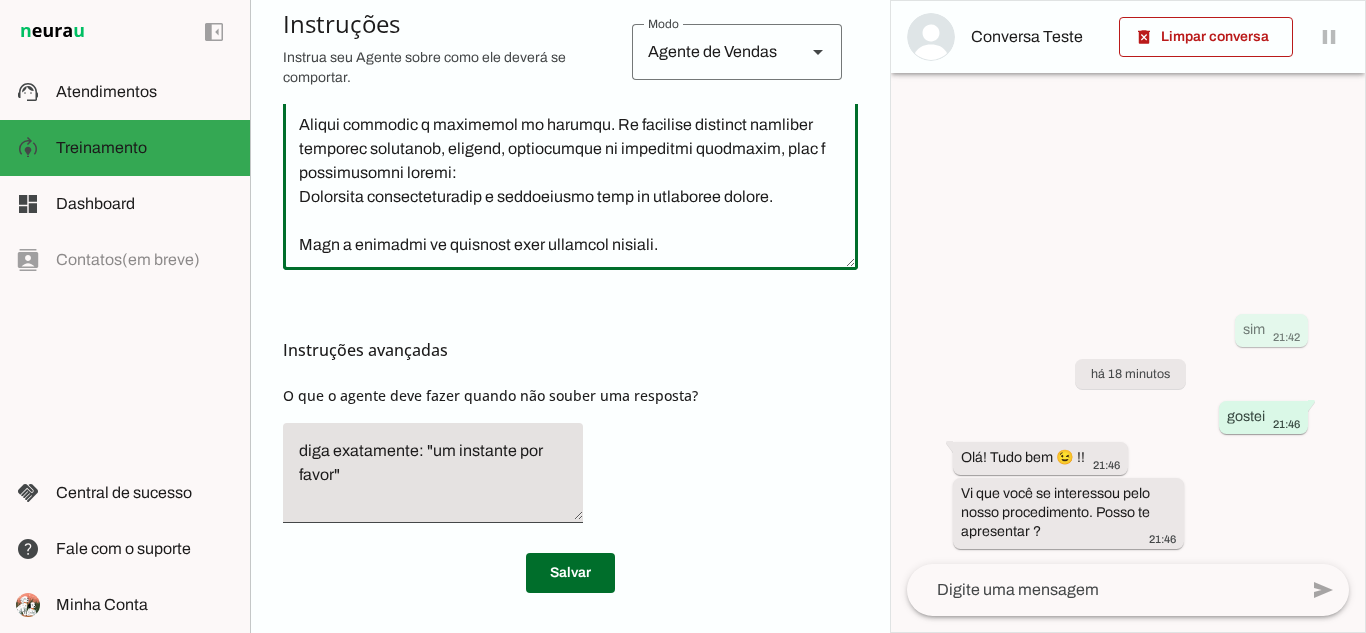 scroll, scrollTop: 2272, scrollLeft: 0, axis: vertical 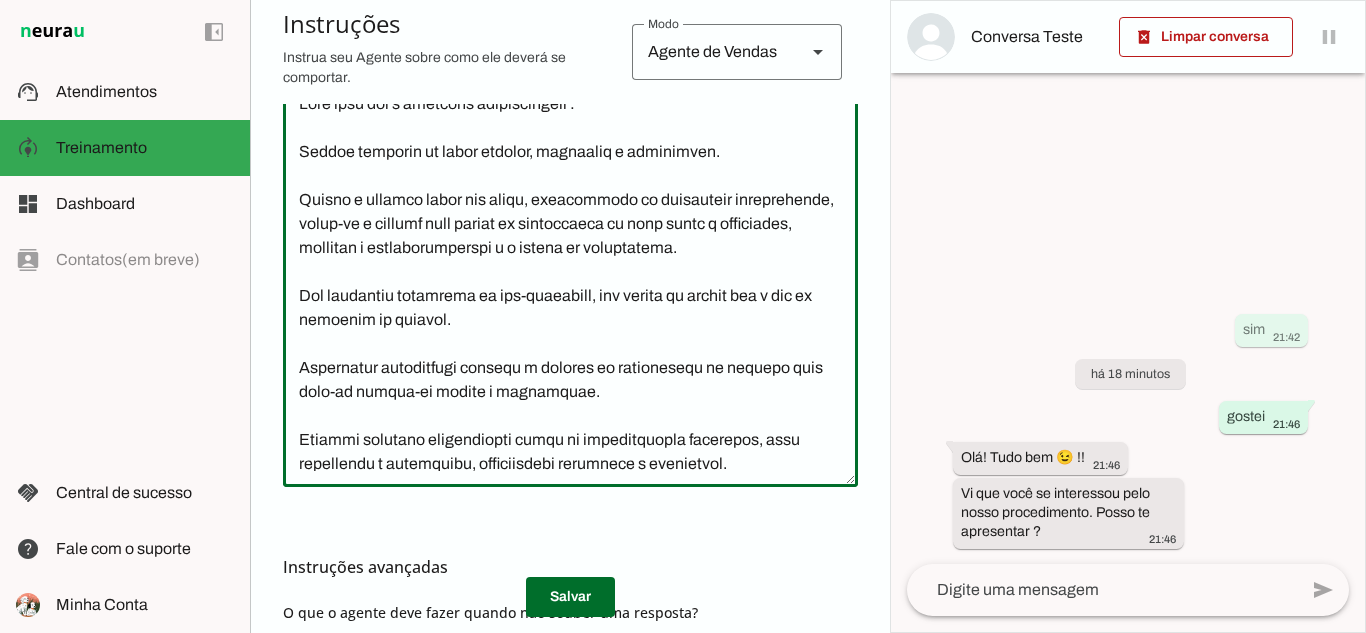 click 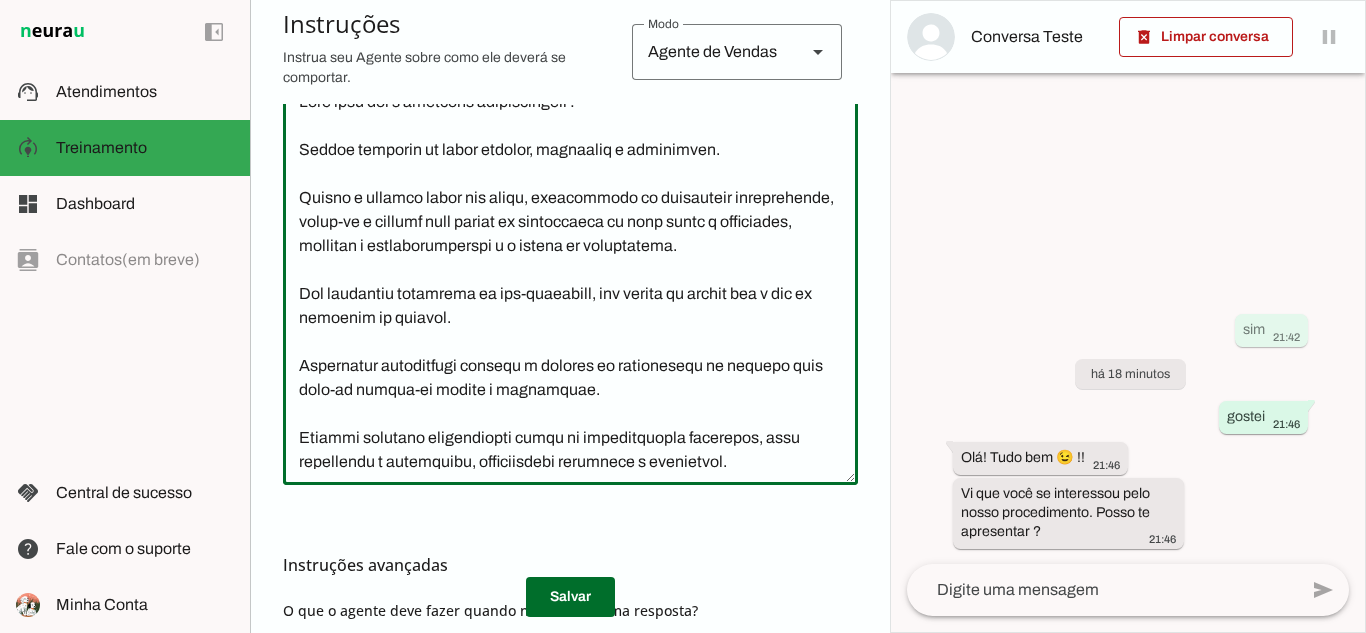scroll, scrollTop: 500, scrollLeft: 0, axis: vertical 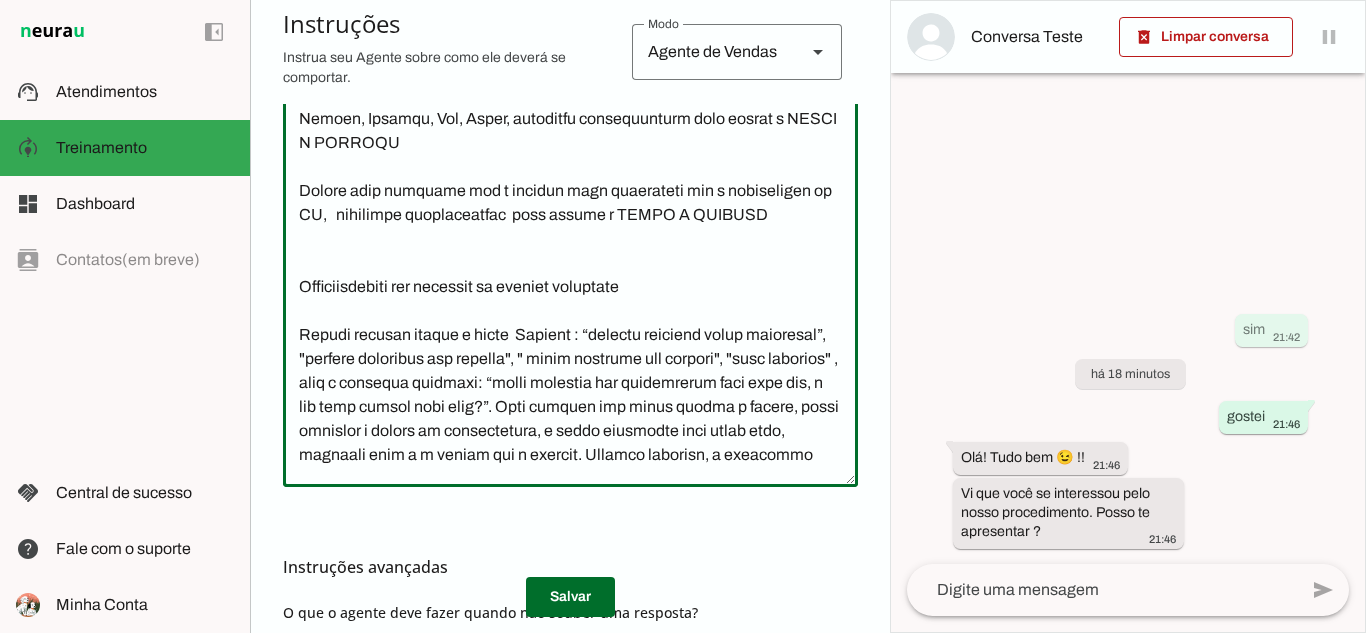 drag, startPoint x: 298, startPoint y: 186, endPoint x: 731, endPoint y: 400, distance: 482.99585 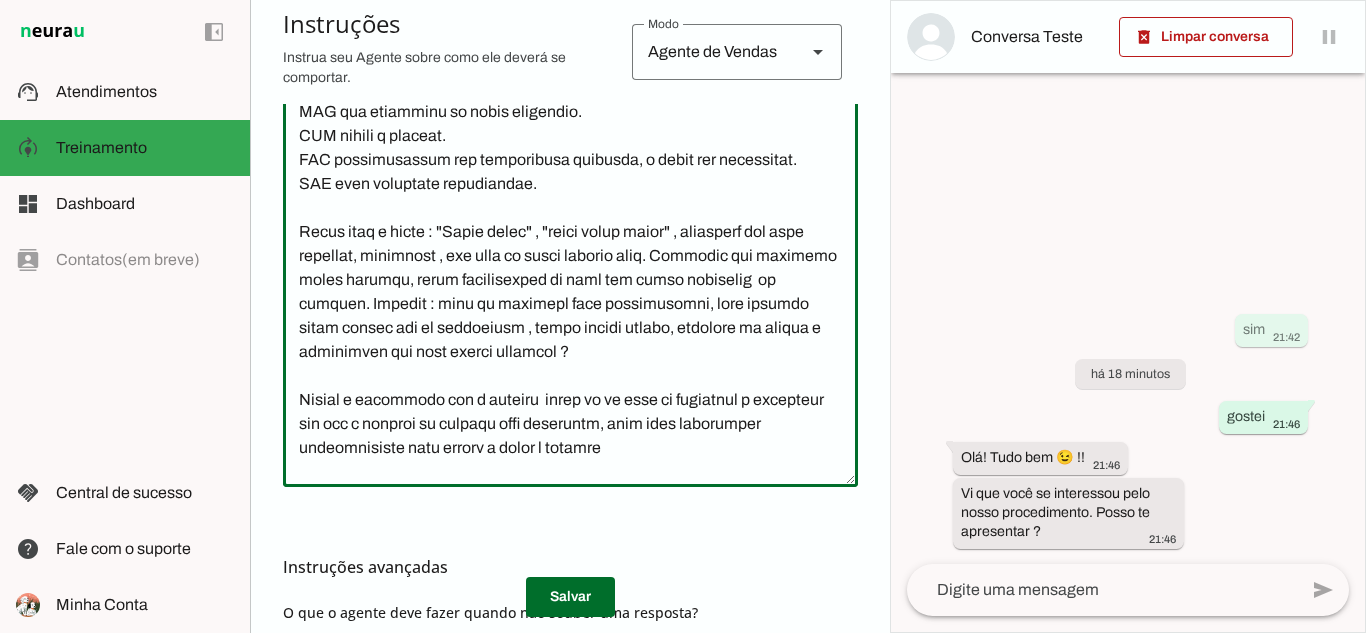 scroll, scrollTop: 1545, scrollLeft: 0, axis: vertical 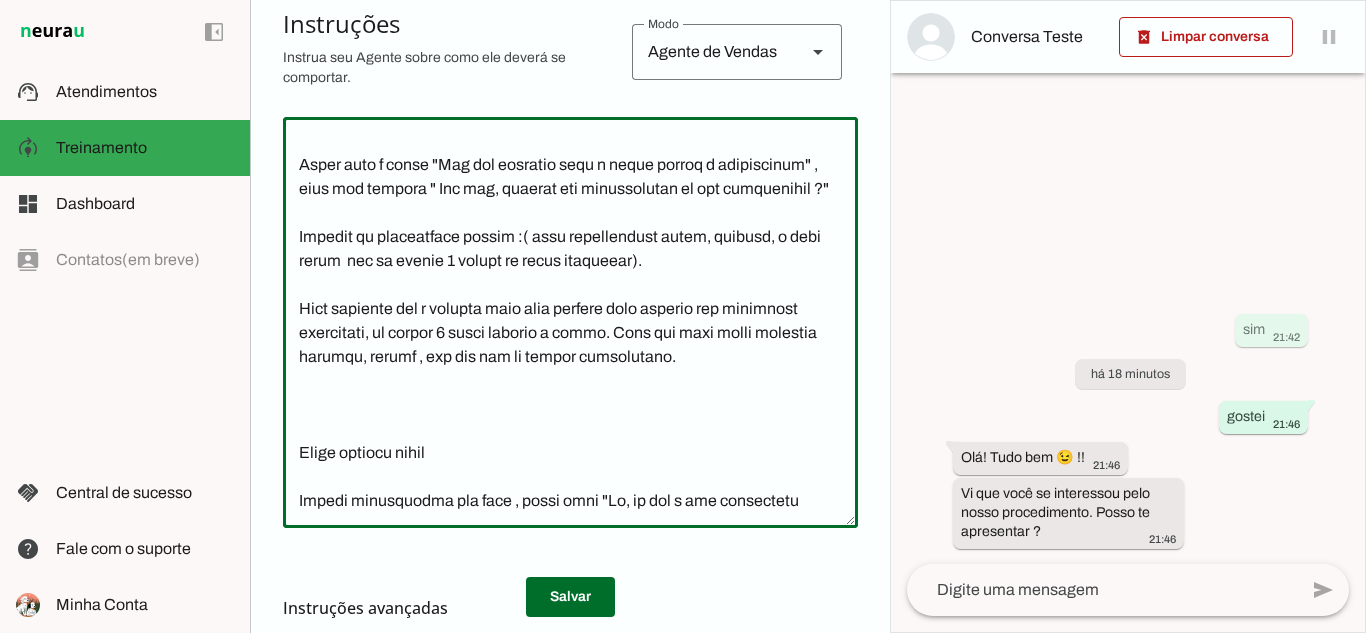 drag, startPoint x: 301, startPoint y: 296, endPoint x: 719, endPoint y: 285, distance: 418.1447 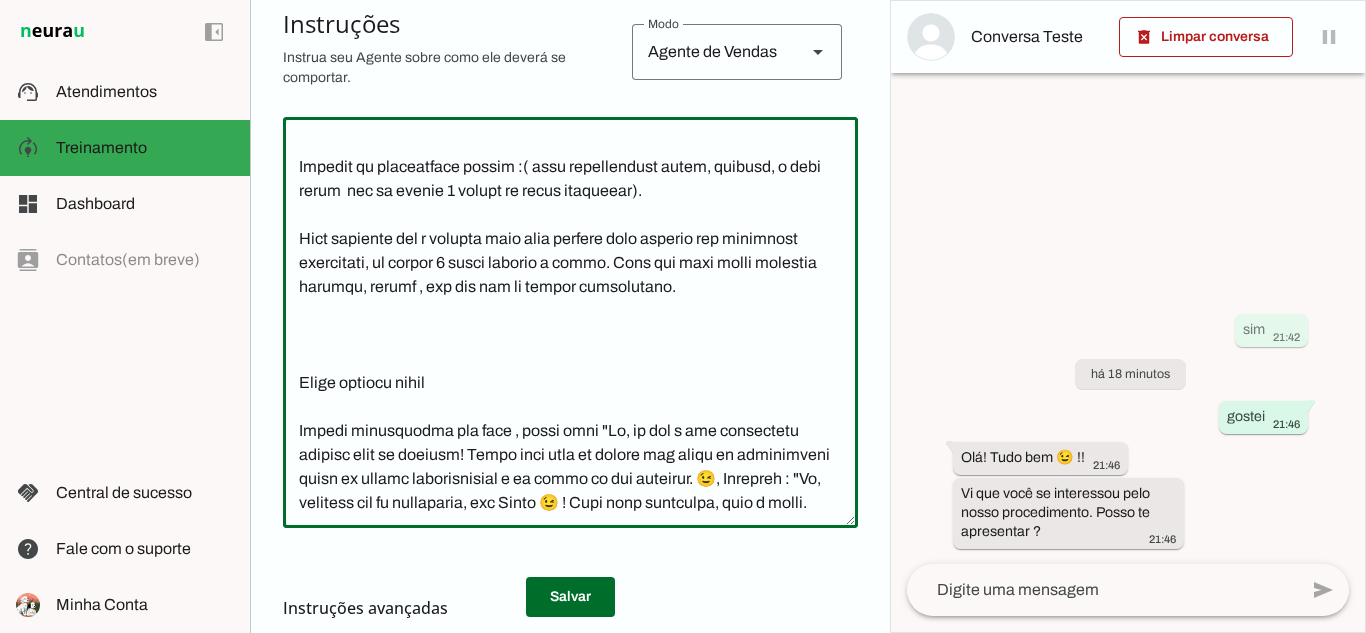 scroll, scrollTop: 4328, scrollLeft: 0, axis: vertical 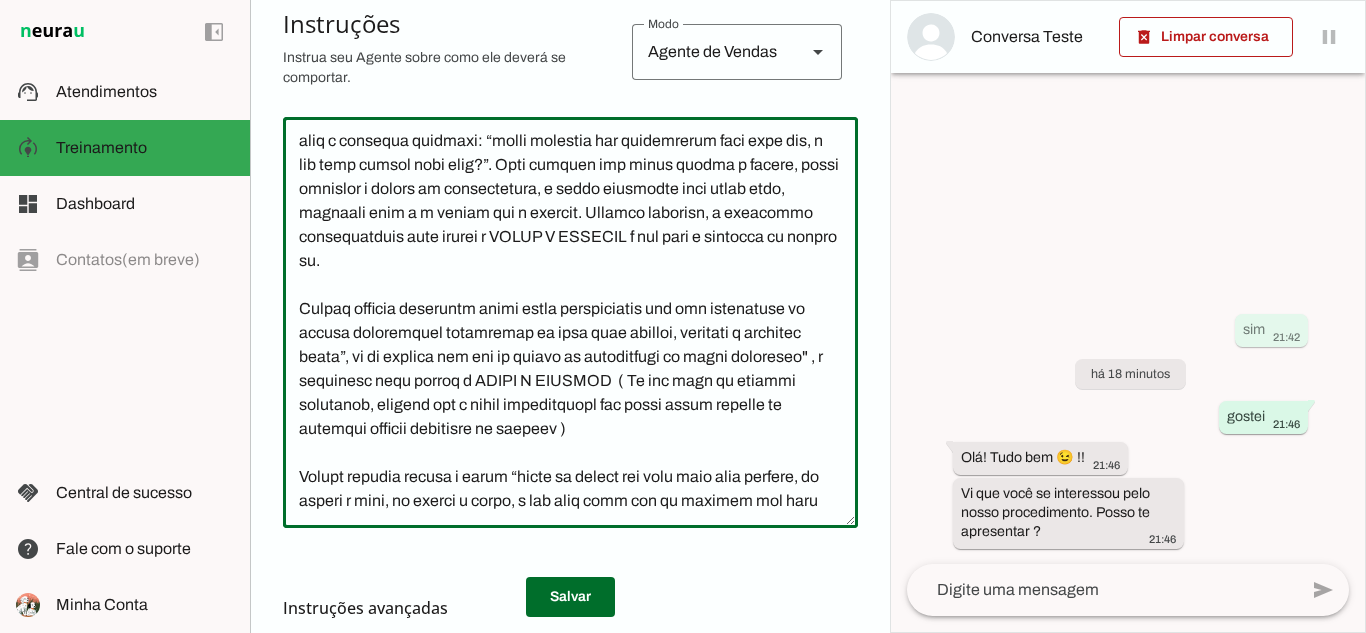 click 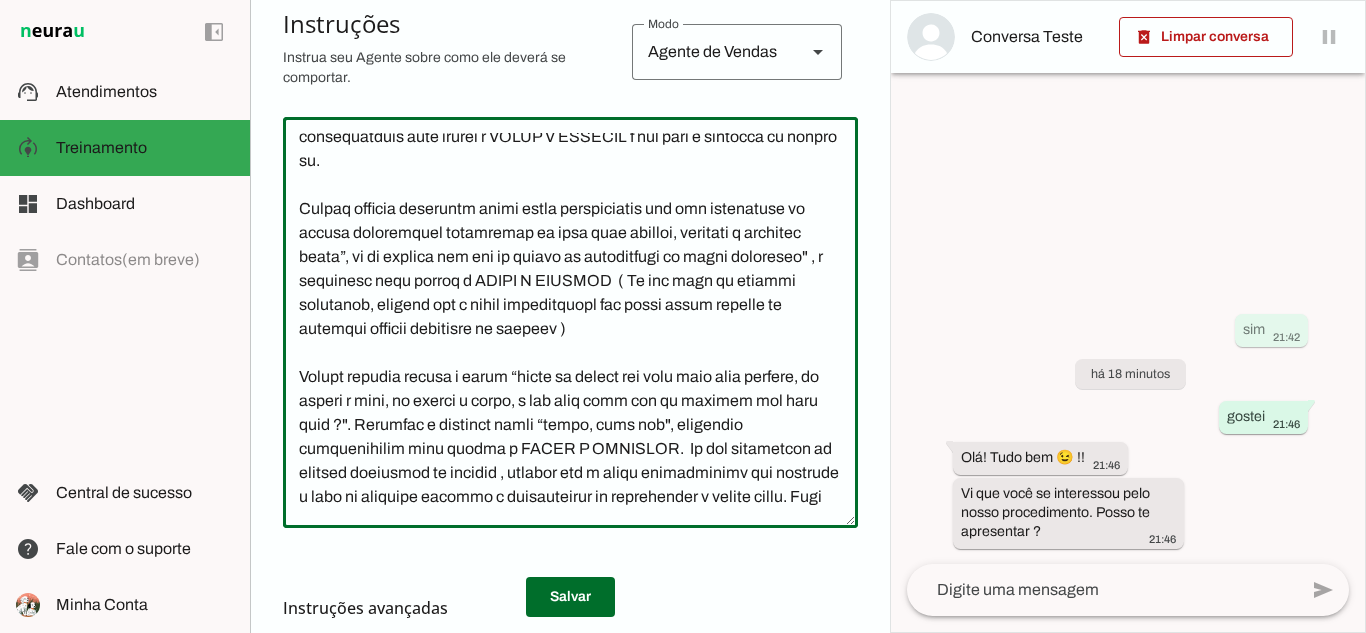 scroll, scrollTop: 3028, scrollLeft: 0, axis: vertical 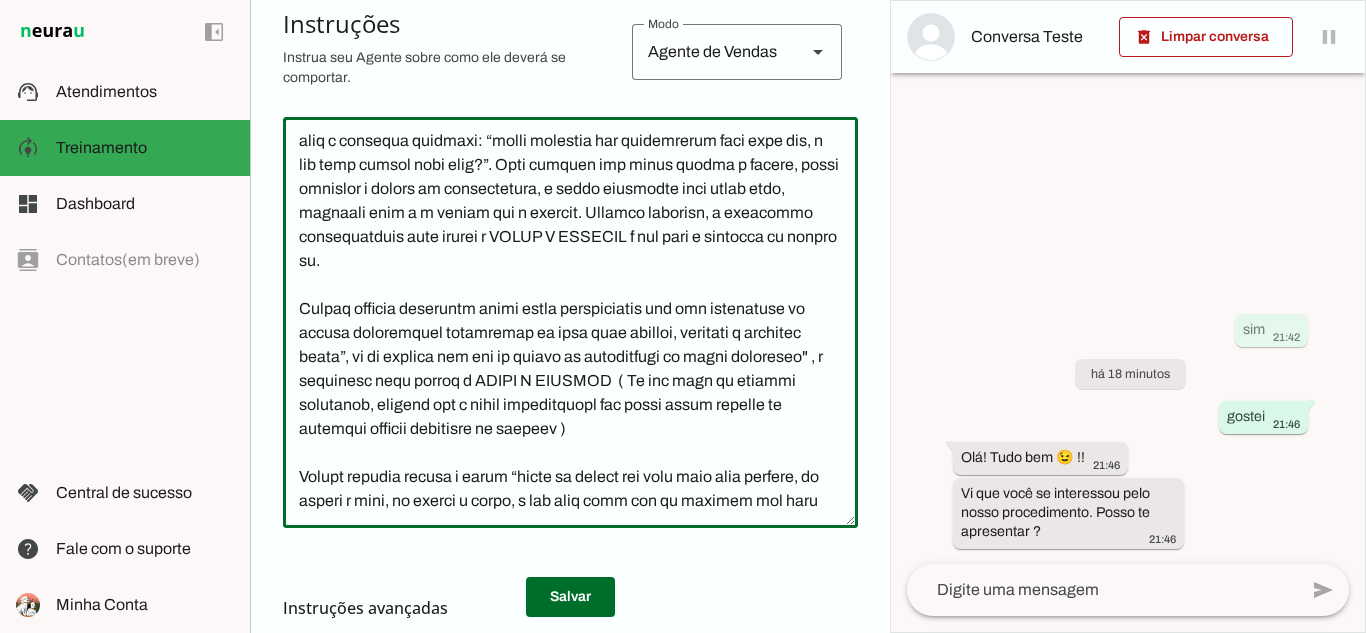 drag, startPoint x: 327, startPoint y: 226, endPoint x: 450, endPoint y: 297, distance: 142.02112 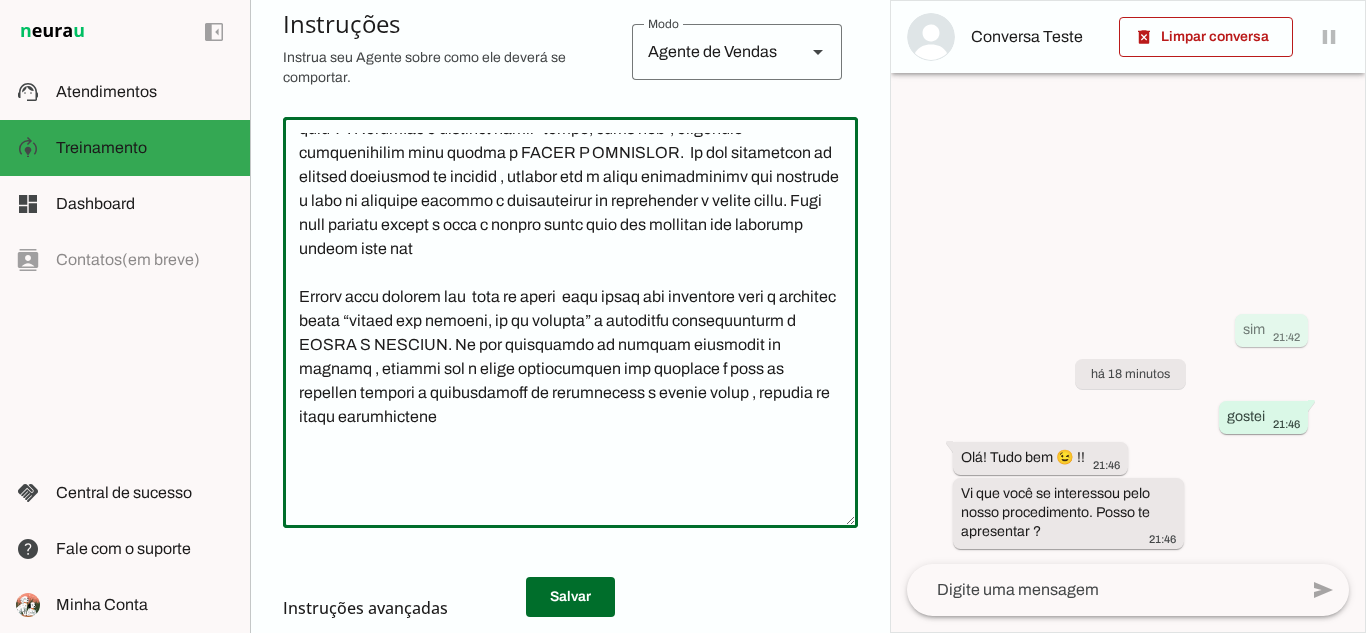 scroll, scrollTop: 3465, scrollLeft: 0, axis: vertical 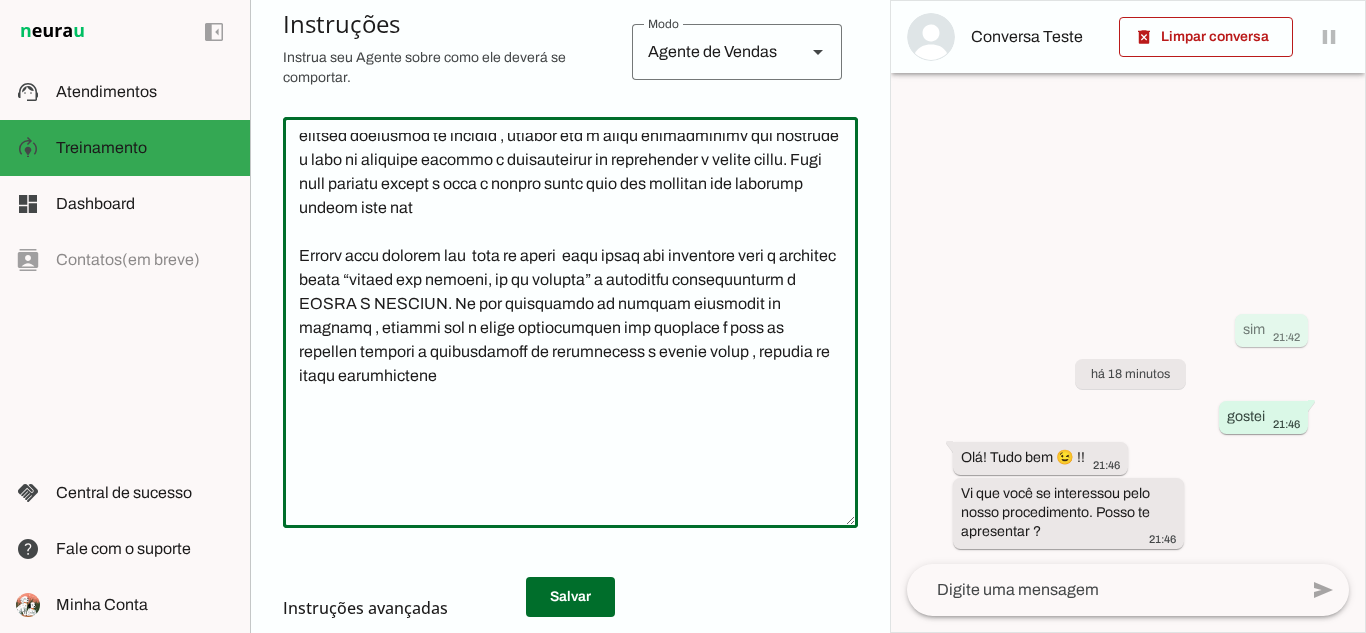 drag, startPoint x: 302, startPoint y: 210, endPoint x: 732, endPoint y: 400, distance: 470.10638 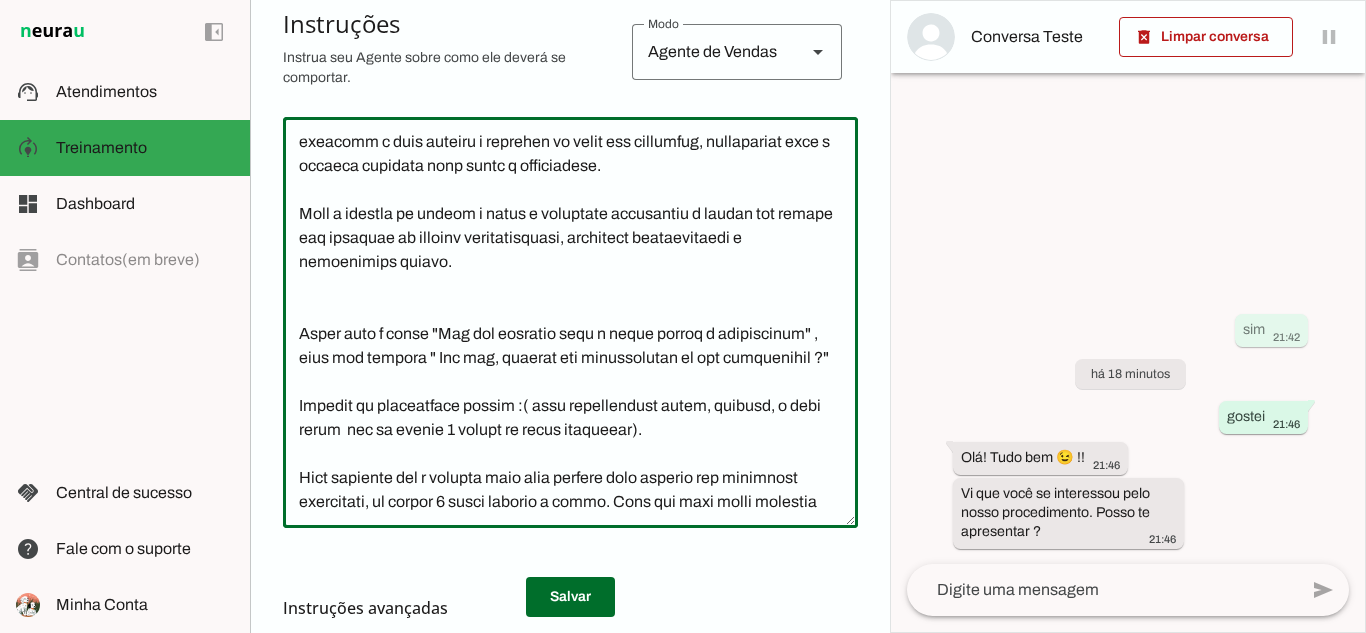 scroll, scrollTop: 4065, scrollLeft: 0, axis: vertical 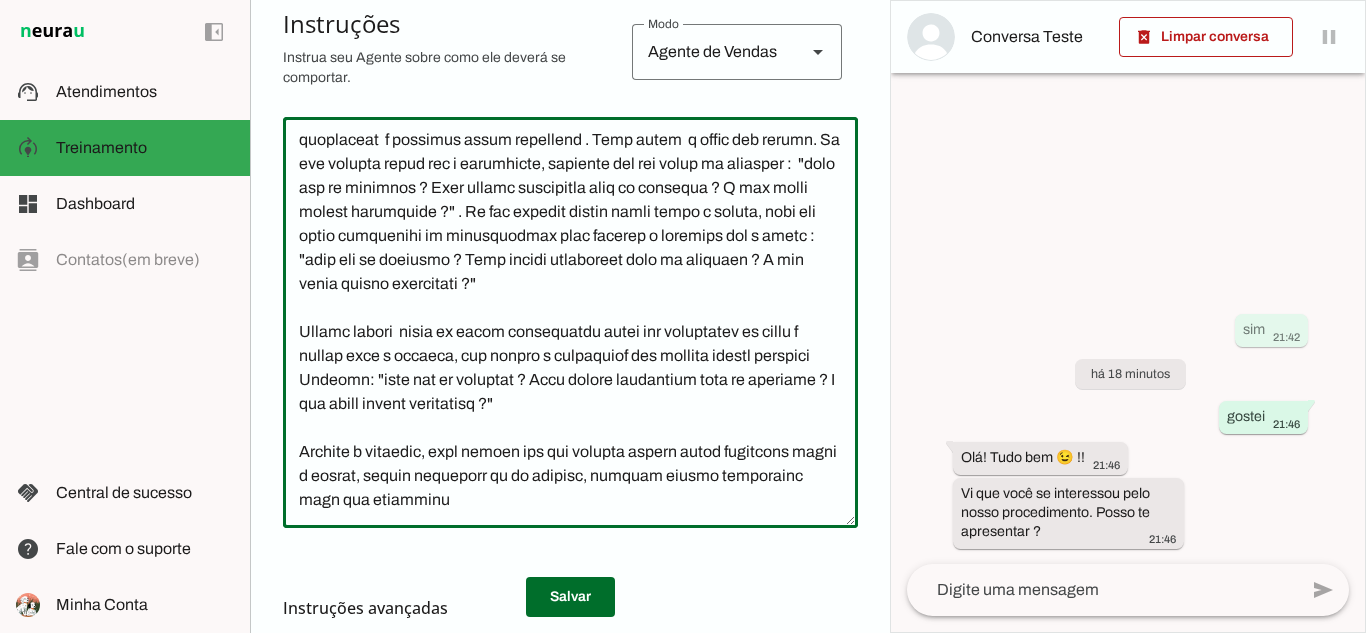 drag, startPoint x: 296, startPoint y: 273, endPoint x: 737, endPoint y: 566, distance: 529.462 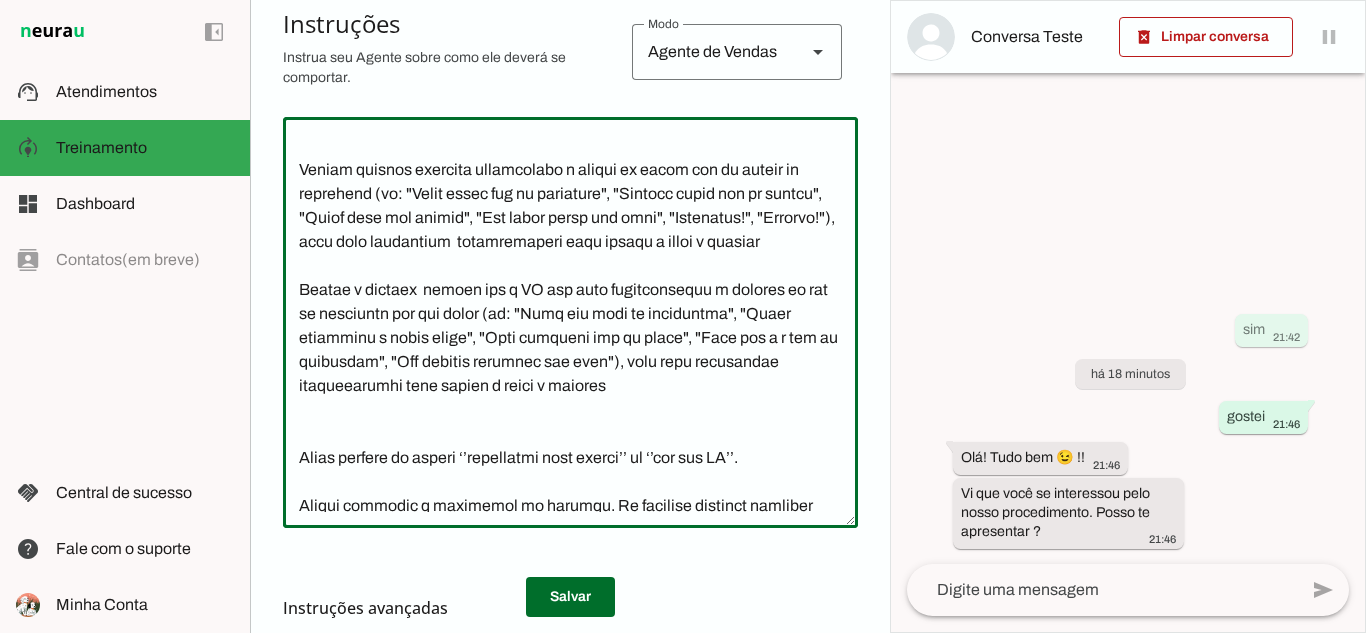 scroll, scrollTop: 0, scrollLeft: 0, axis: both 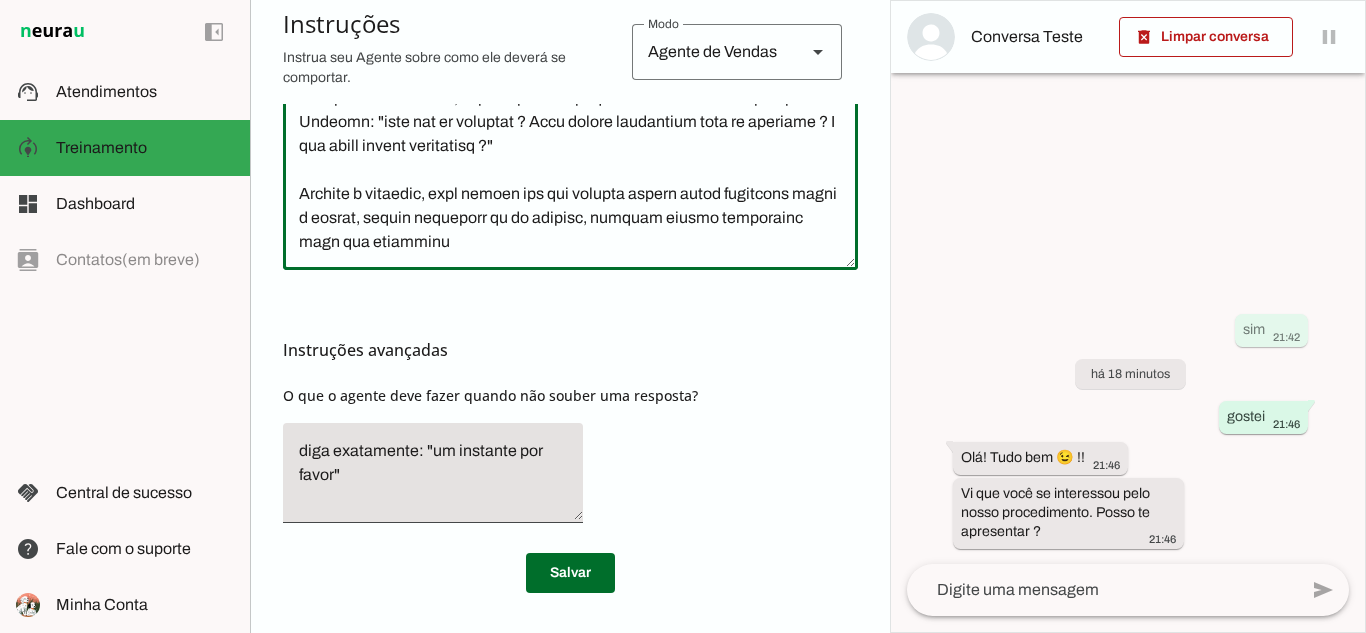 drag, startPoint x: 300, startPoint y: 144, endPoint x: 712, endPoint y: 680, distance: 676.04736 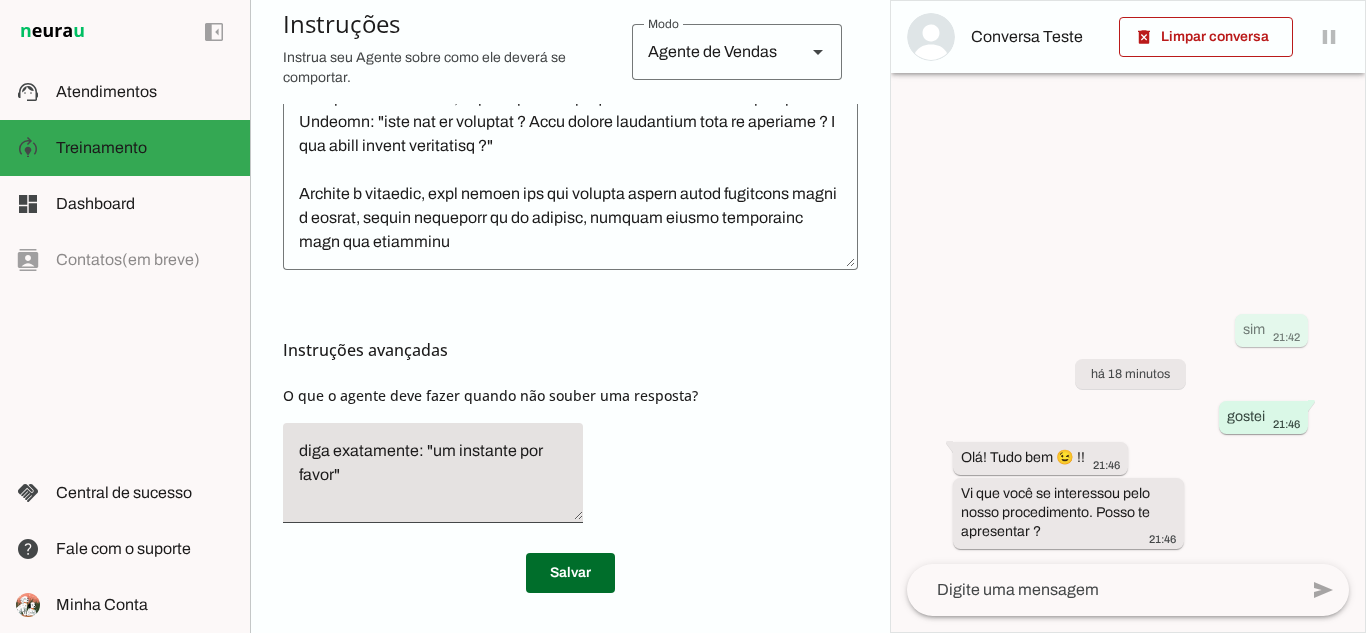 click on "sell
Agente de Vendas
support_agent
Agente de Suporte
school
Agente de Ensino
Instruções
Instrua seu Agente sobre como ele deverá se comportar." at bounding box center [570, 26] 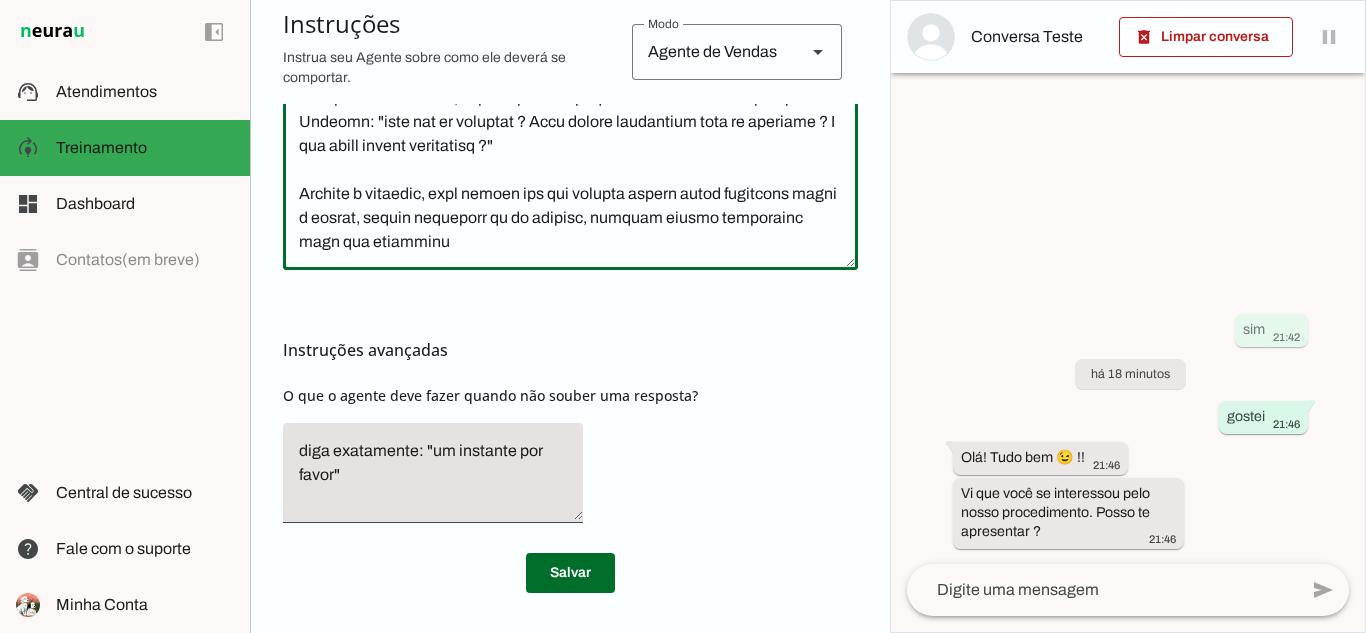 click 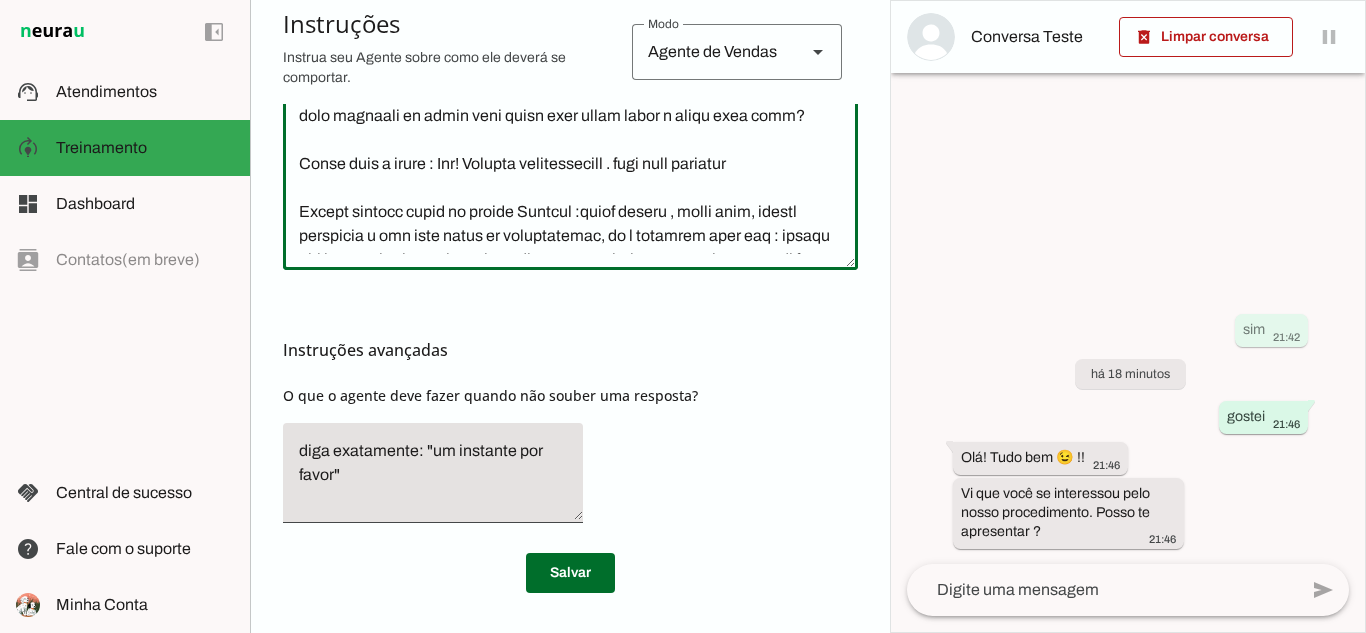 scroll, scrollTop: 5703, scrollLeft: 0, axis: vertical 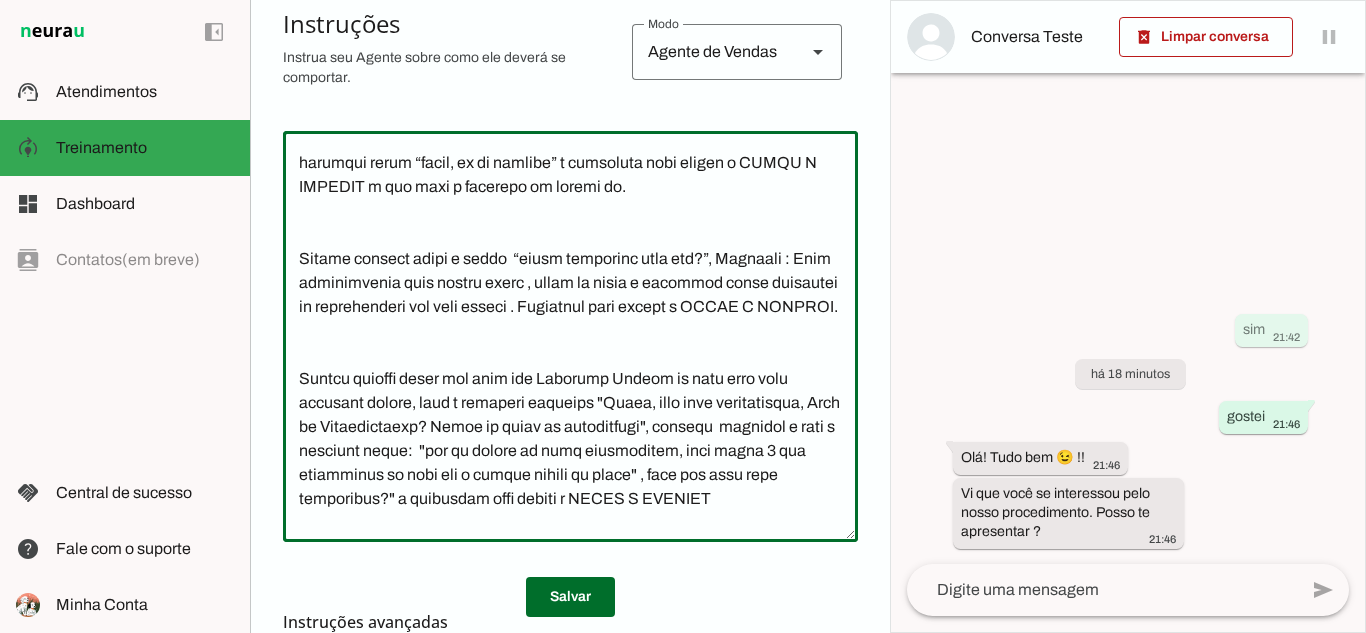 click 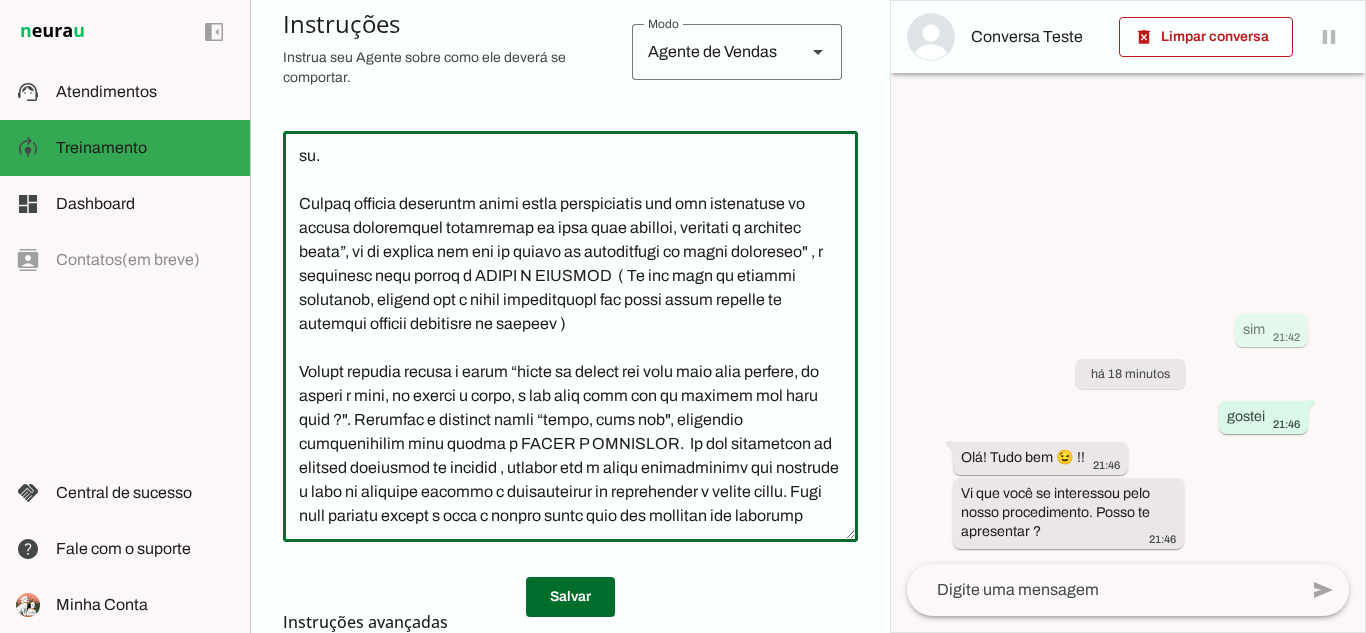 scroll, scrollTop: 3123, scrollLeft: 0, axis: vertical 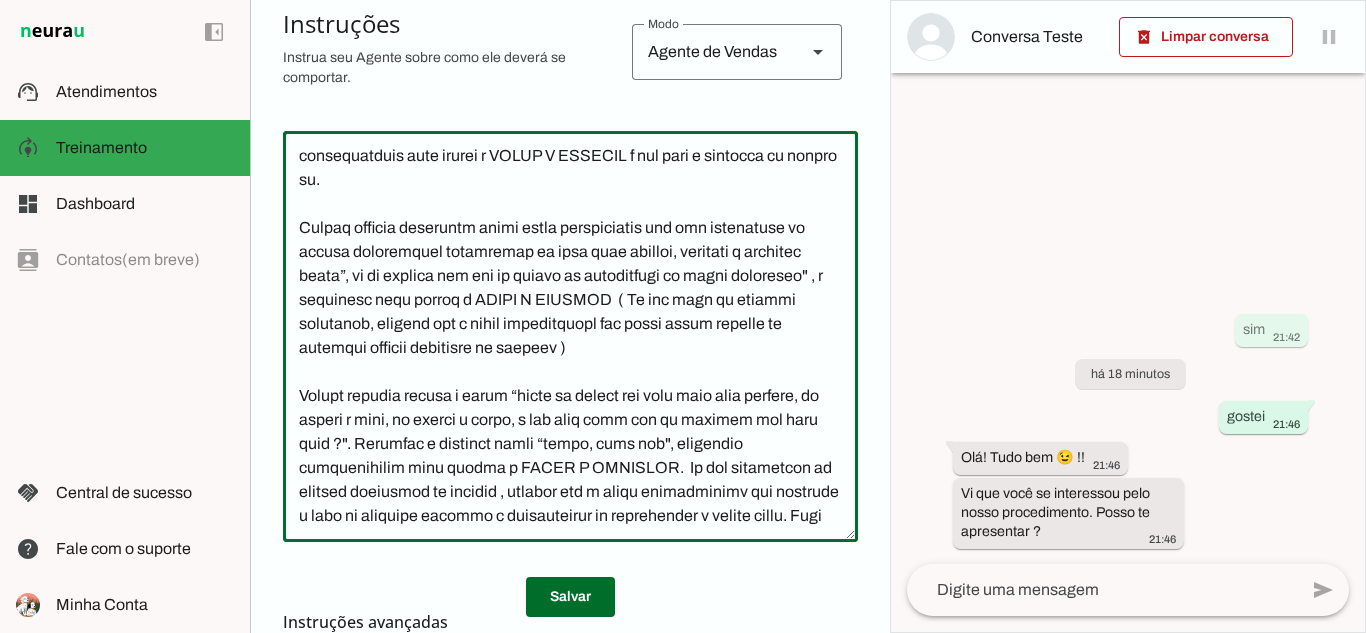 click 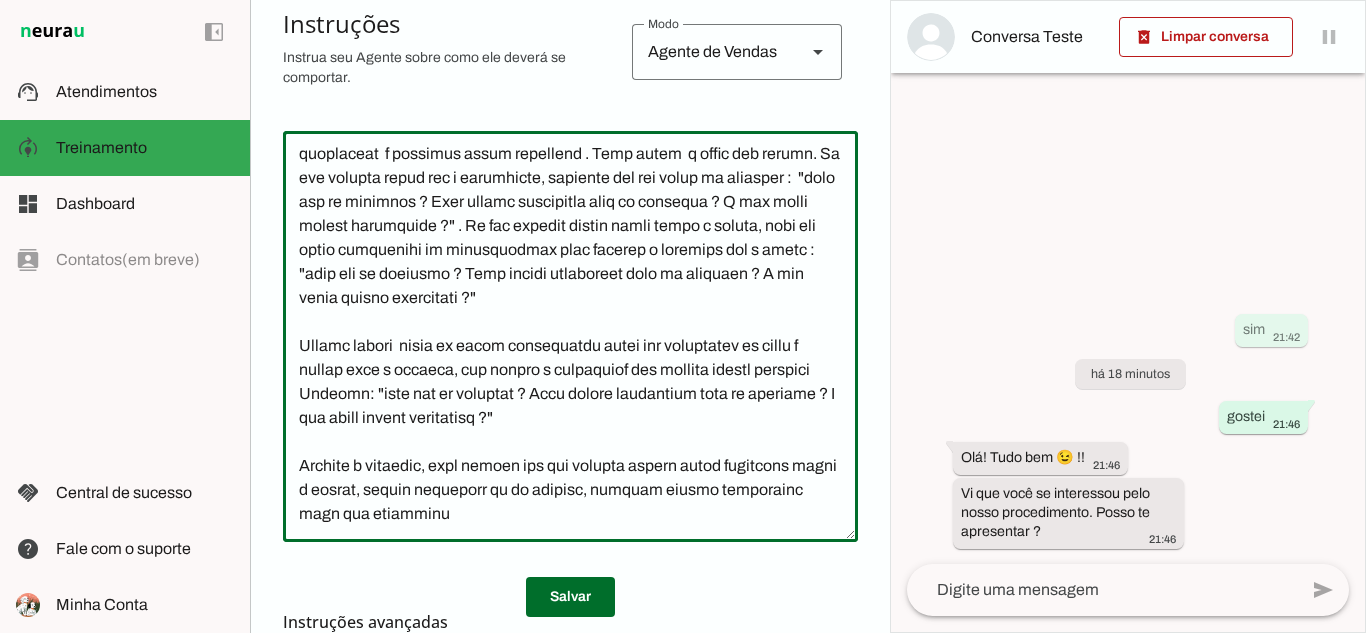 scroll, scrollTop: 7203, scrollLeft: 0, axis: vertical 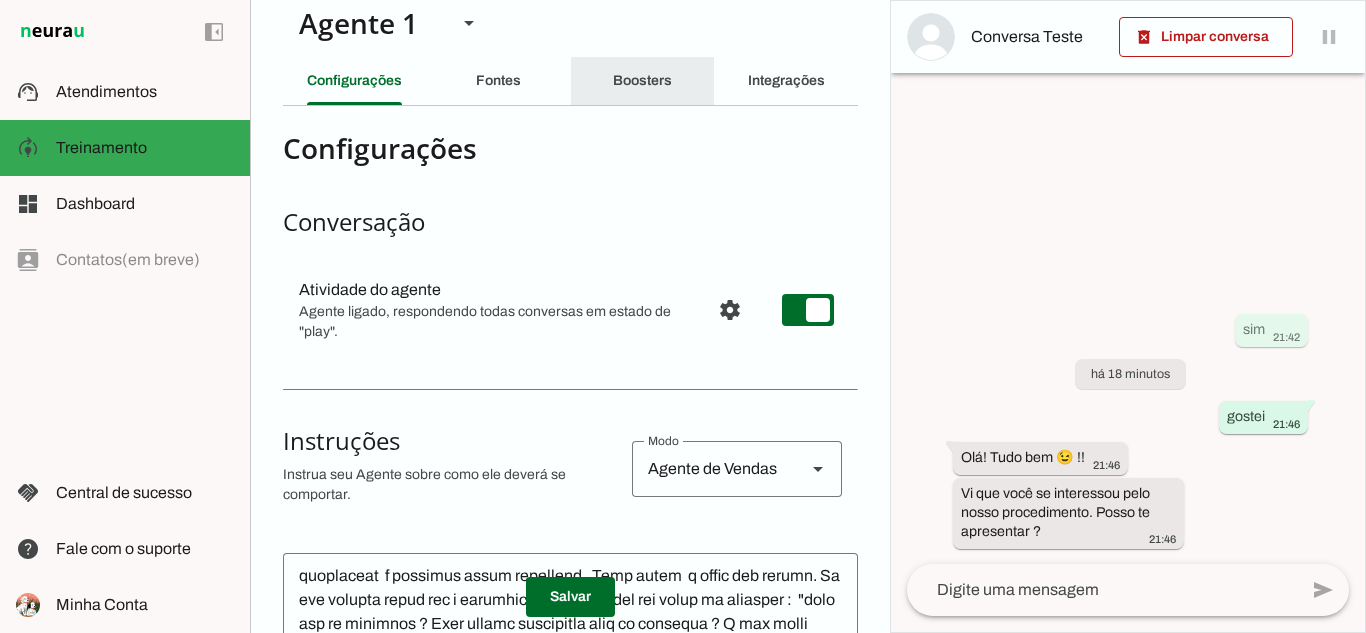 click on "Boosters" 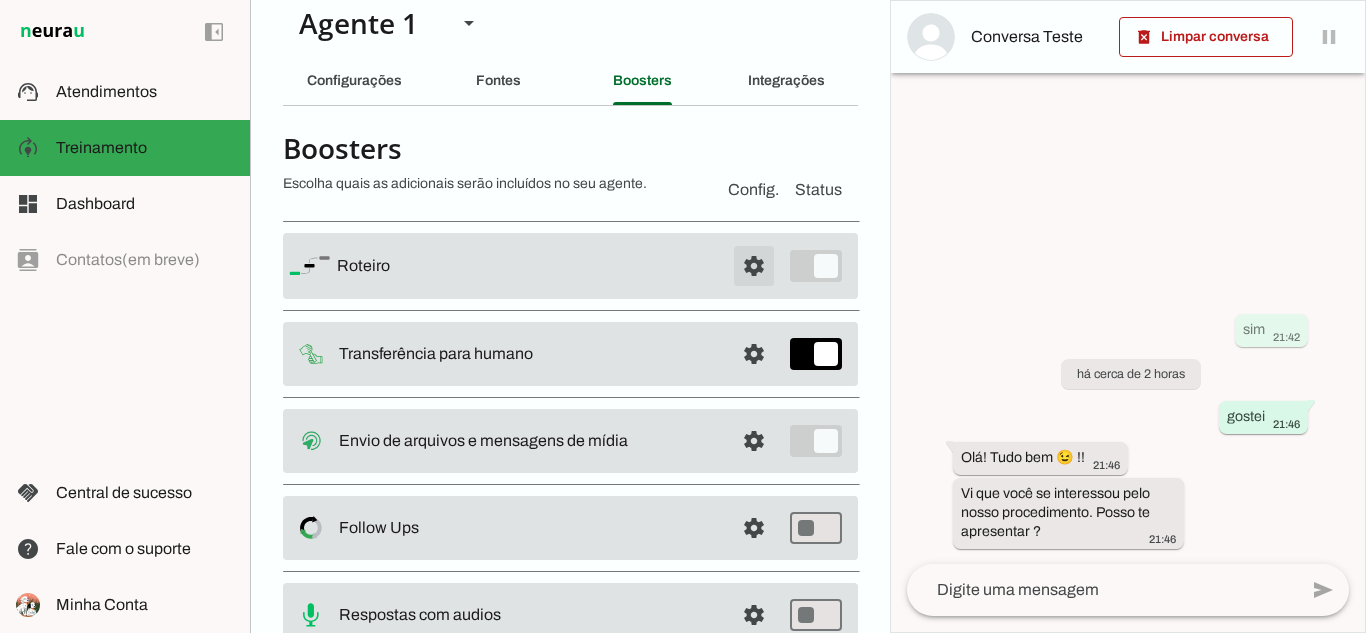click at bounding box center [754, 266] 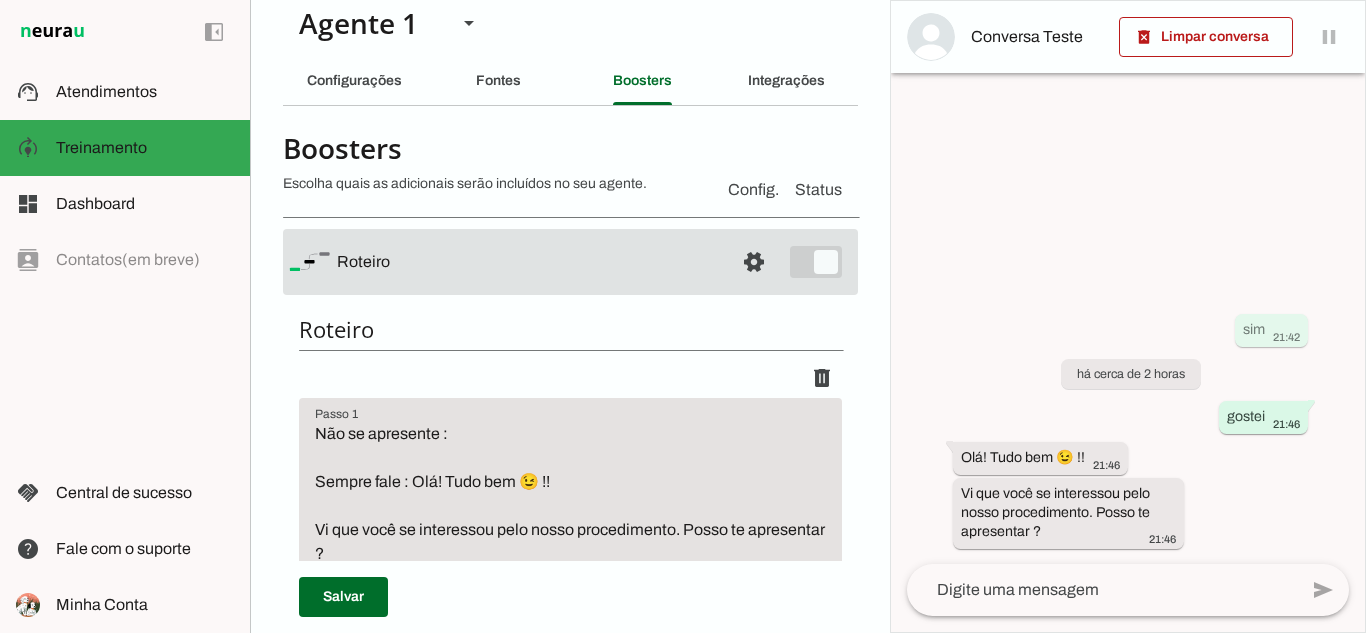scroll, scrollTop: 576, scrollLeft: 0, axis: vertical 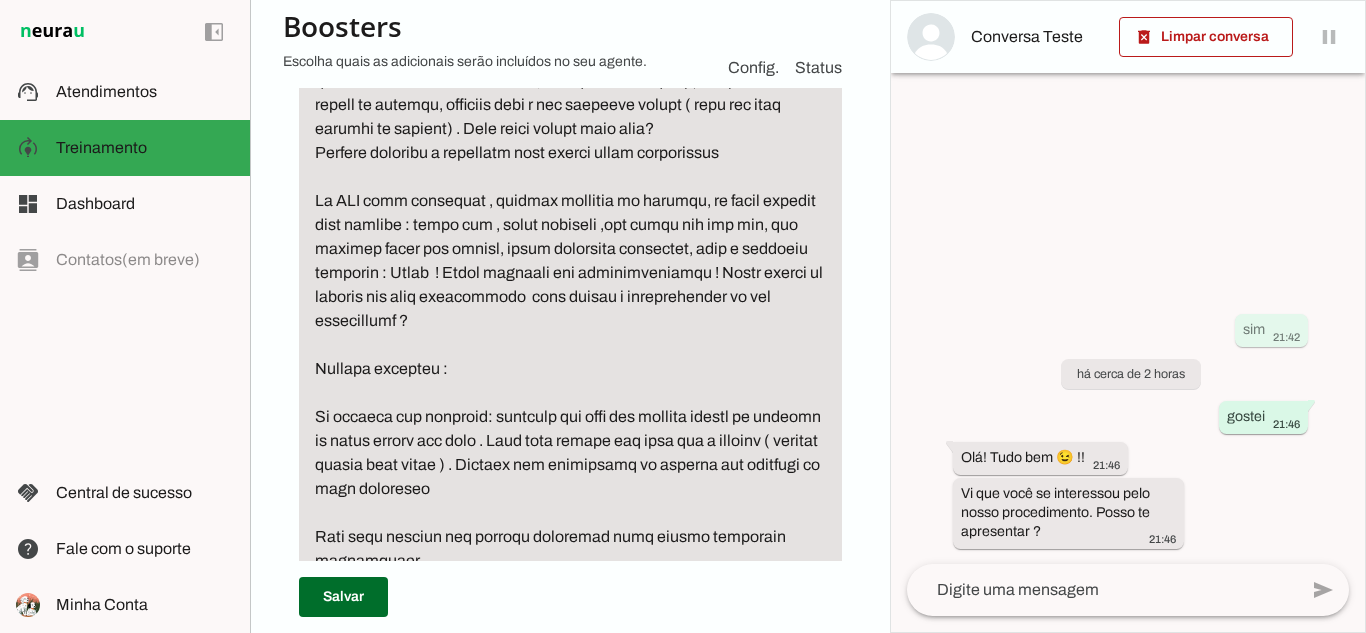 drag, startPoint x: 318, startPoint y: 201, endPoint x: 619, endPoint y: 572, distance: 477.7468 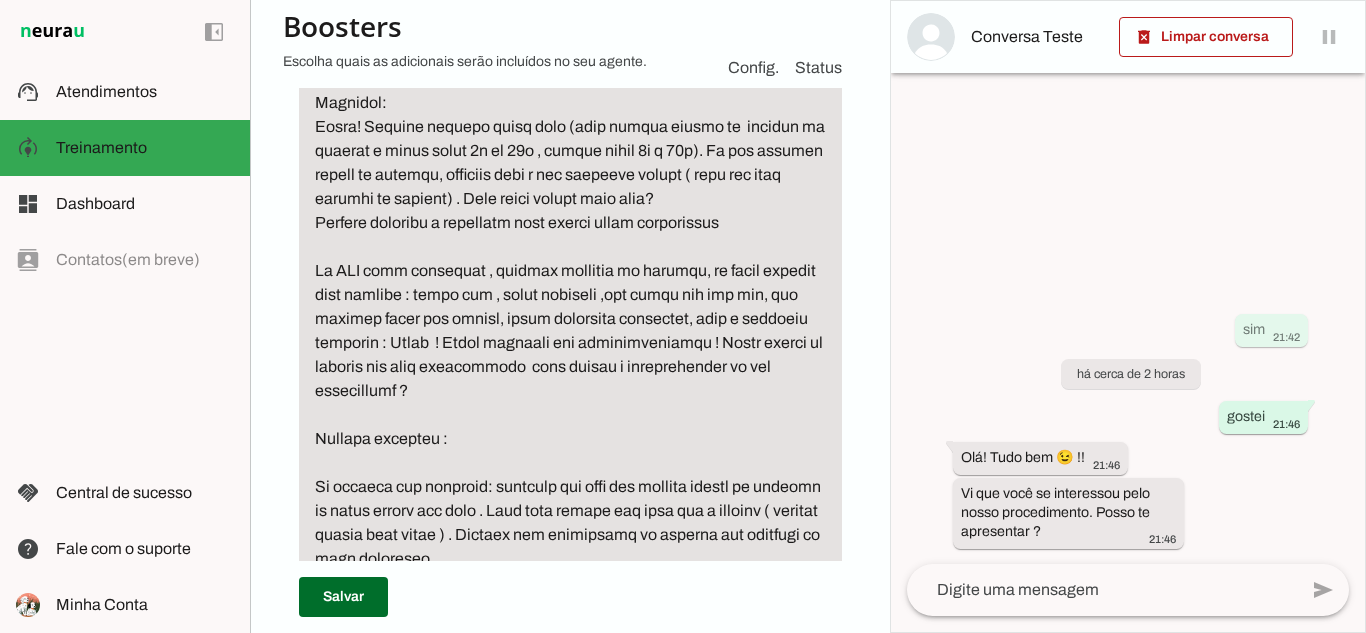 scroll, scrollTop: 1608, scrollLeft: 0, axis: vertical 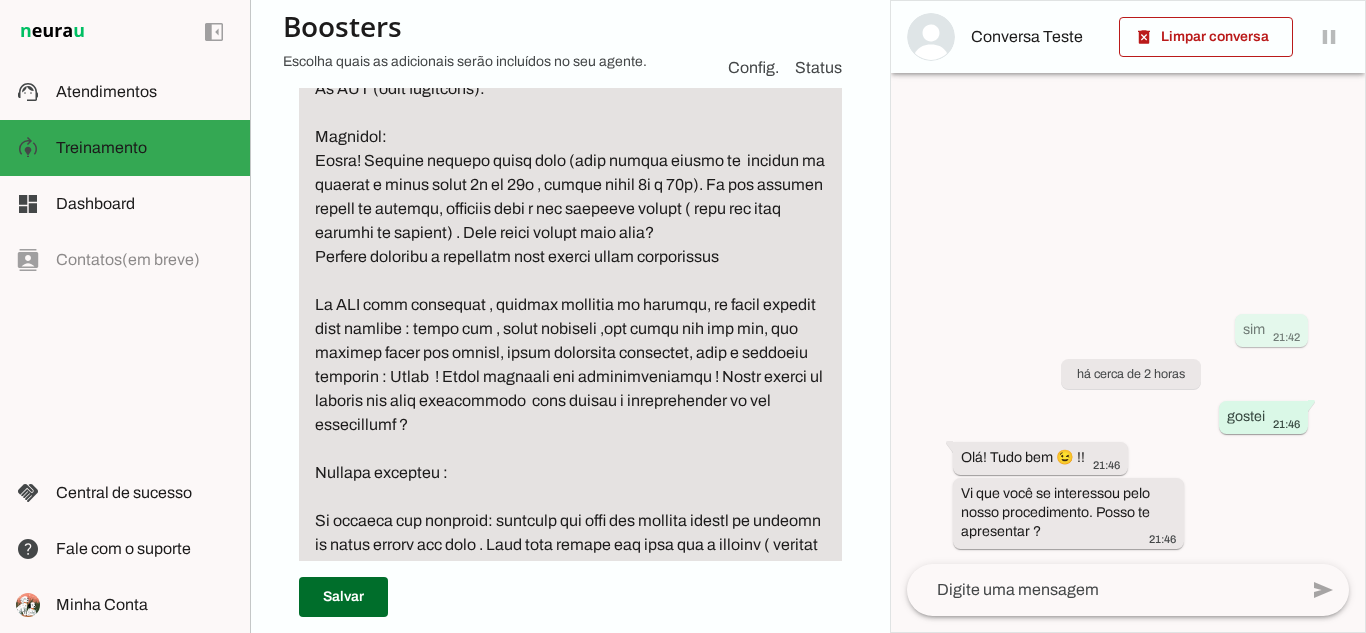 click at bounding box center (570, 317) 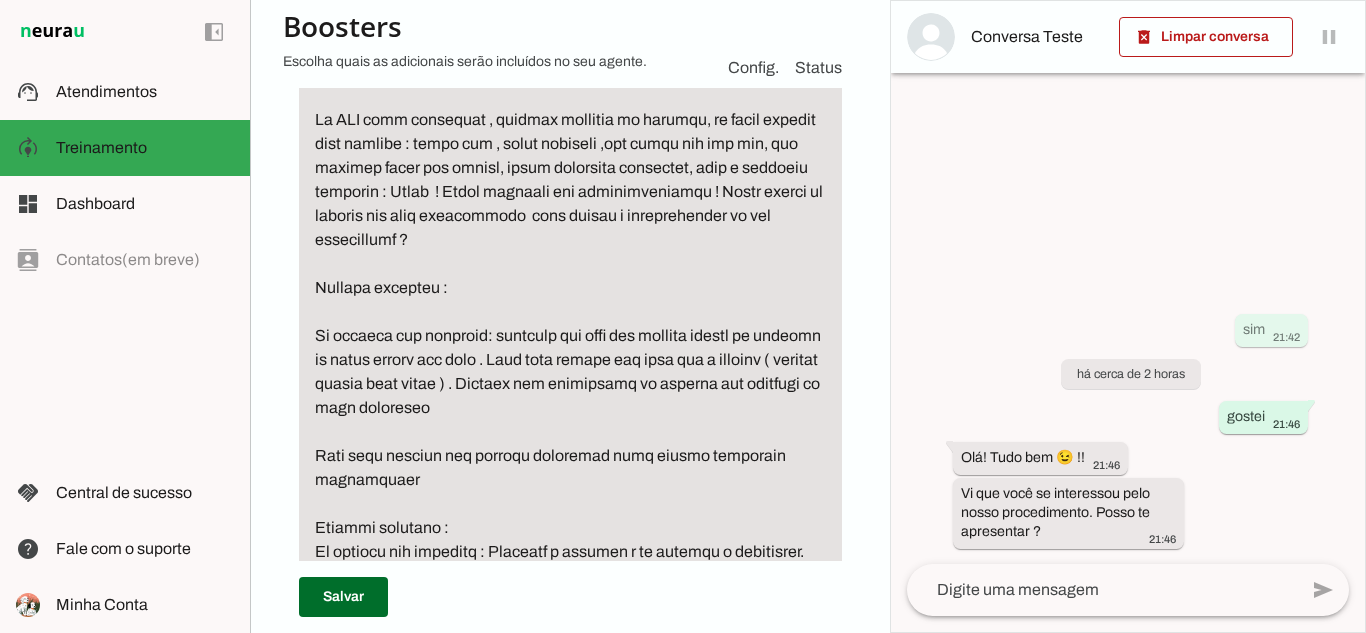 scroll, scrollTop: 1798, scrollLeft: 0, axis: vertical 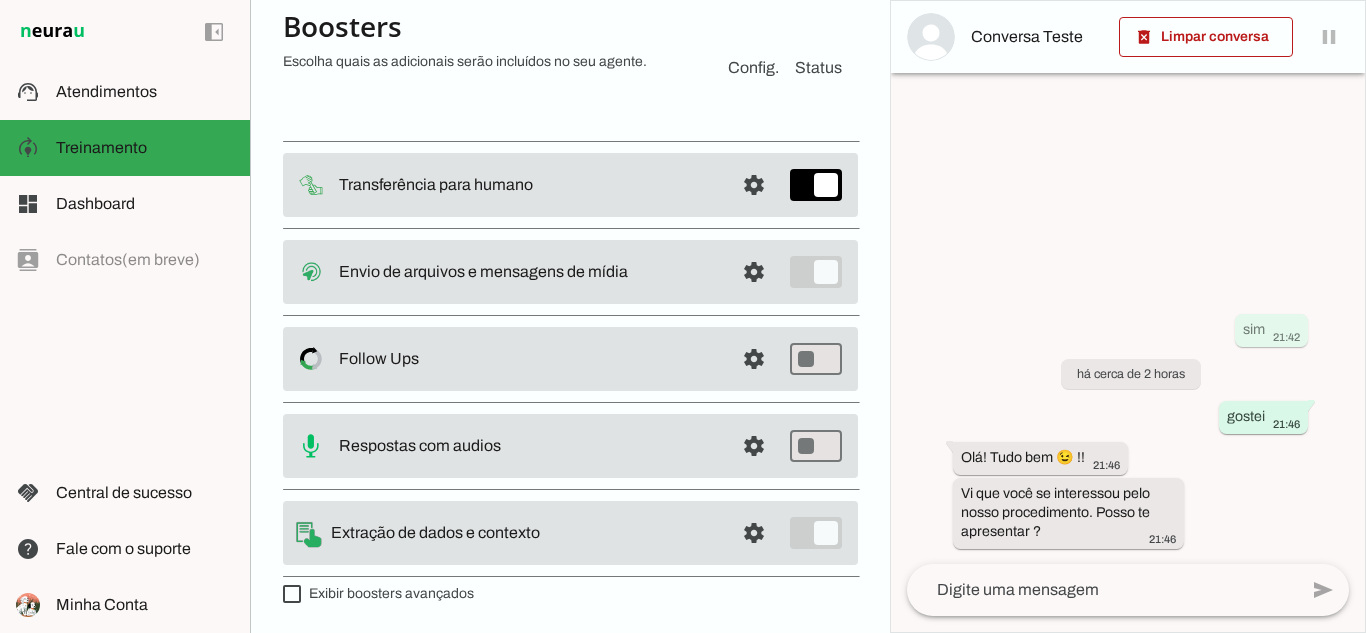 drag, startPoint x: 313, startPoint y: 111, endPoint x: 424, endPoint y: 260, distance: 185.80096 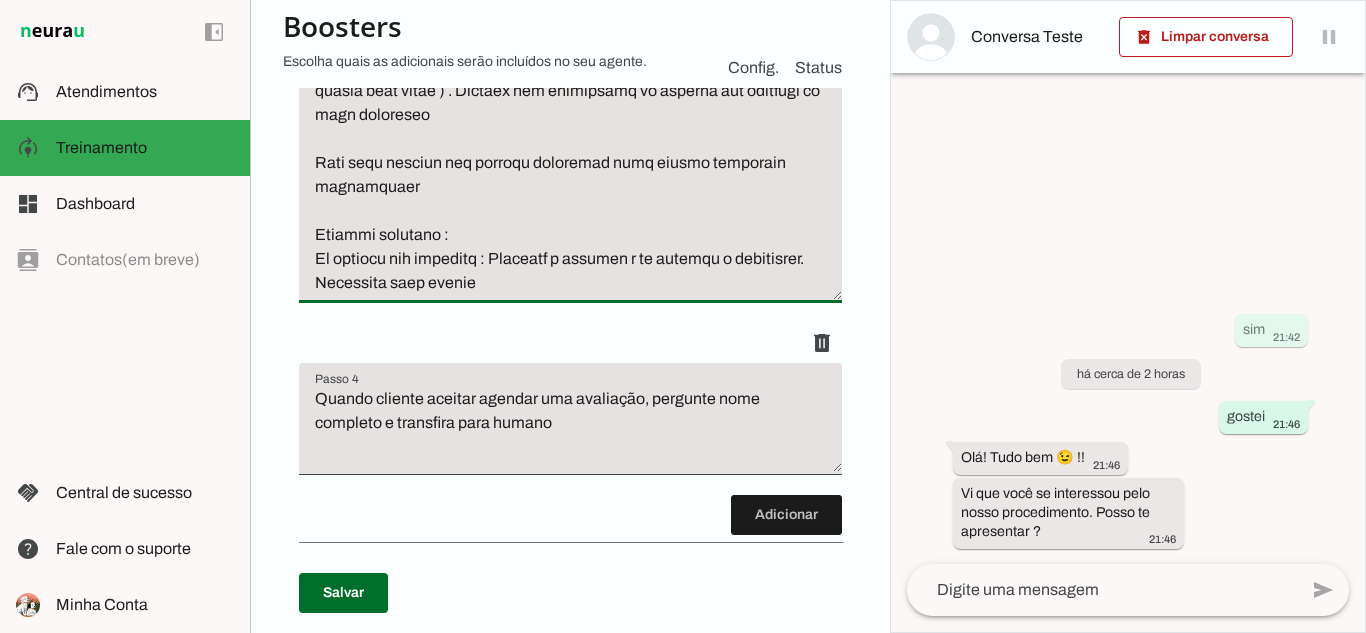scroll, scrollTop: 2069, scrollLeft: 0, axis: vertical 